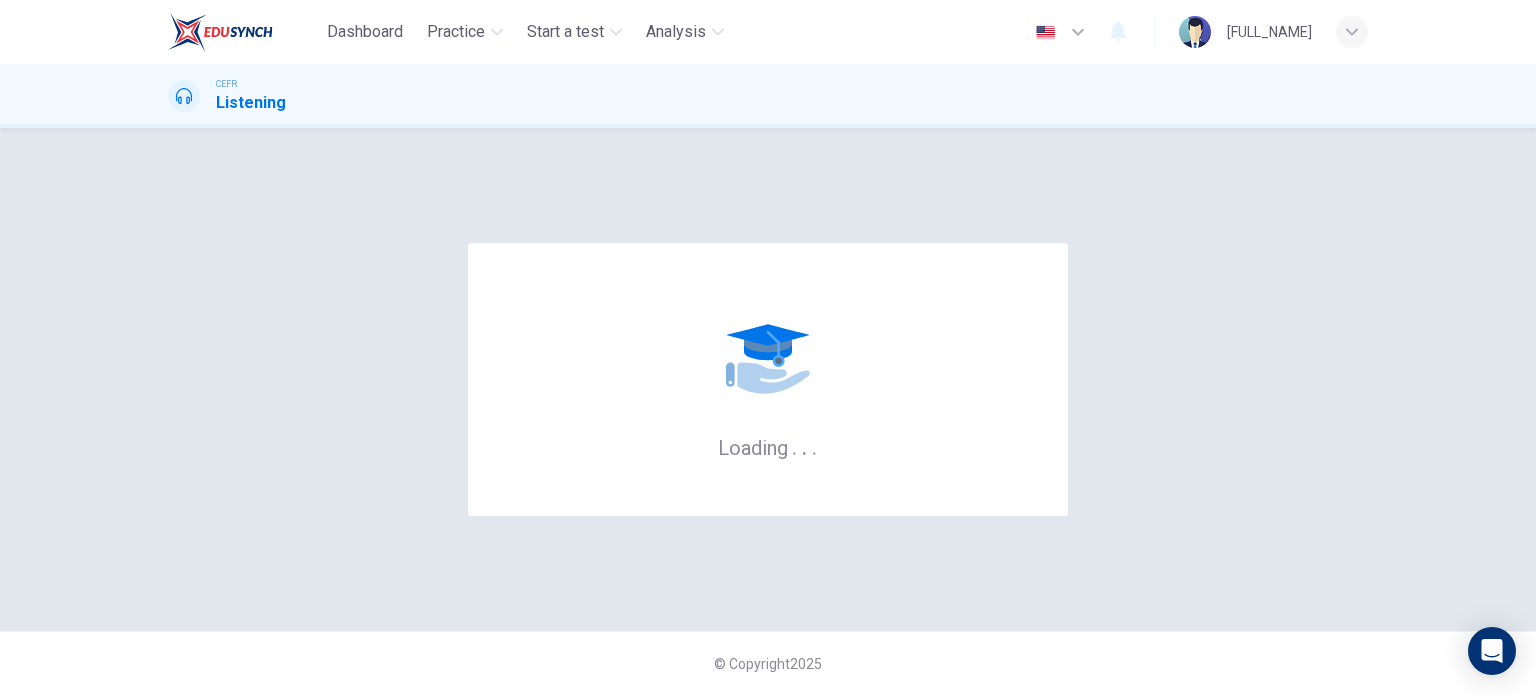 scroll, scrollTop: 0, scrollLeft: 0, axis: both 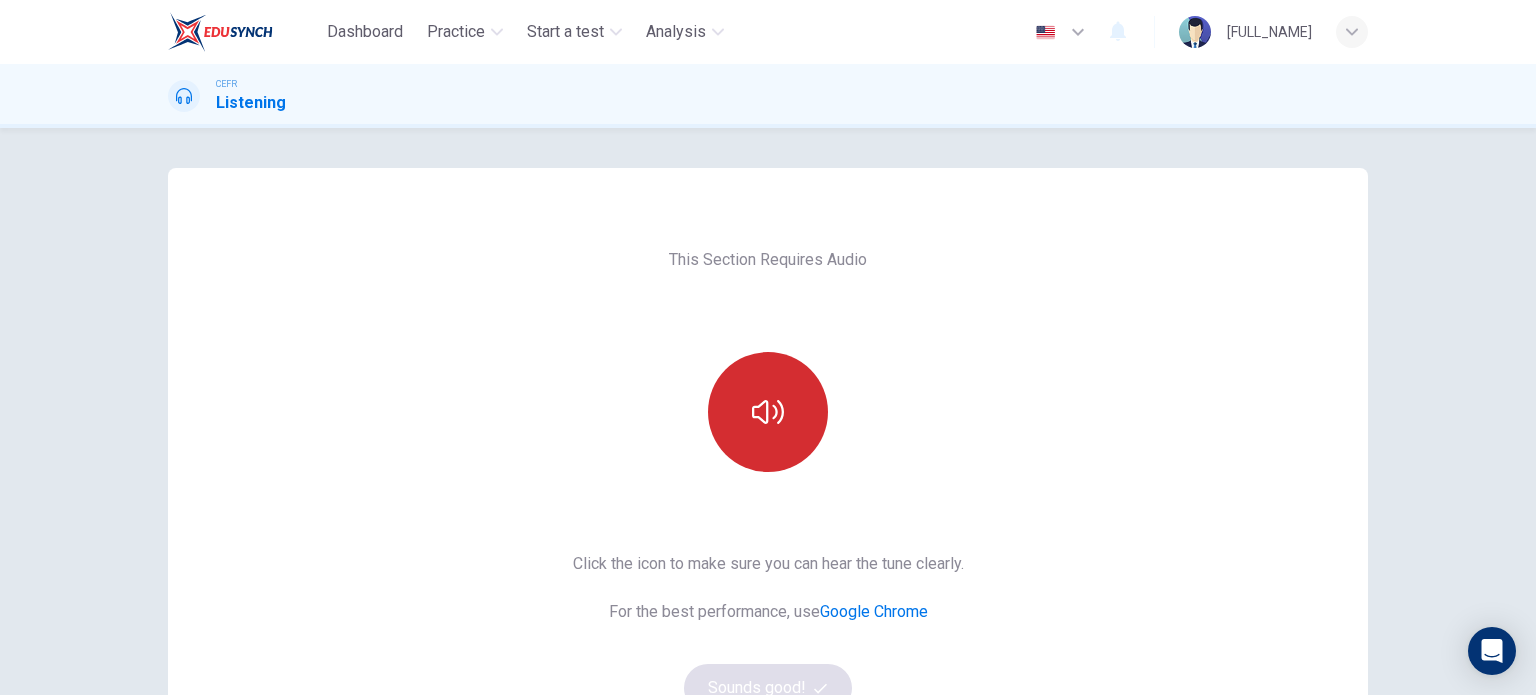 click at bounding box center [768, 412] 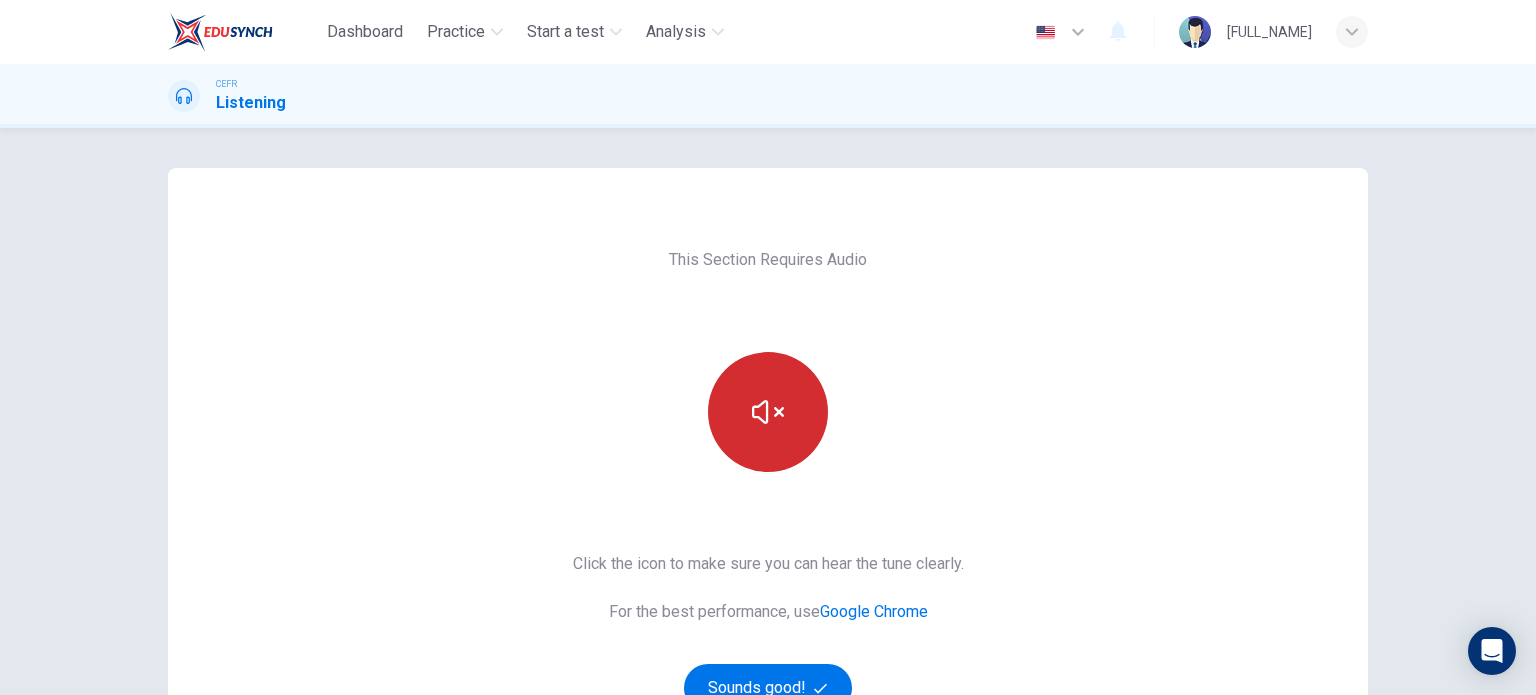 type 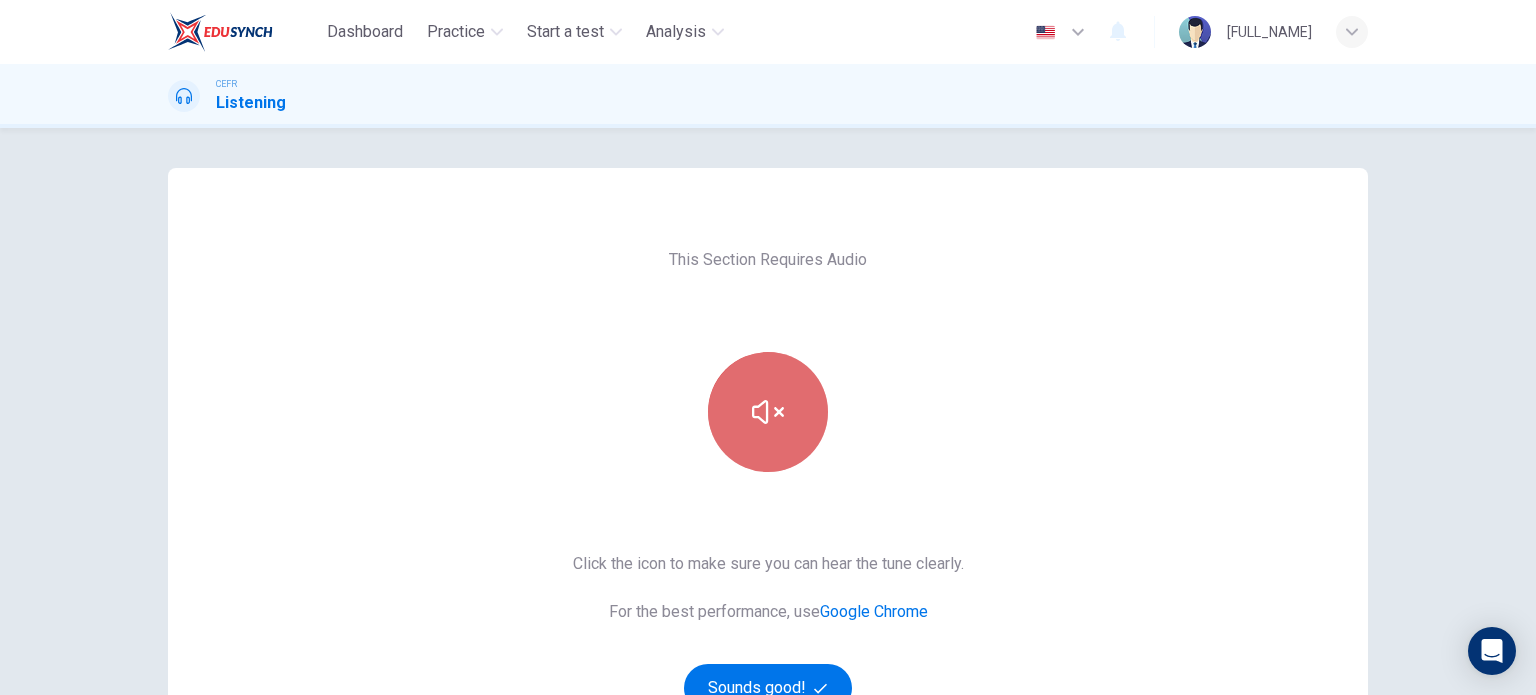 click at bounding box center (768, 412) 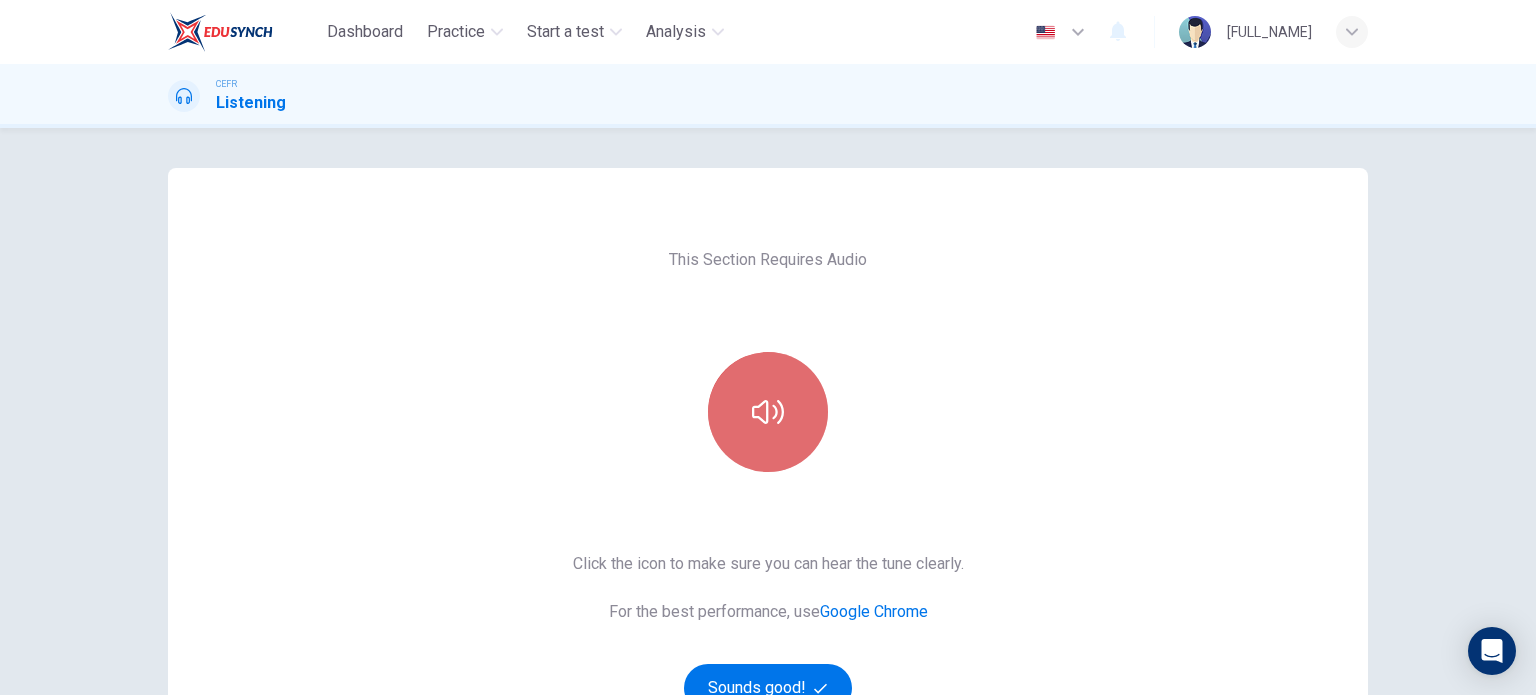 click at bounding box center (768, 412) 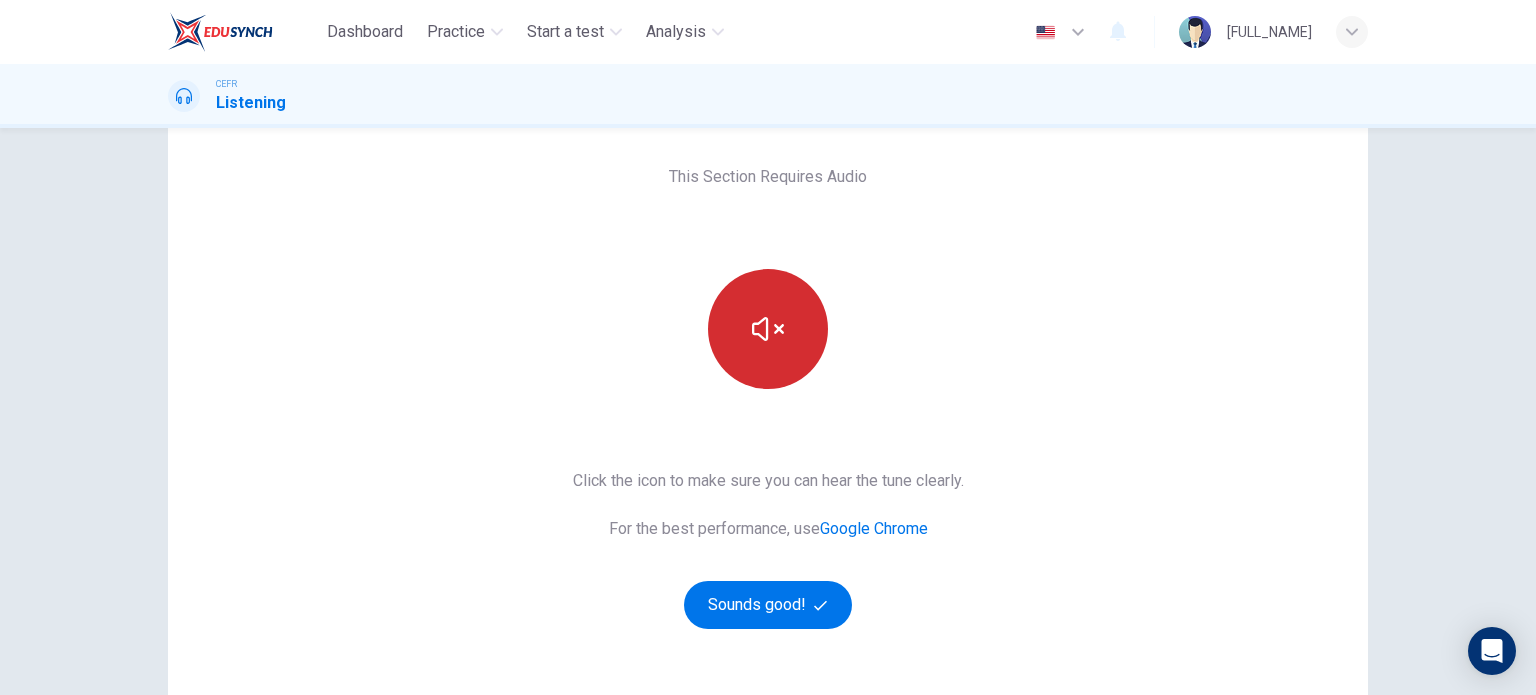 scroll, scrollTop: 87, scrollLeft: 0, axis: vertical 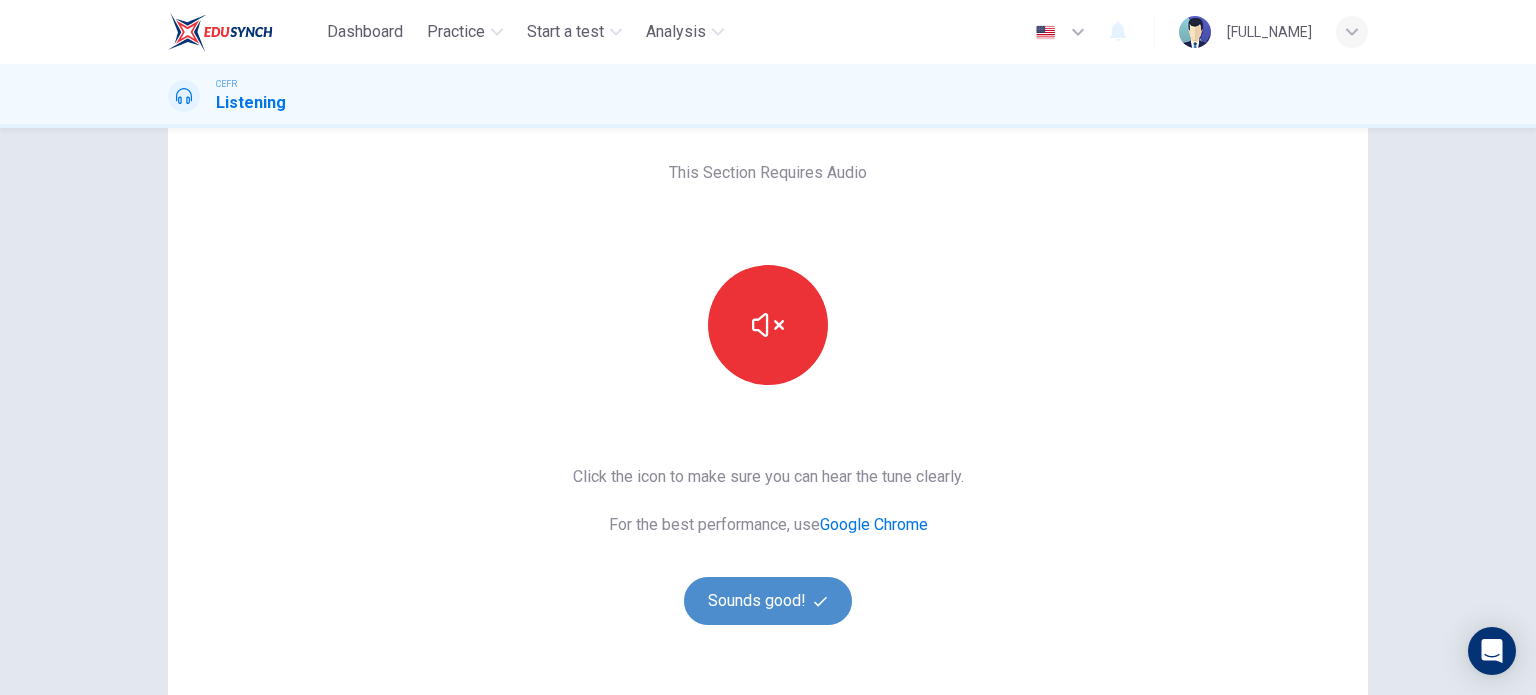 click on "Sounds good!" at bounding box center (768, 601) 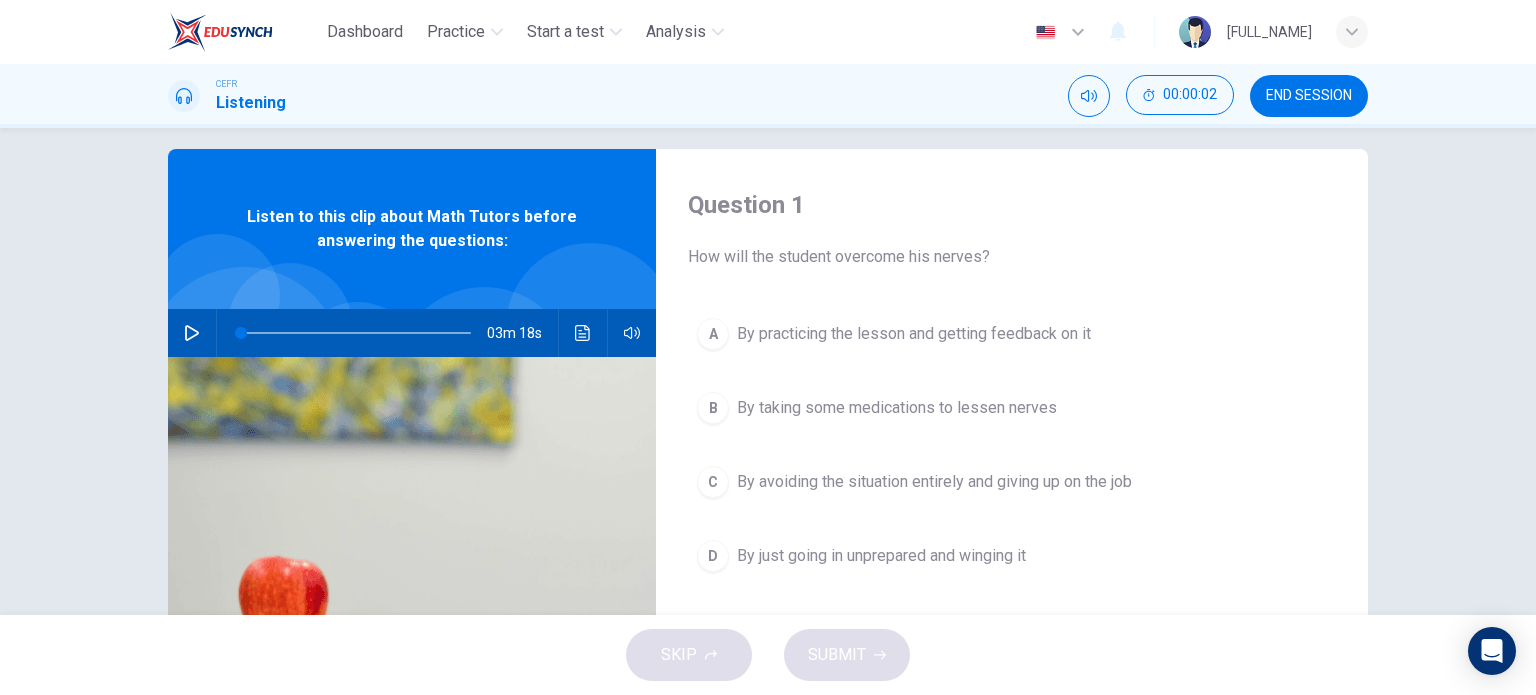 scroll, scrollTop: 15, scrollLeft: 0, axis: vertical 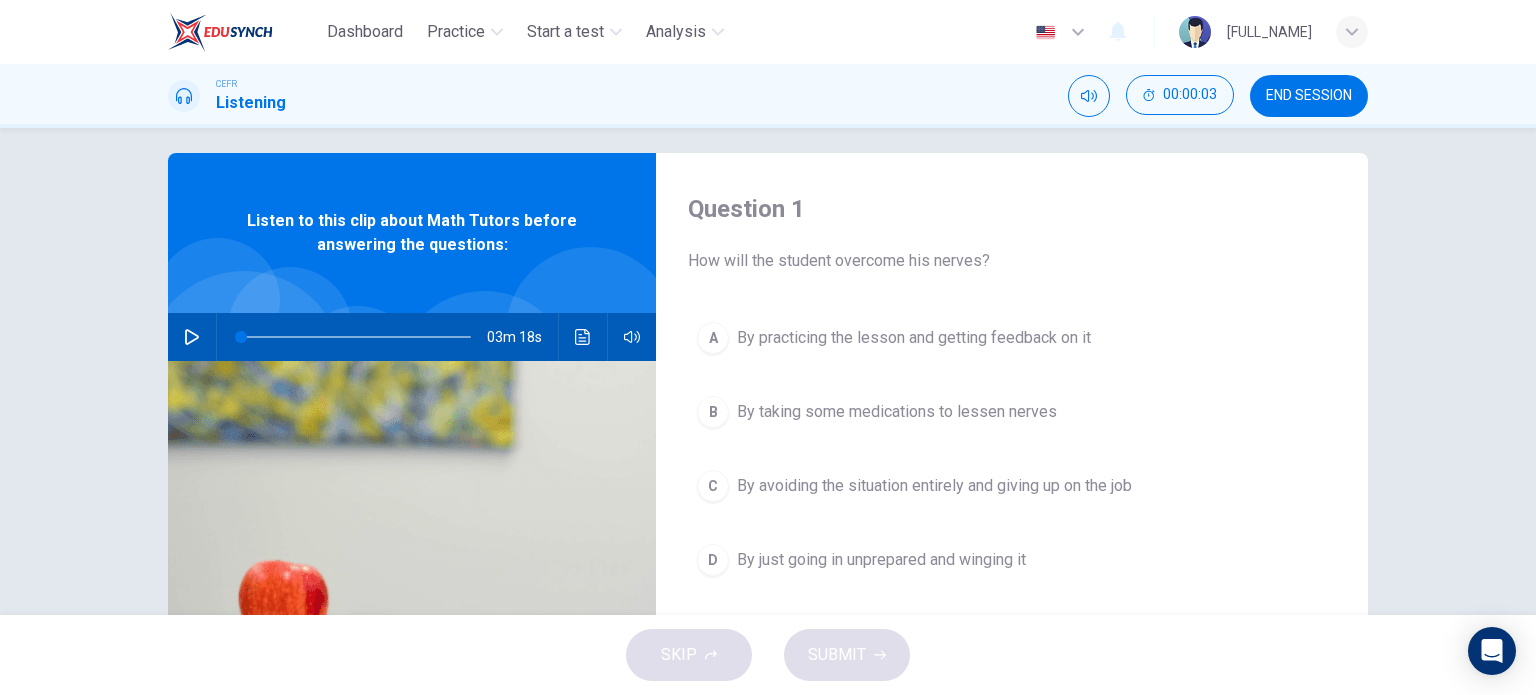 click at bounding box center [192, 337] 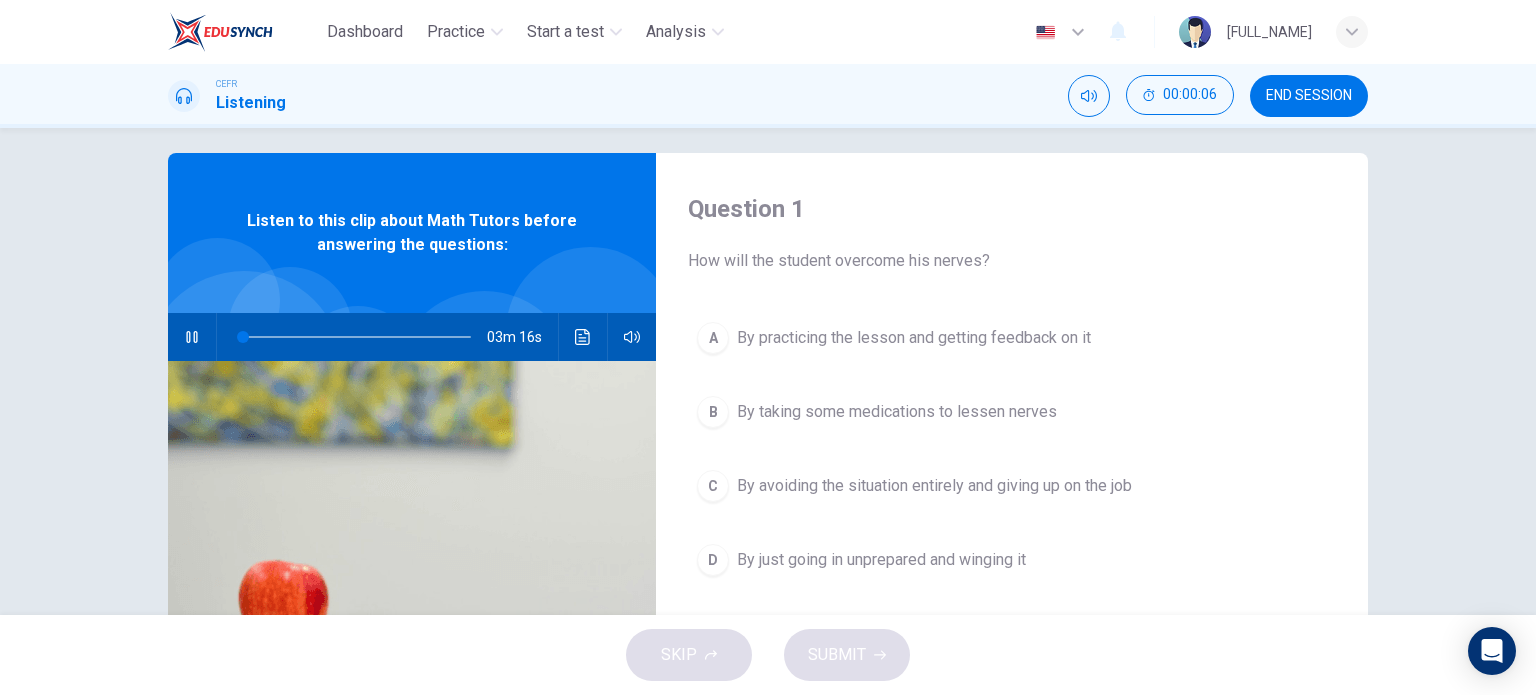 type 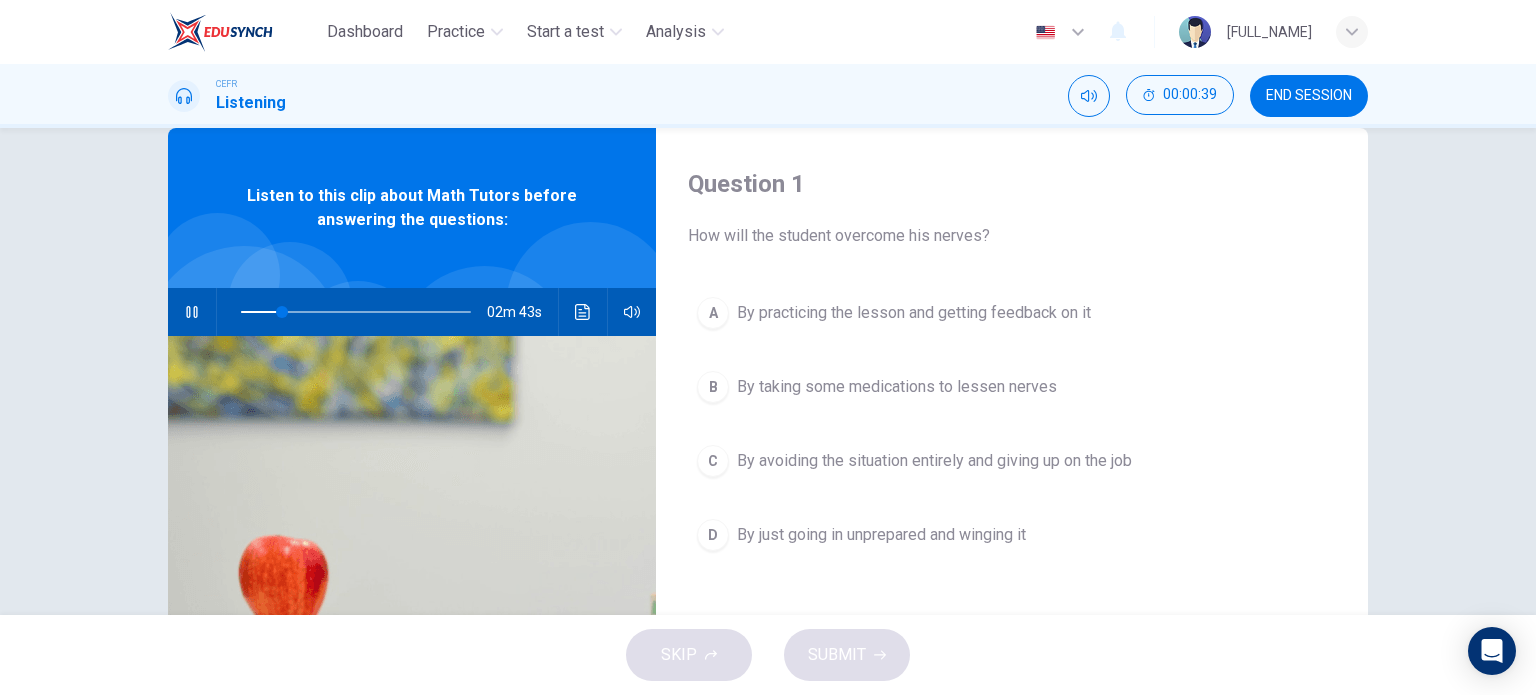 scroll, scrollTop: 40, scrollLeft: 0, axis: vertical 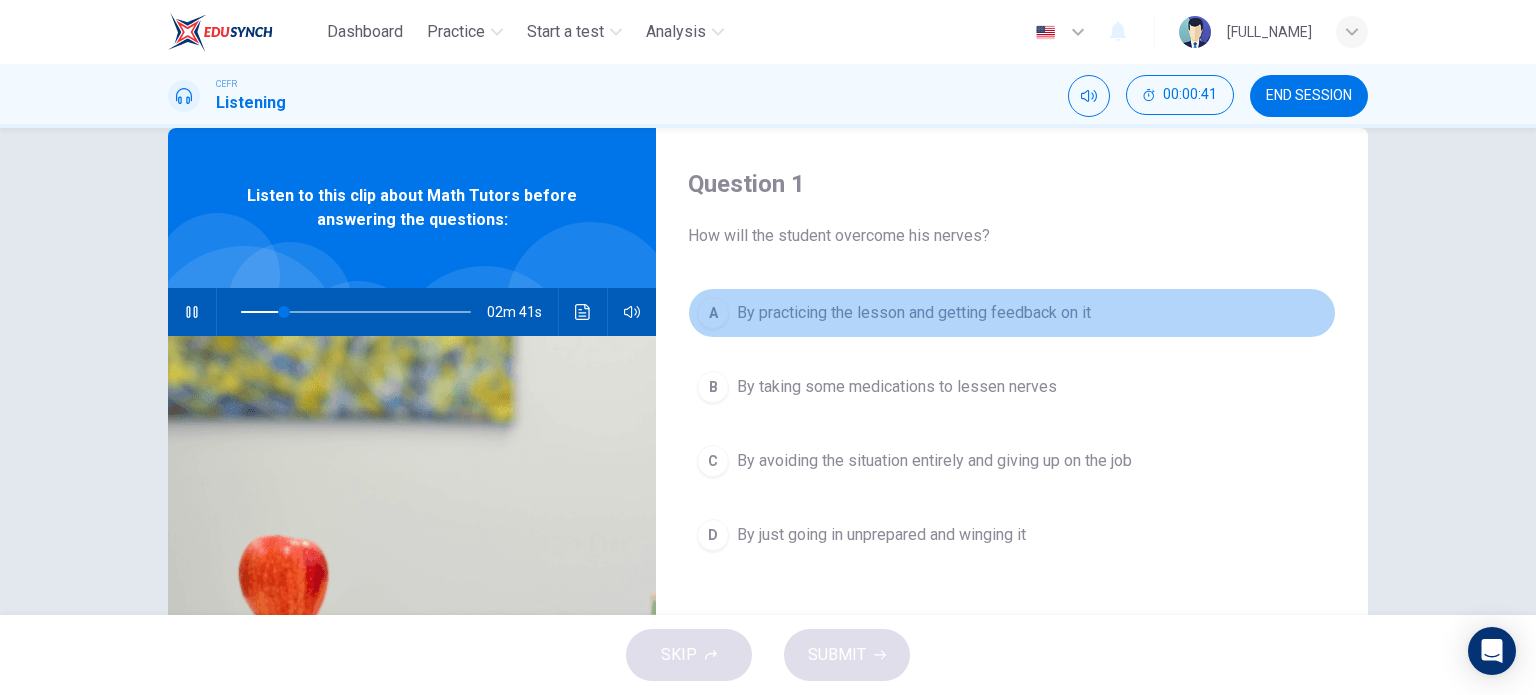 click on "By practicing the lesson and getting feedback on it" at bounding box center [914, 313] 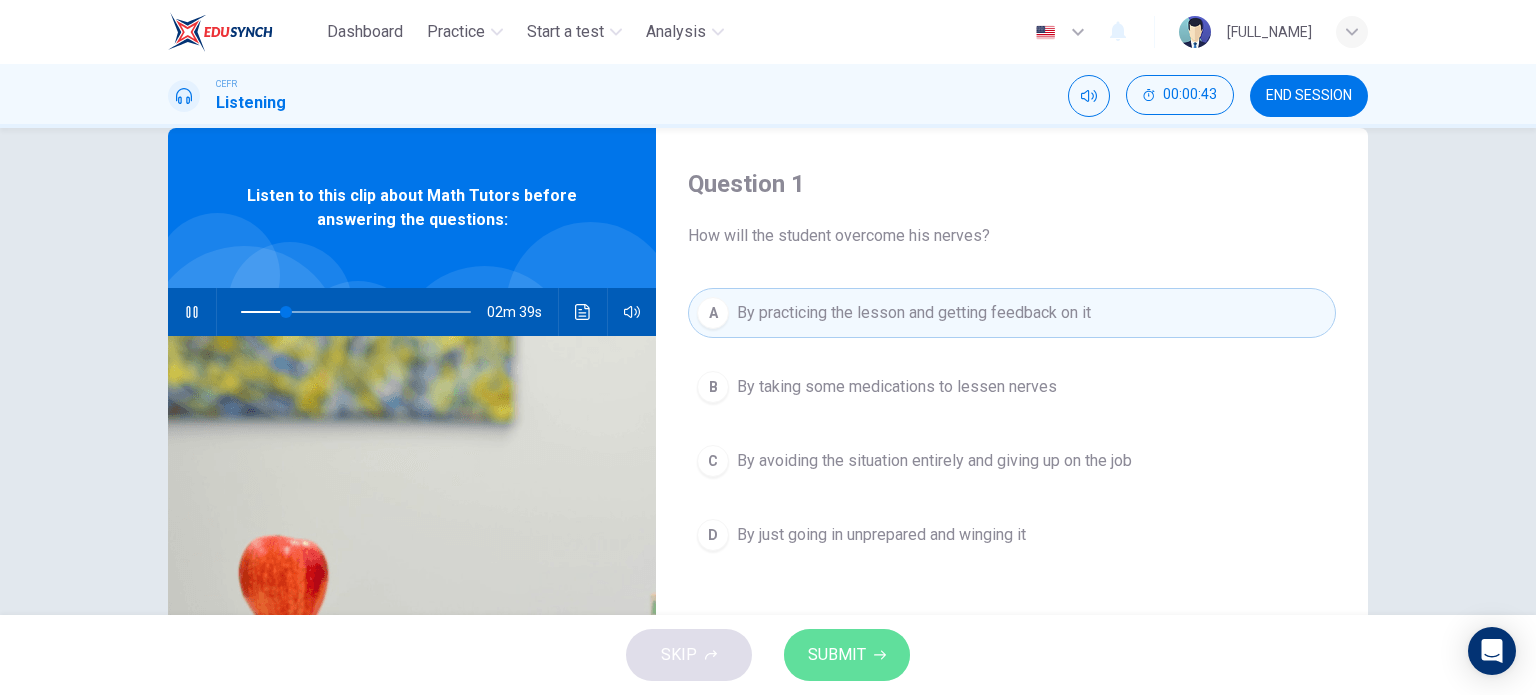 click on "SUBMIT" at bounding box center (837, 655) 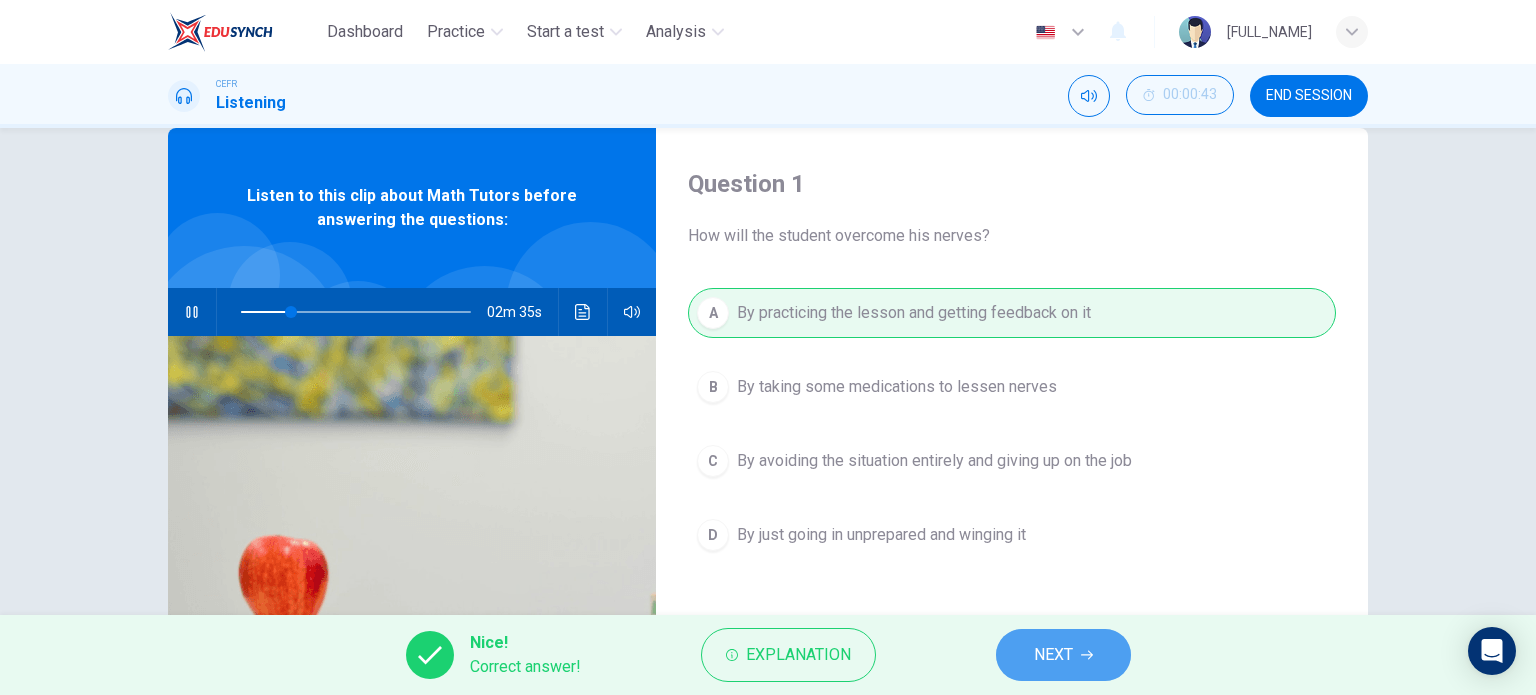 click on "NEXT" at bounding box center [1063, 655] 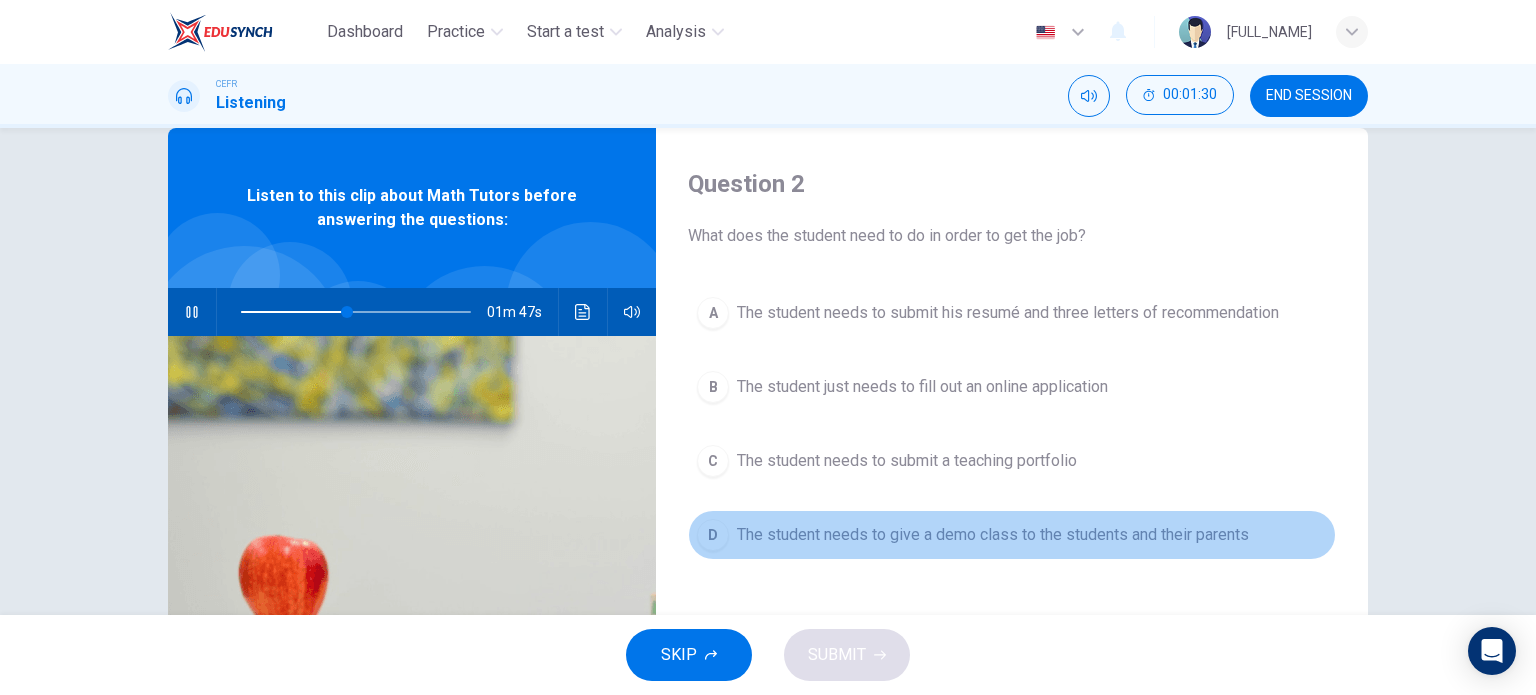 click on "D The student needs to give a demo class to the students and their parents" at bounding box center (1012, 535) 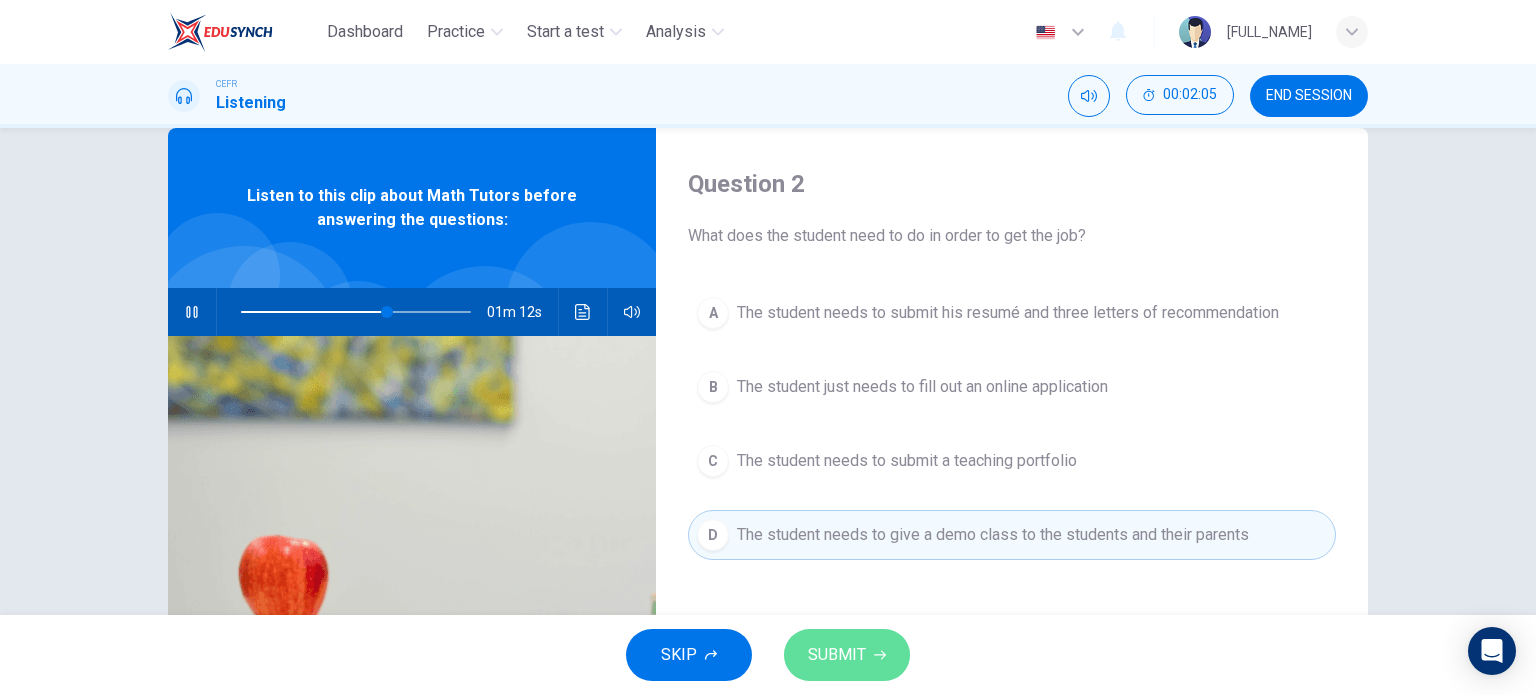 click on "SUBMIT" at bounding box center (837, 655) 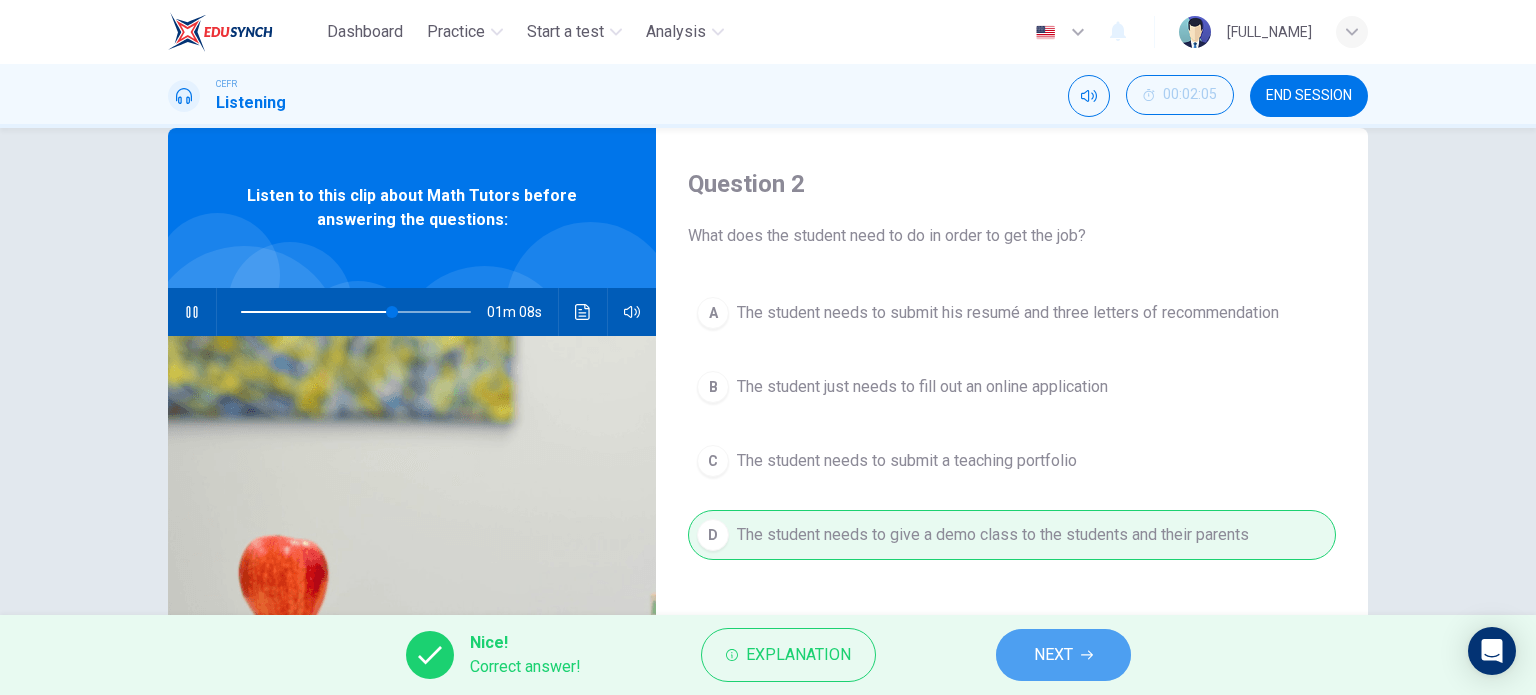 click on "NEXT" at bounding box center [1063, 655] 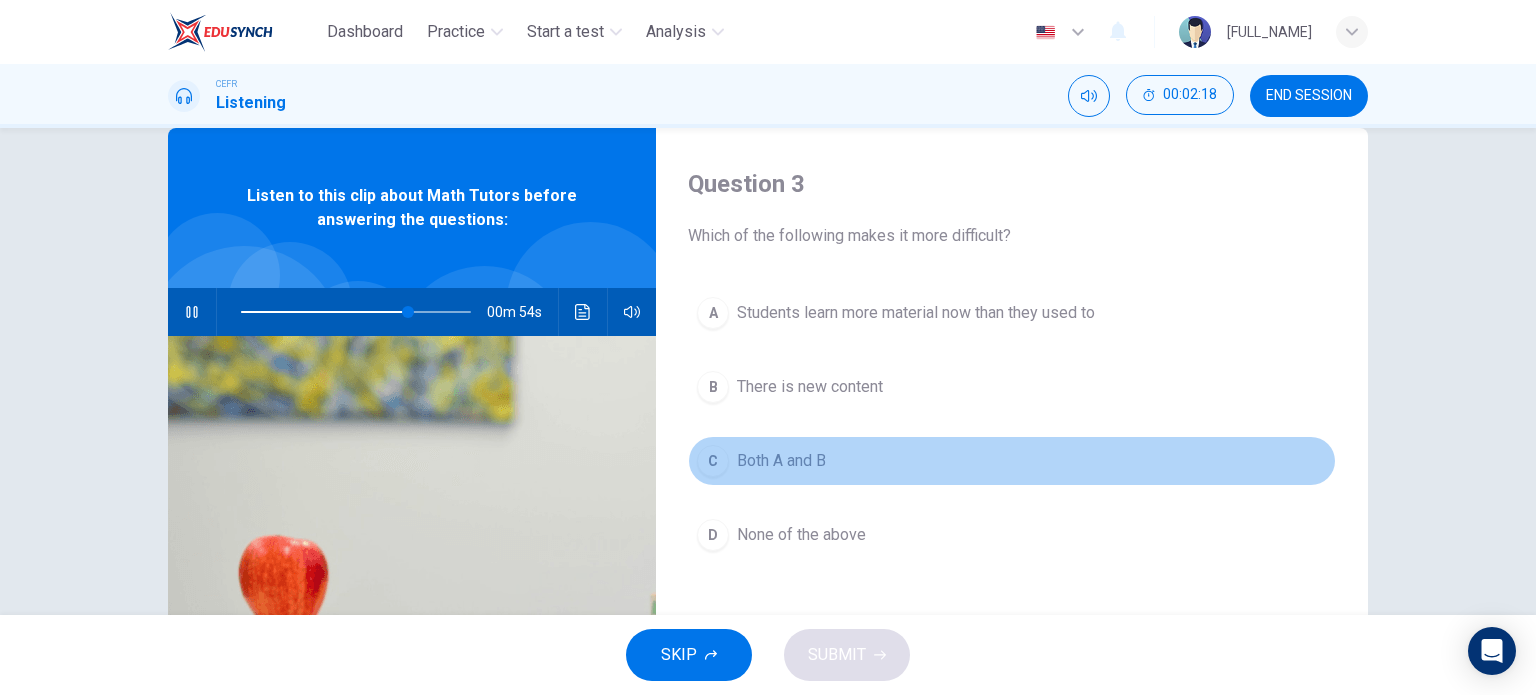 click on "Both A and B" at bounding box center (916, 313) 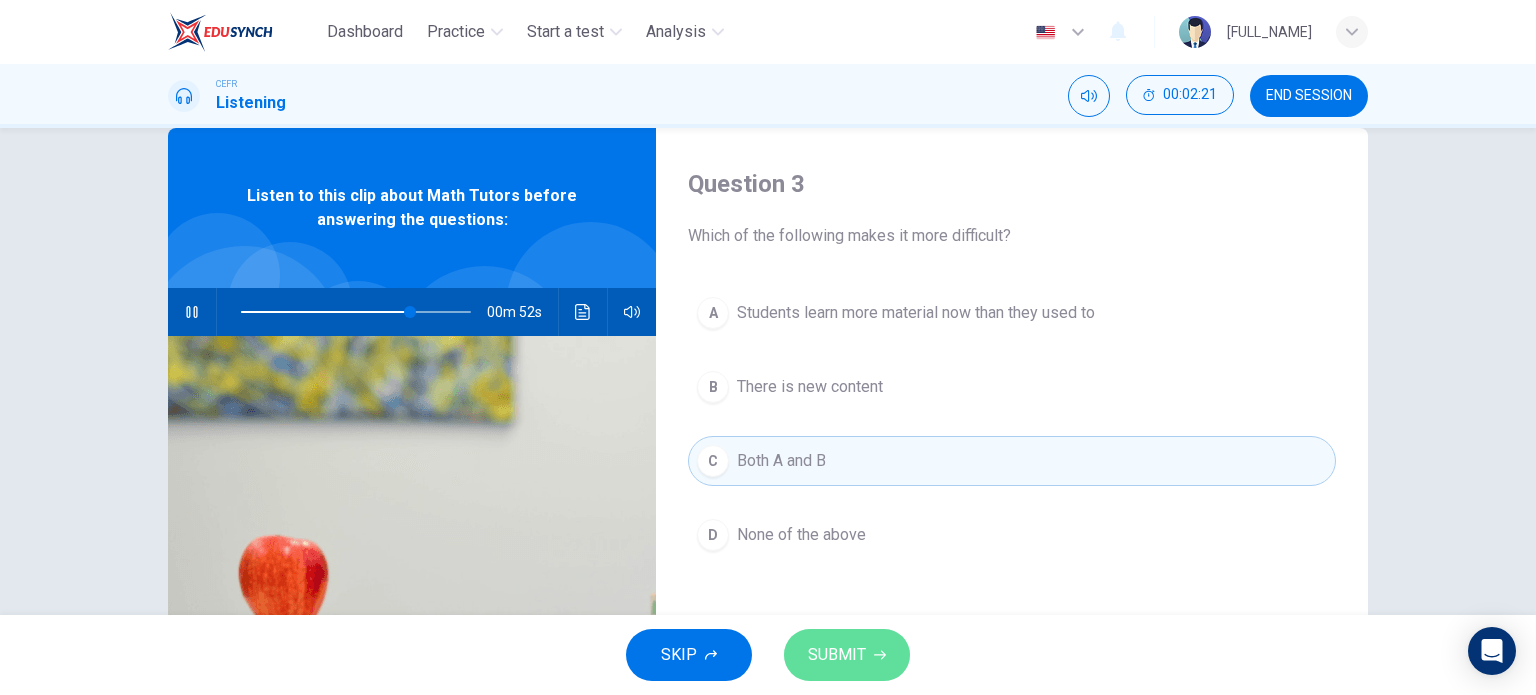 click on "SUBMIT" at bounding box center [837, 655] 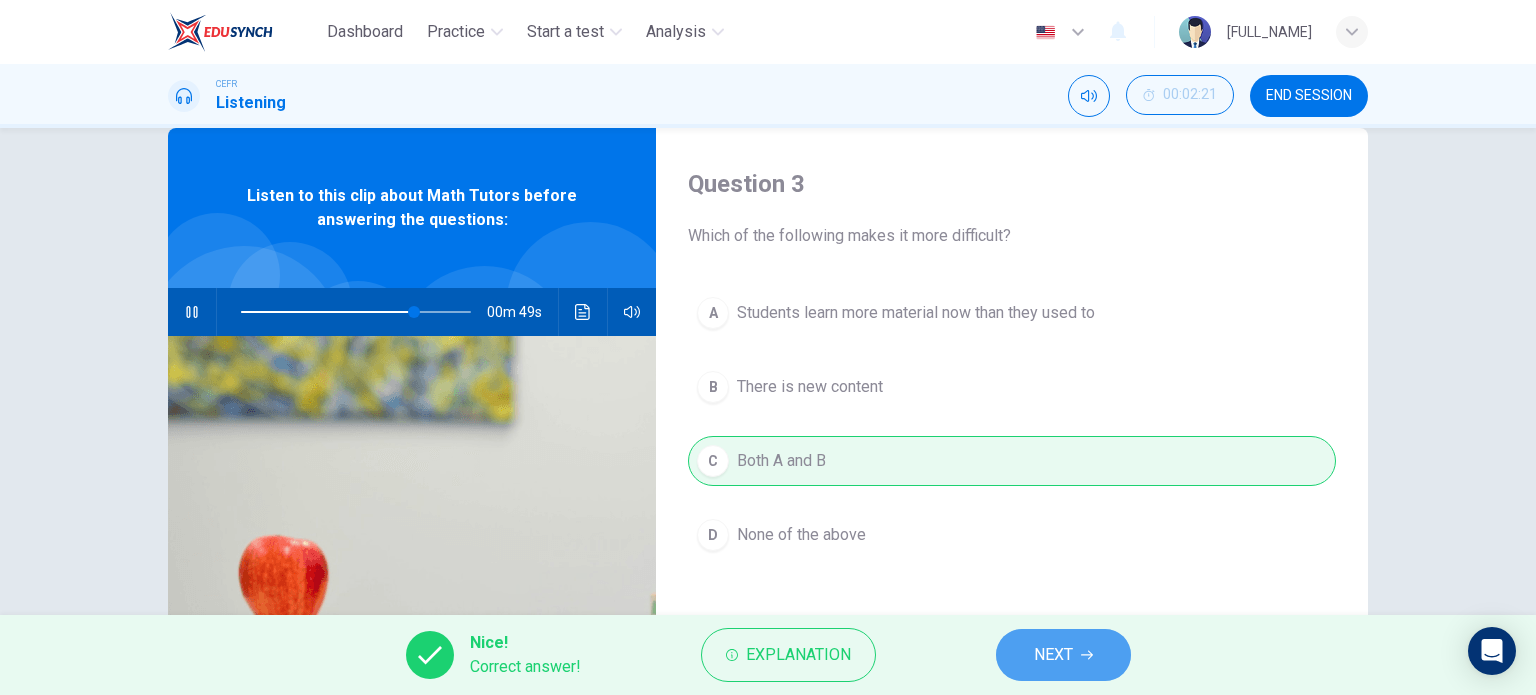 click on "NEXT" at bounding box center (1053, 655) 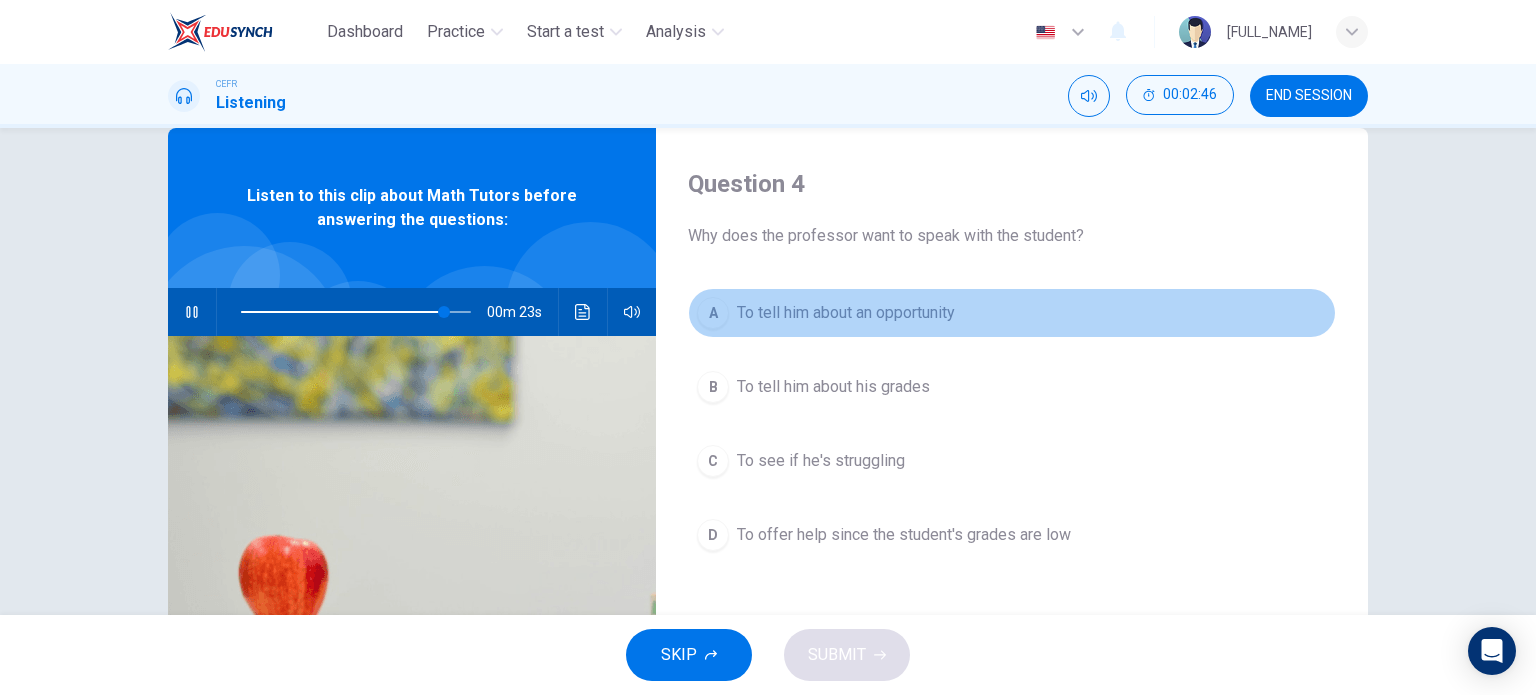click on "A" at bounding box center (713, 313) 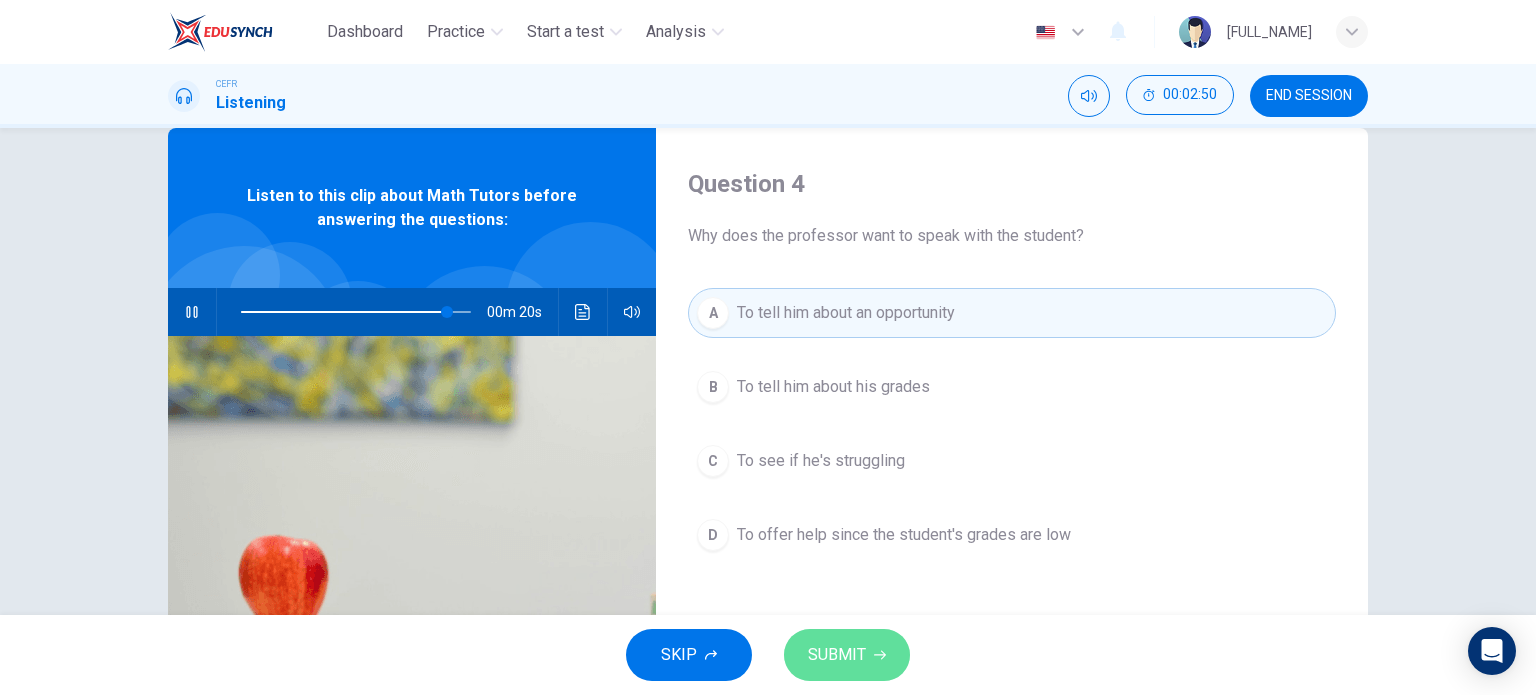 click on "SUBMIT" at bounding box center [837, 655] 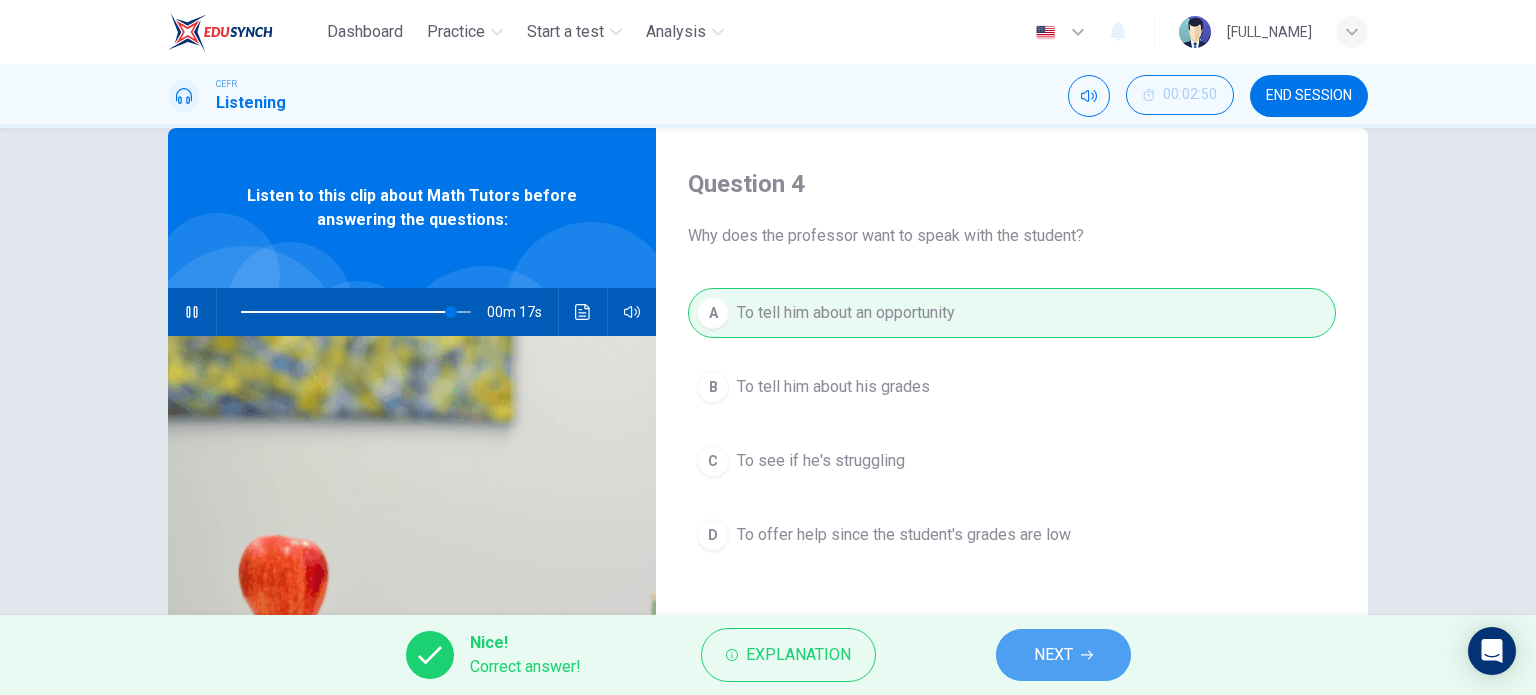 click on "NEXT" at bounding box center (1063, 655) 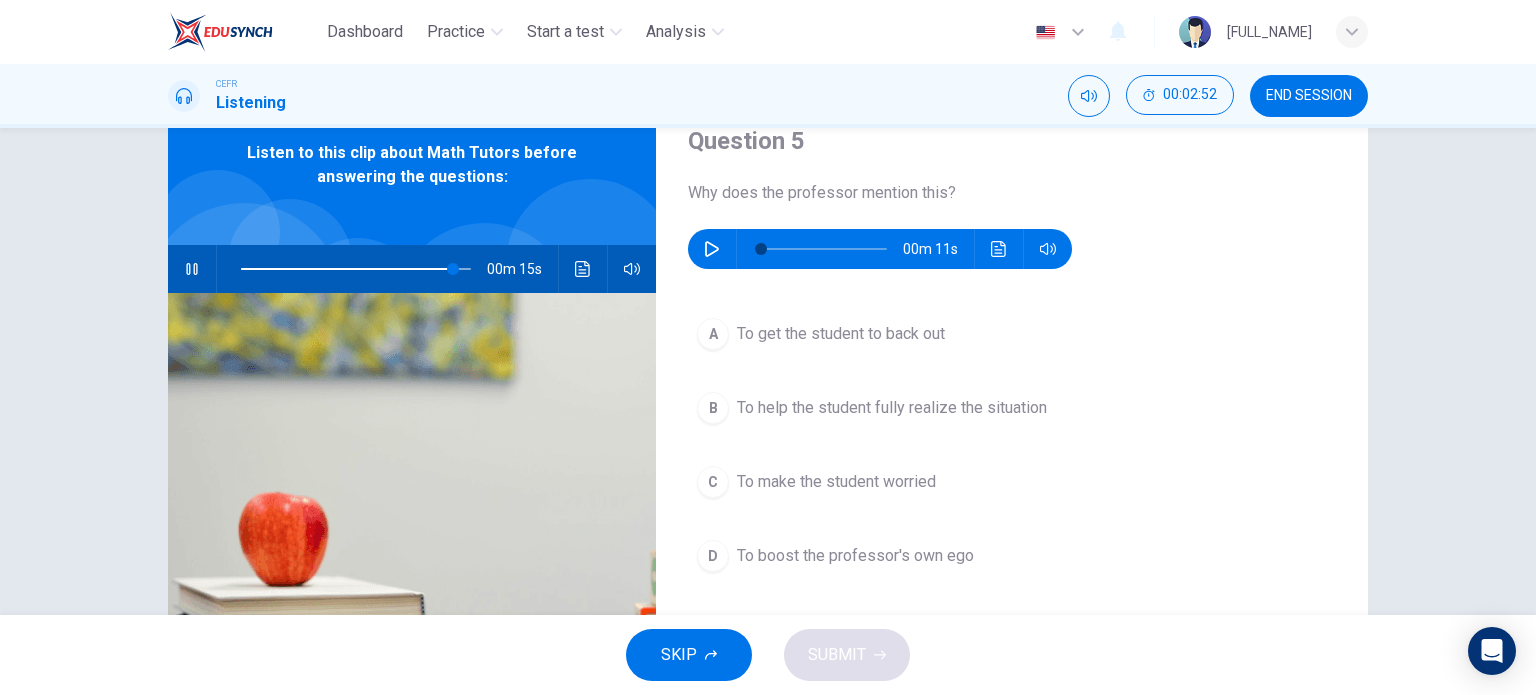 scroll, scrollTop: 84, scrollLeft: 0, axis: vertical 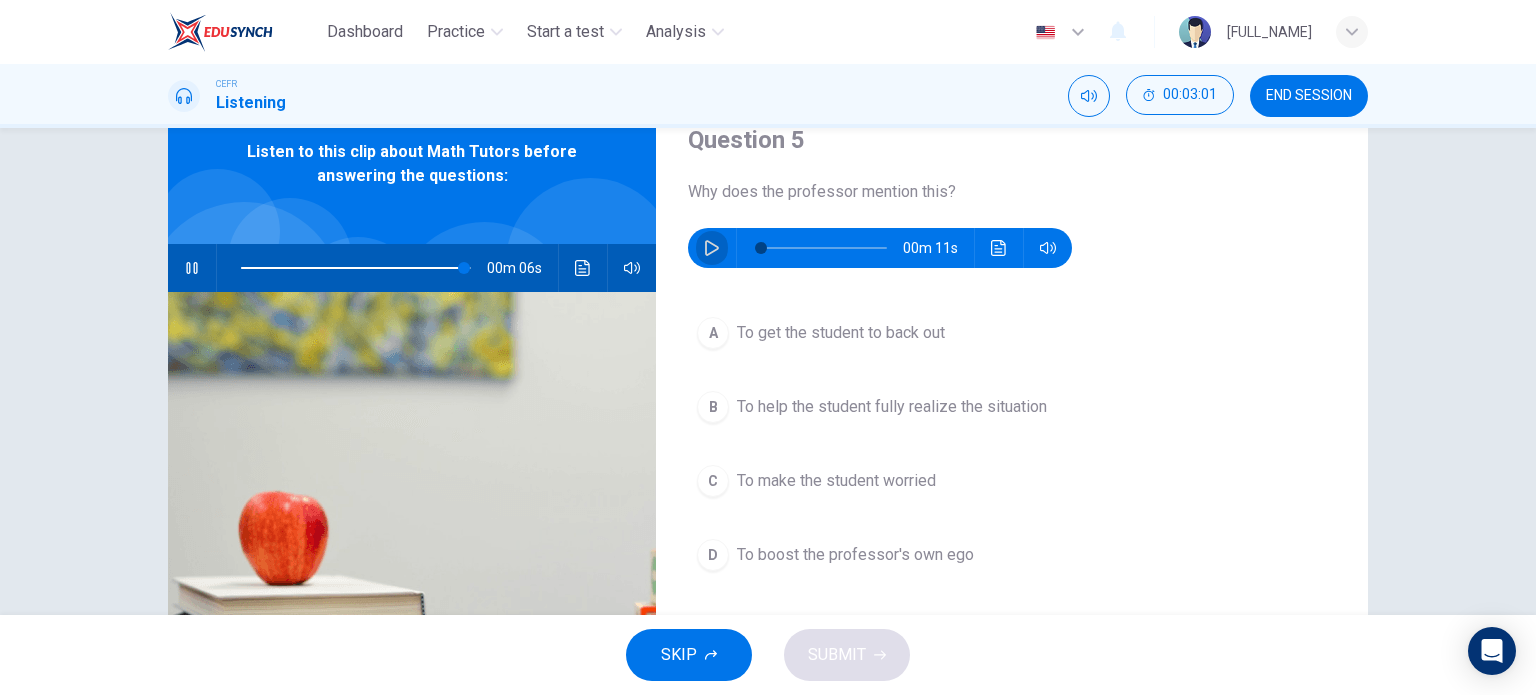 click at bounding box center (712, 248) 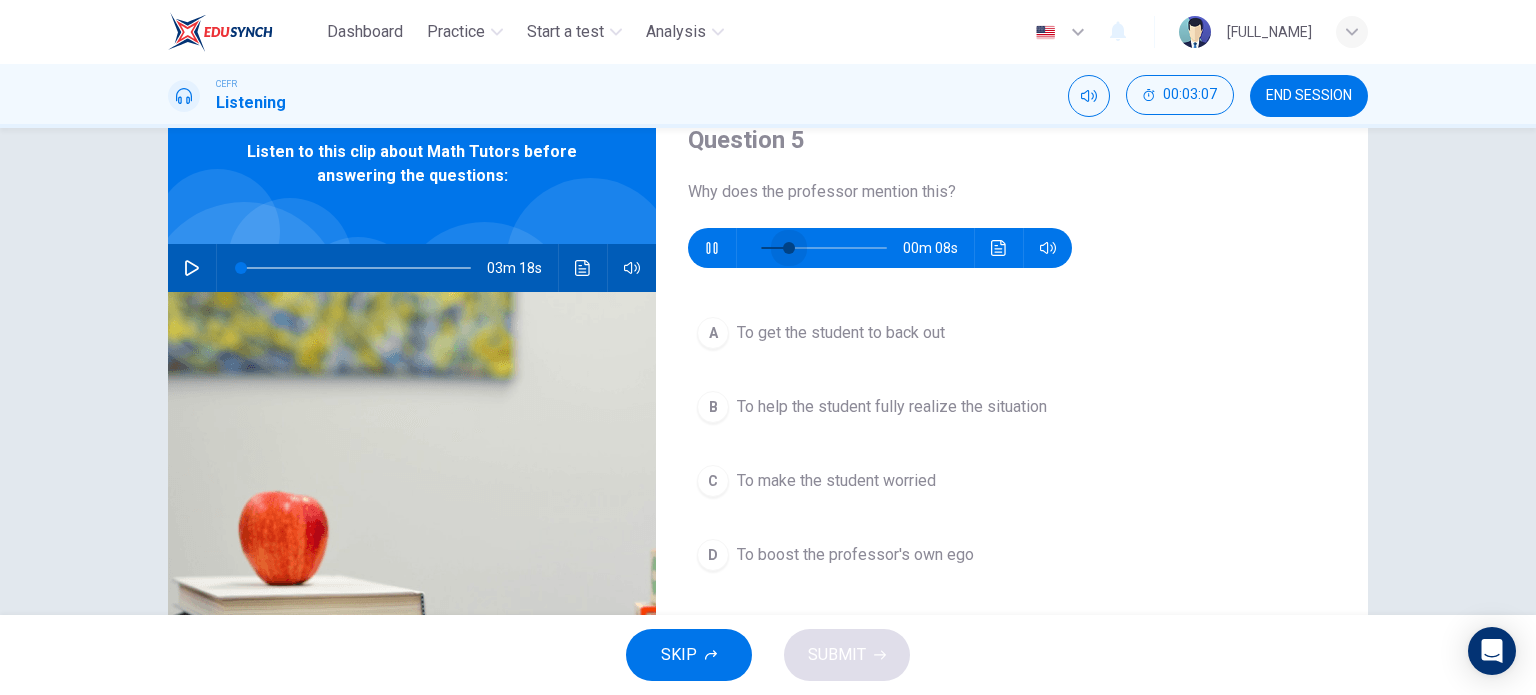 drag, startPoint x: 824, startPoint y: 239, endPoint x: 718, endPoint y: 233, distance: 106.16968 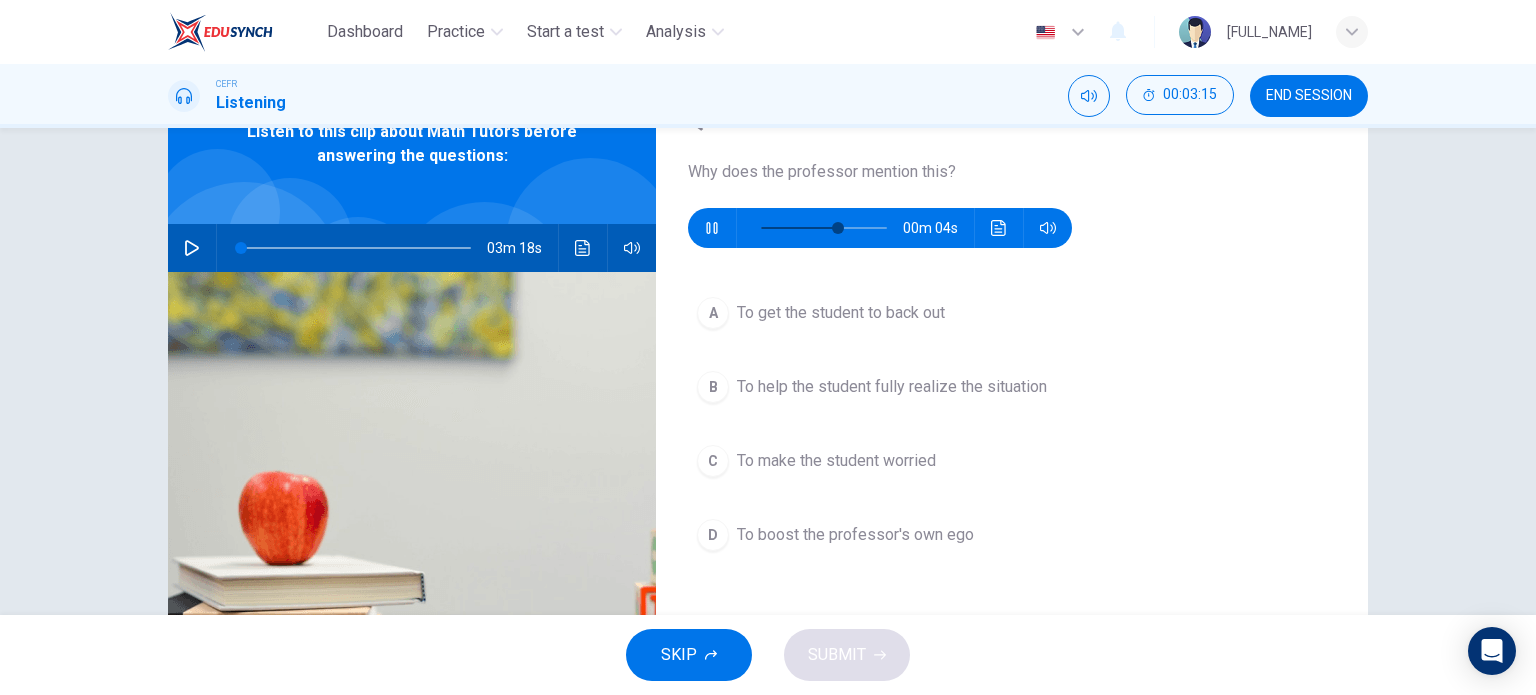 scroll, scrollTop: 120, scrollLeft: 0, axis: vertical 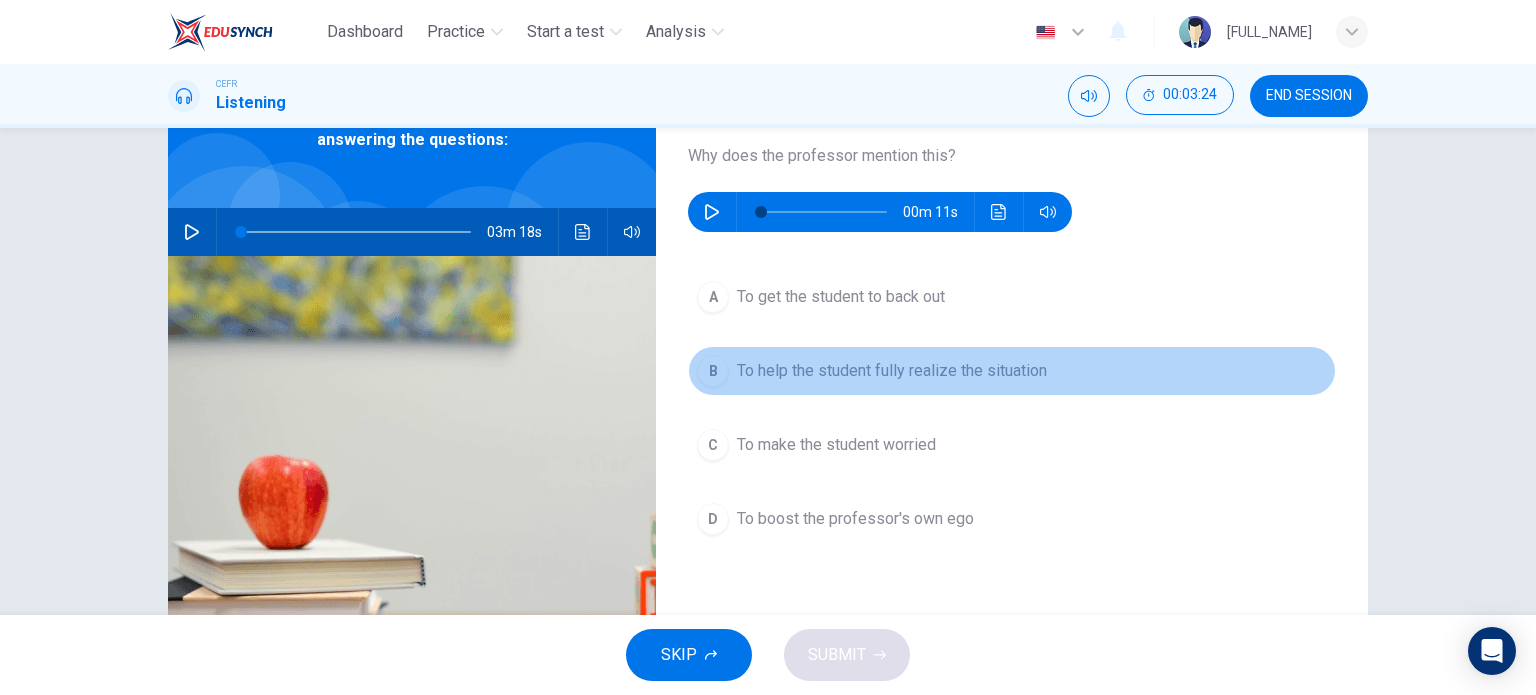 click on "To help the student fully realize the situation" at bounding box center [841, 297] 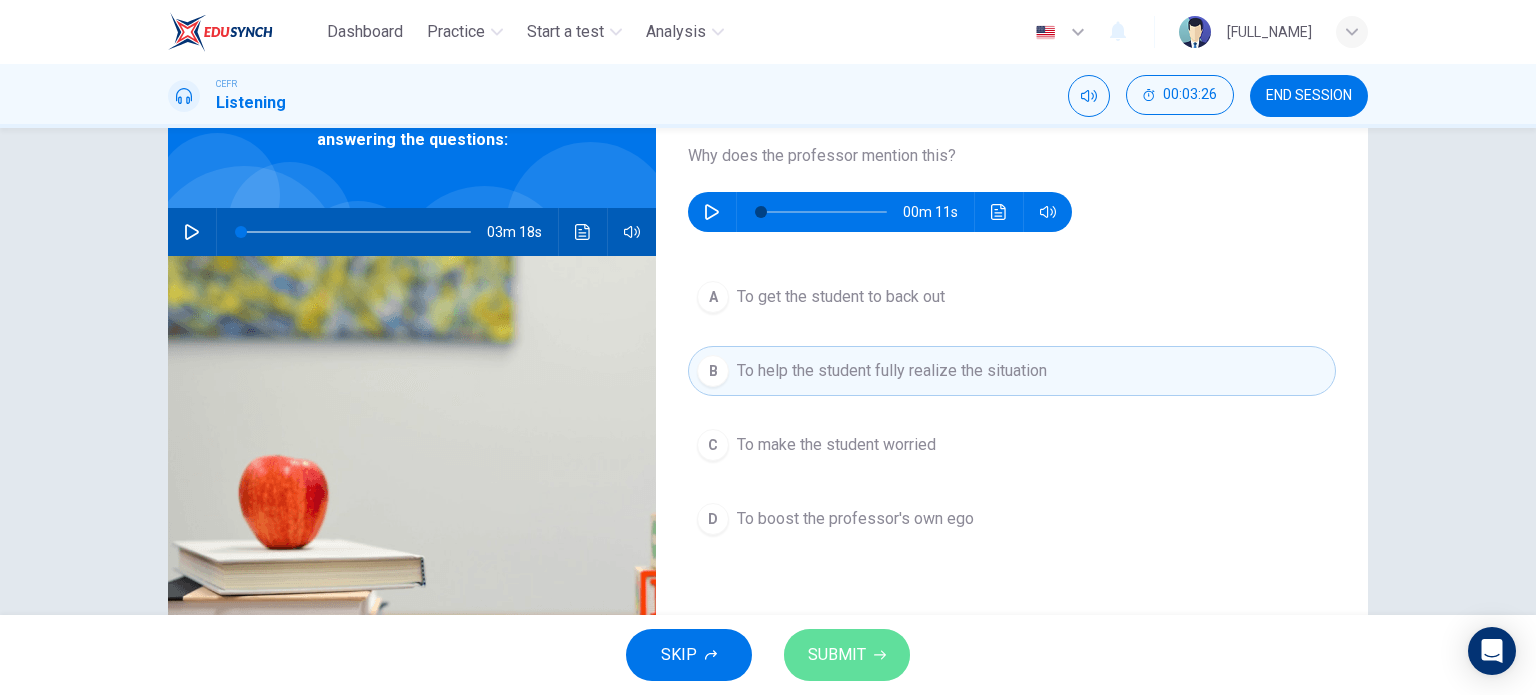 click on "SUBMIT" at bounding box center (837, 655) 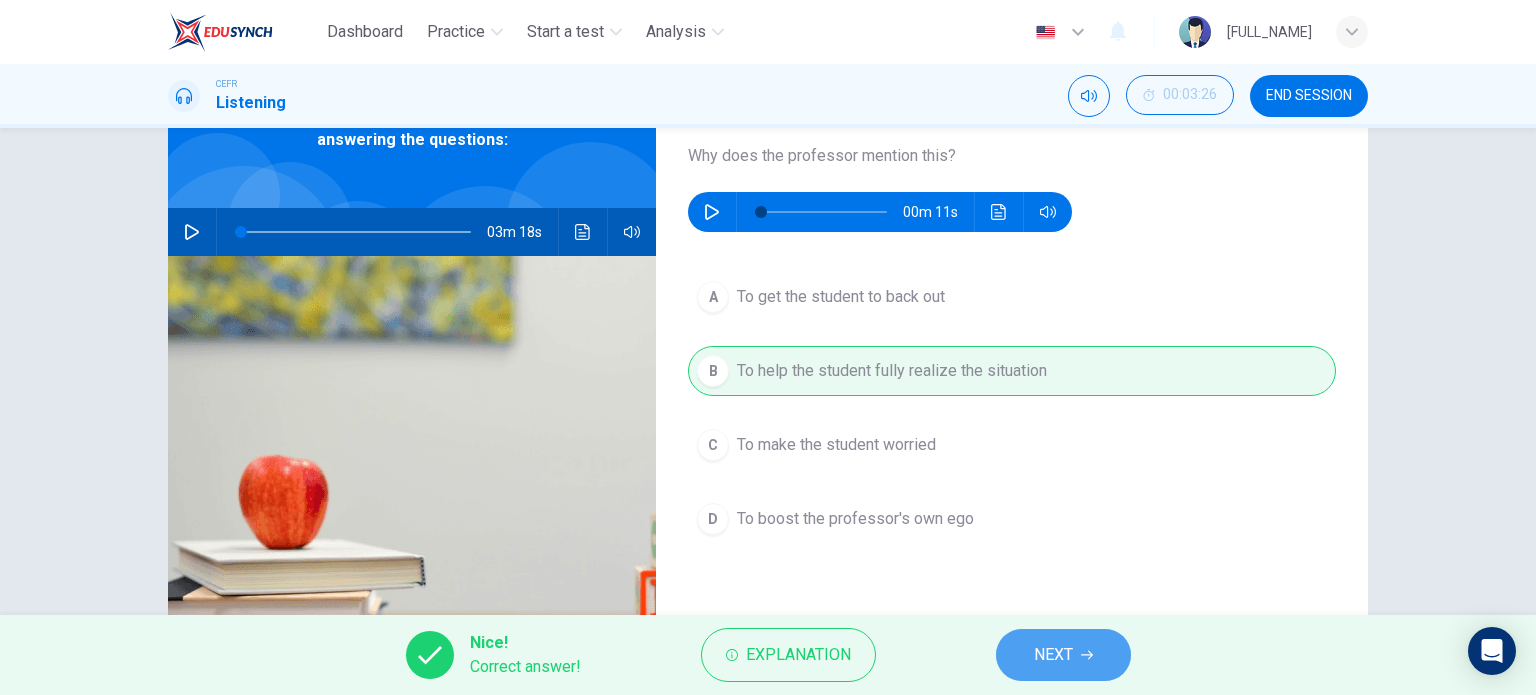 click on "NEXT" at bounding box center [1053, 655] 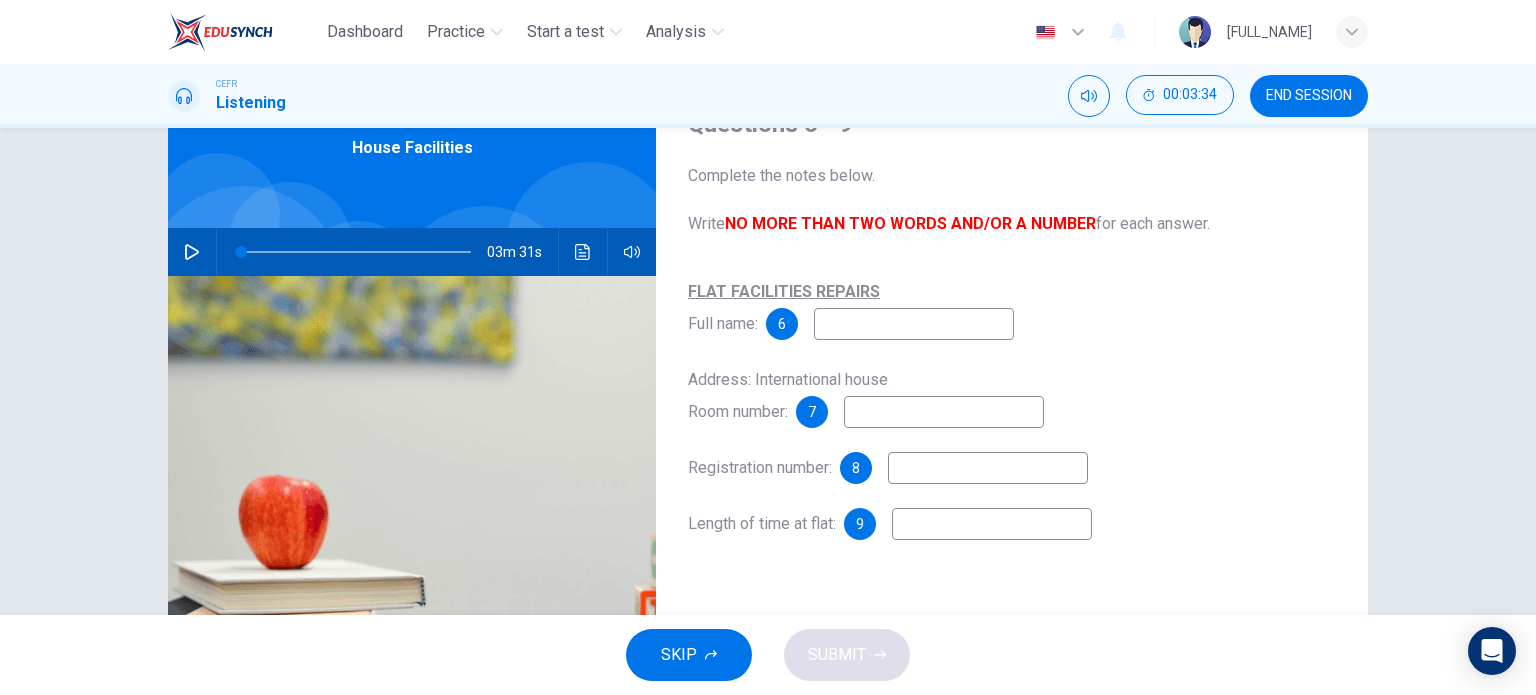 scroll, scrollTop: 92, scrollLeft: 0, axis: vertical 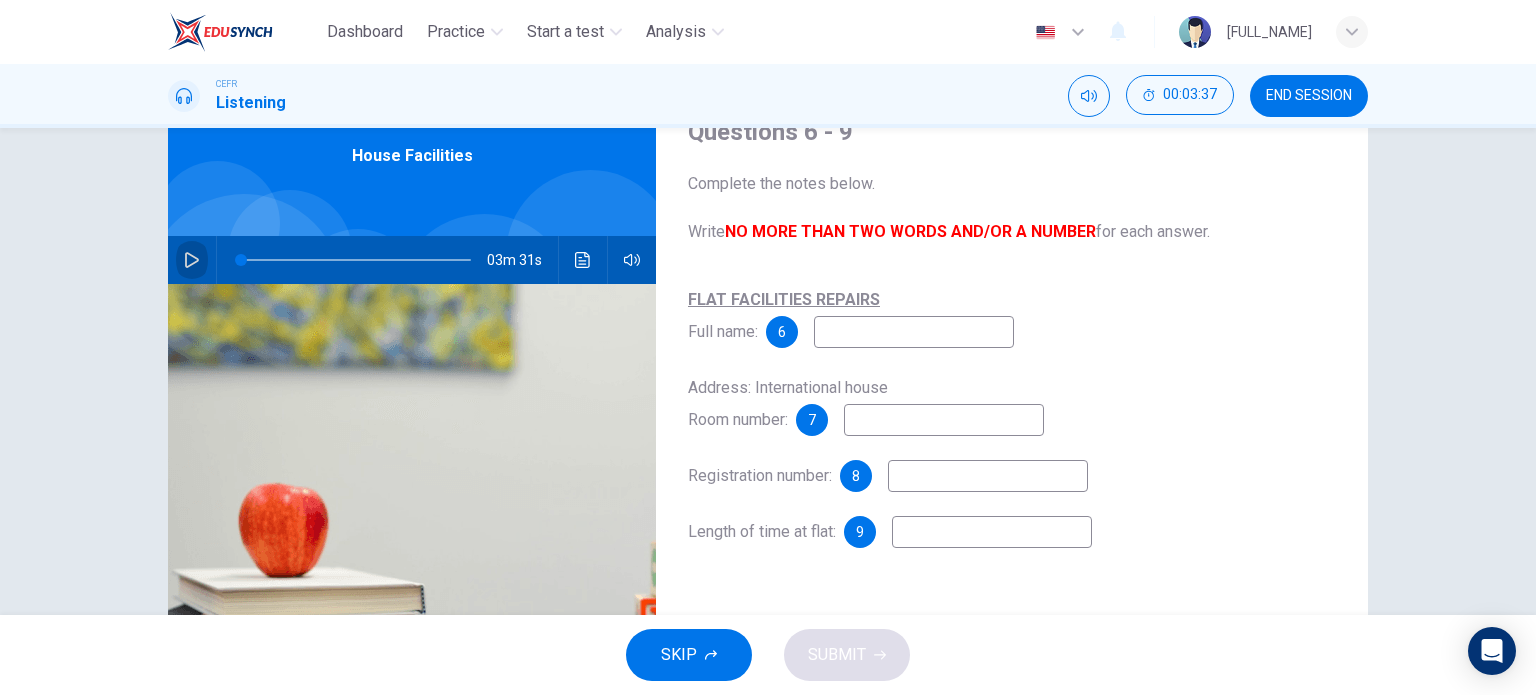 click at bounding box center (192, 260) 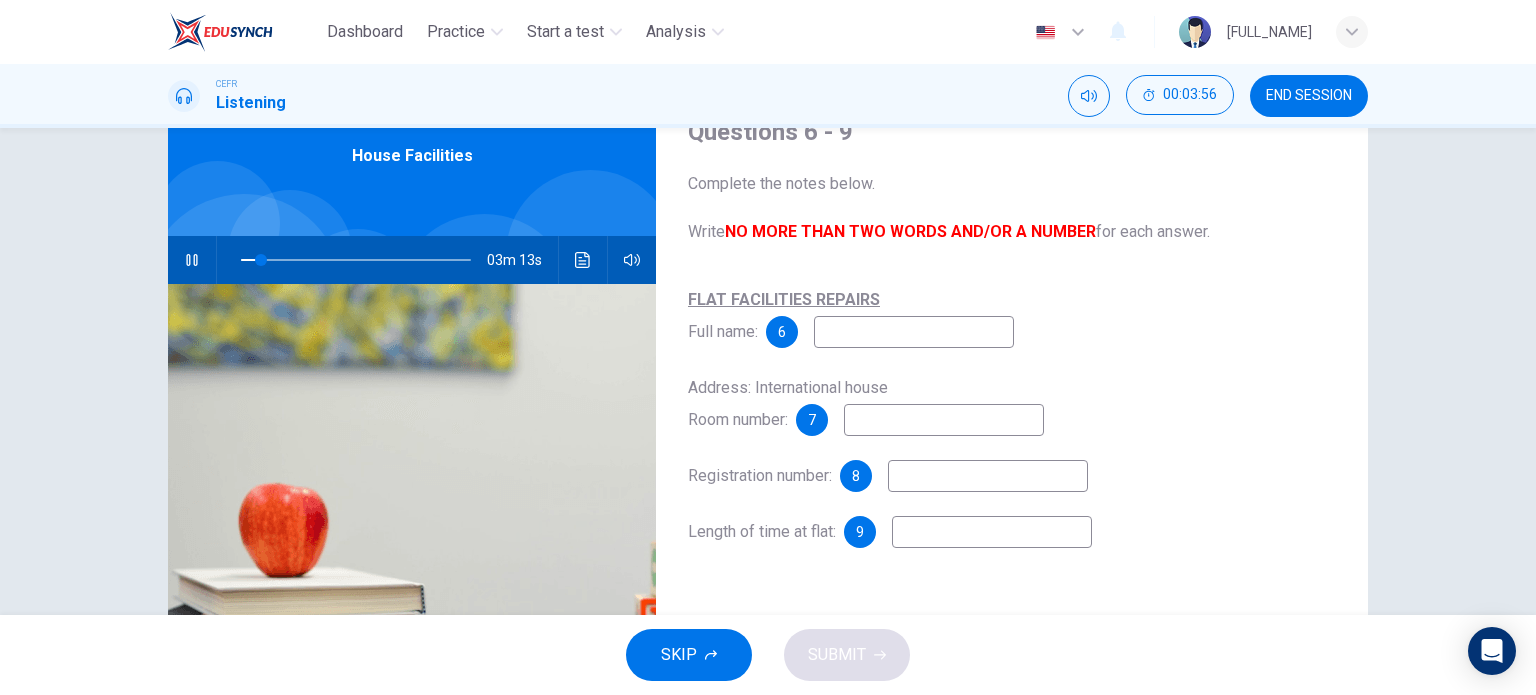 click at bounding box center (914, 332) 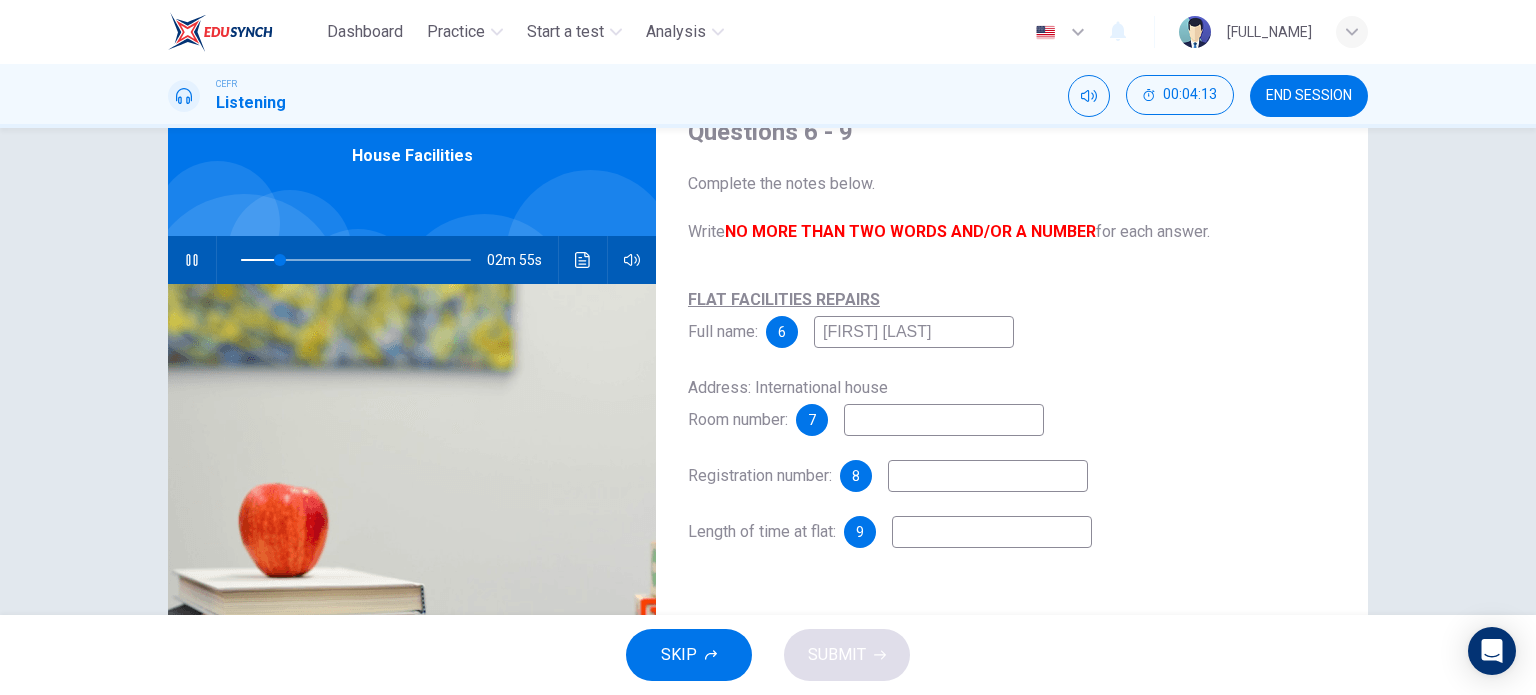 type on "[FIRST] [LAST]" 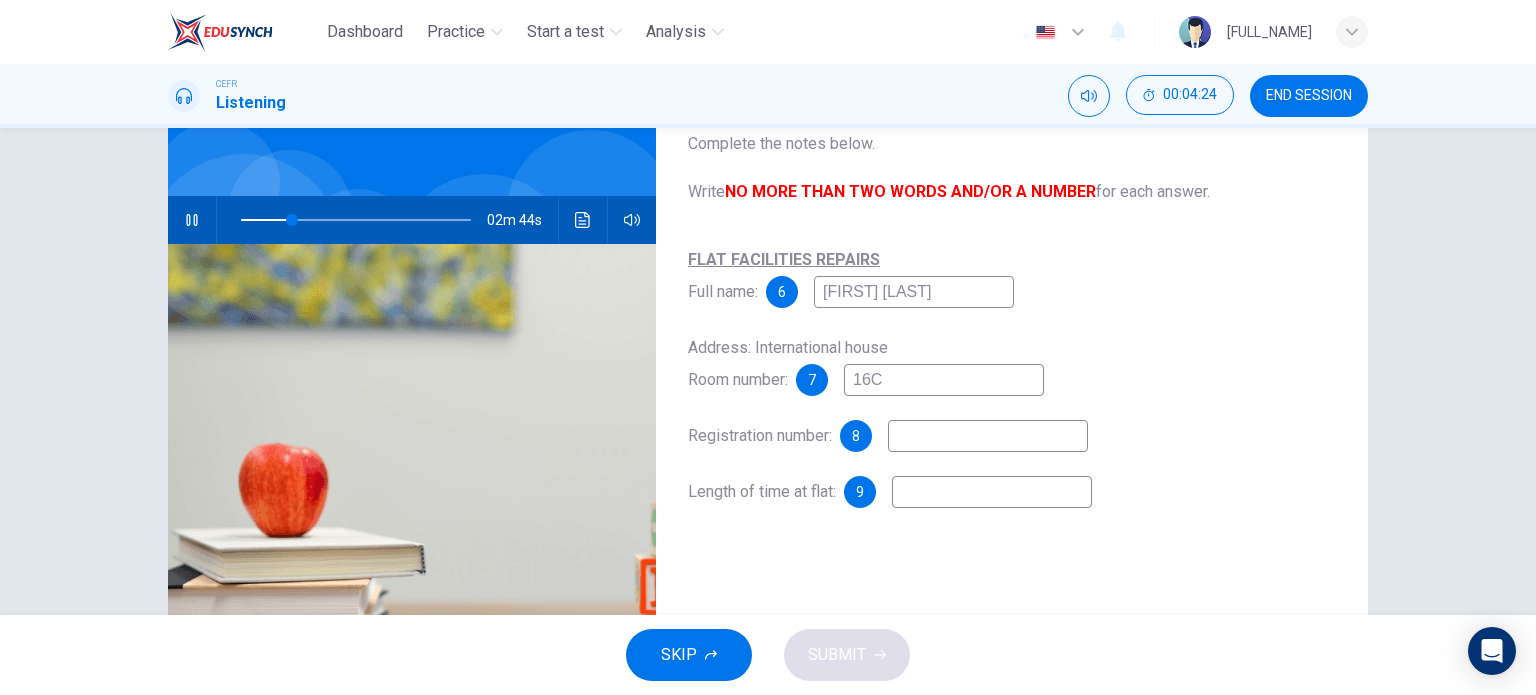 scroll, scrollTop: 132, scrollLeft: 0, axis: vertical 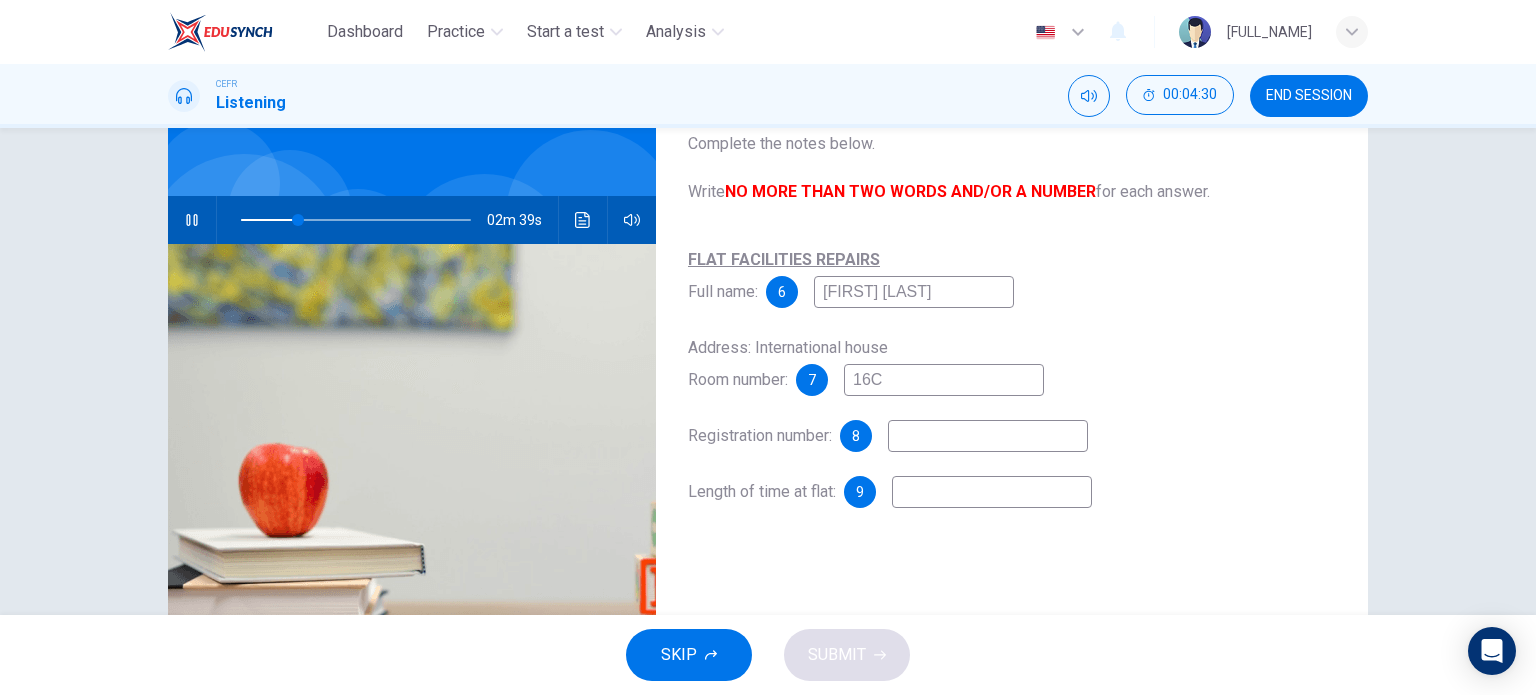 type on "16C" 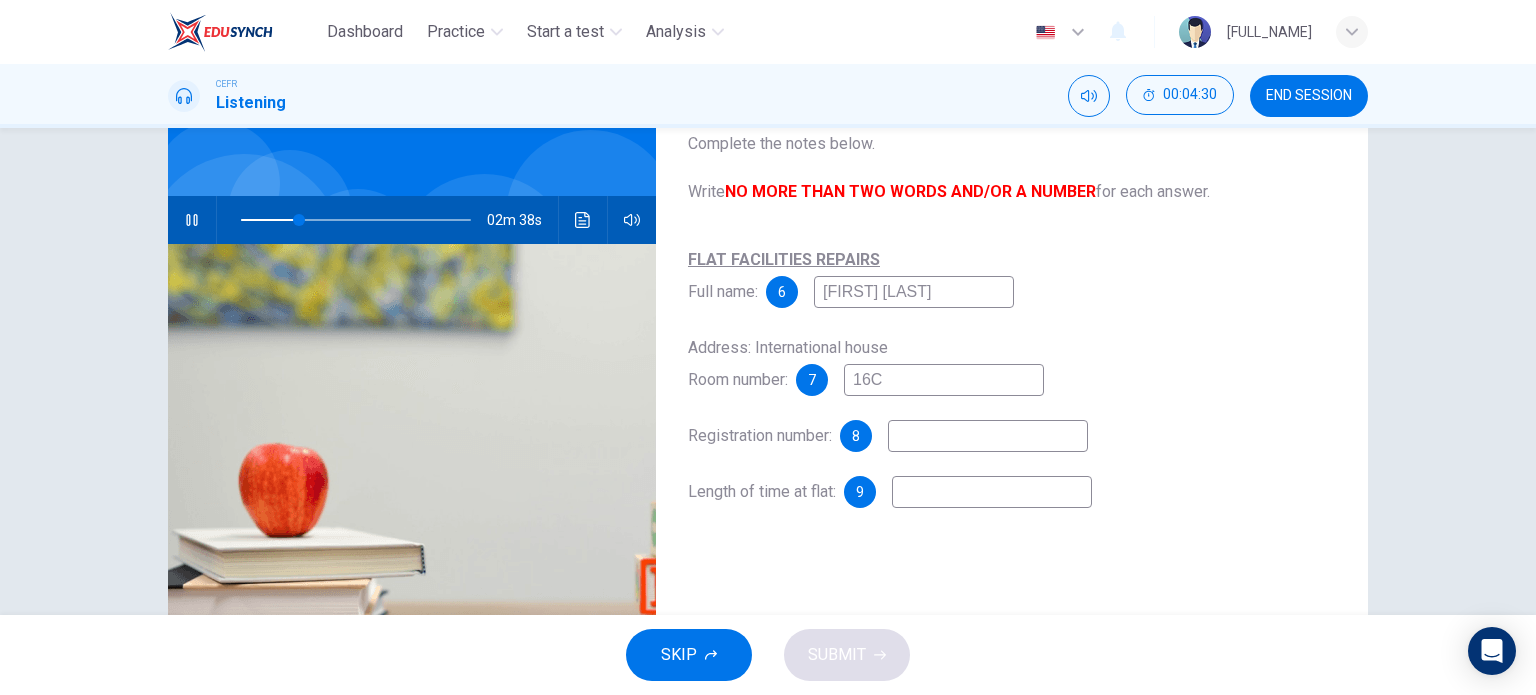 click at bounding box center [914, 292] 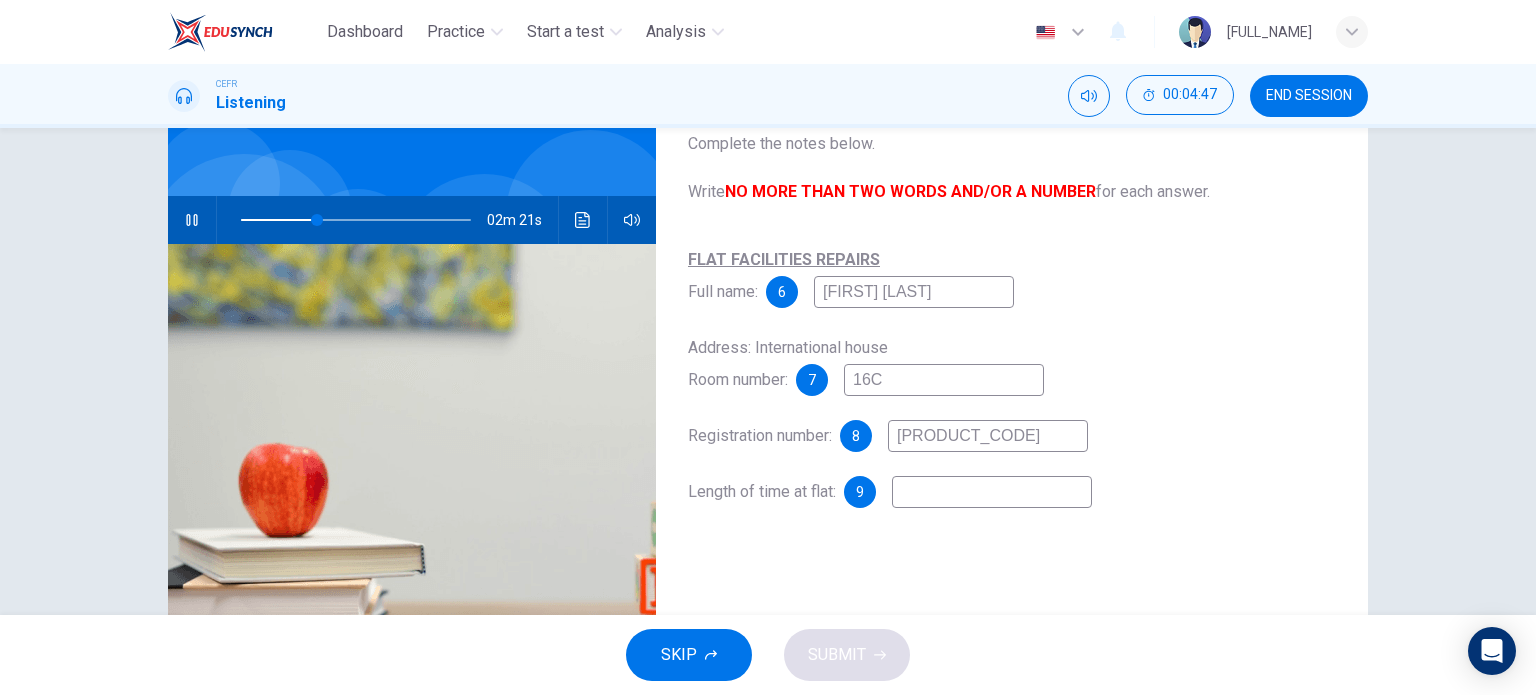 type on "[PRODUCT_CODE]" 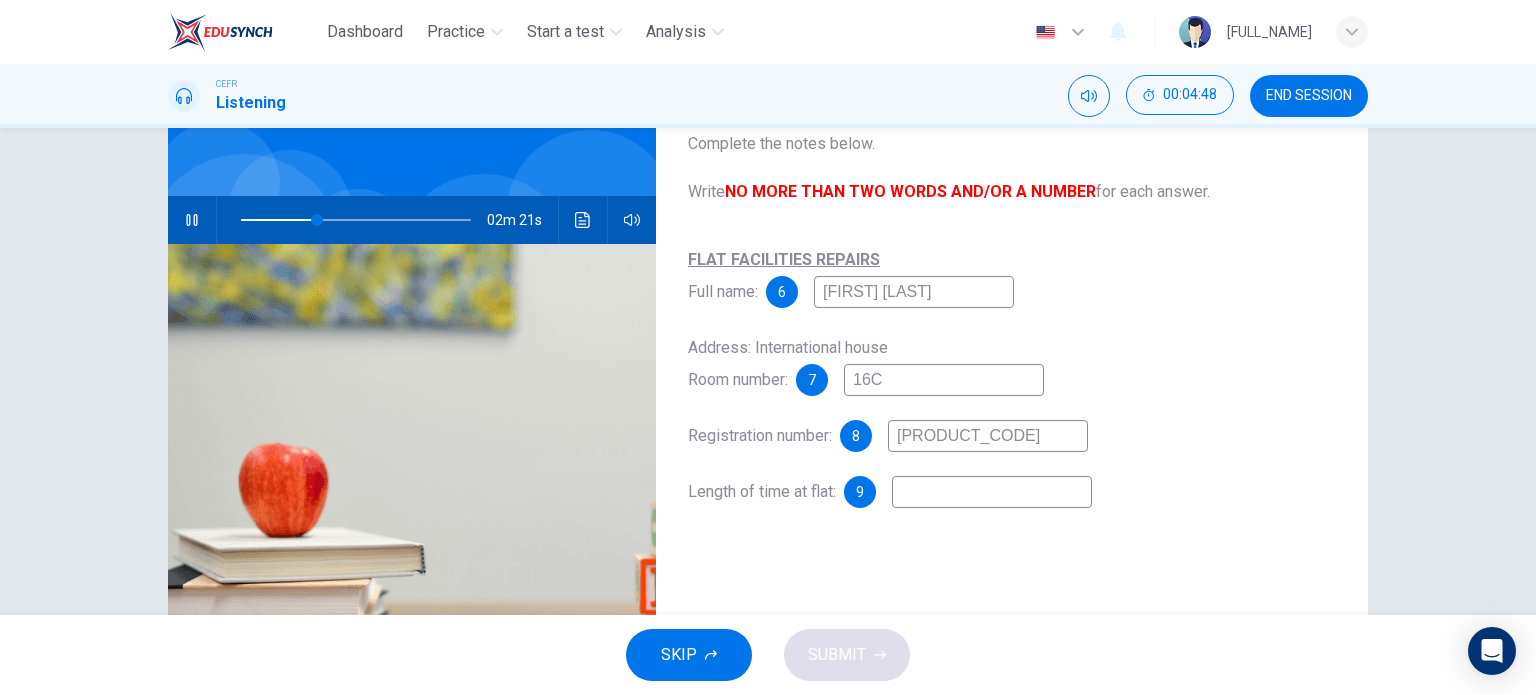 click on "[FIRST] [LAST]" at bounding box center (914, 292) 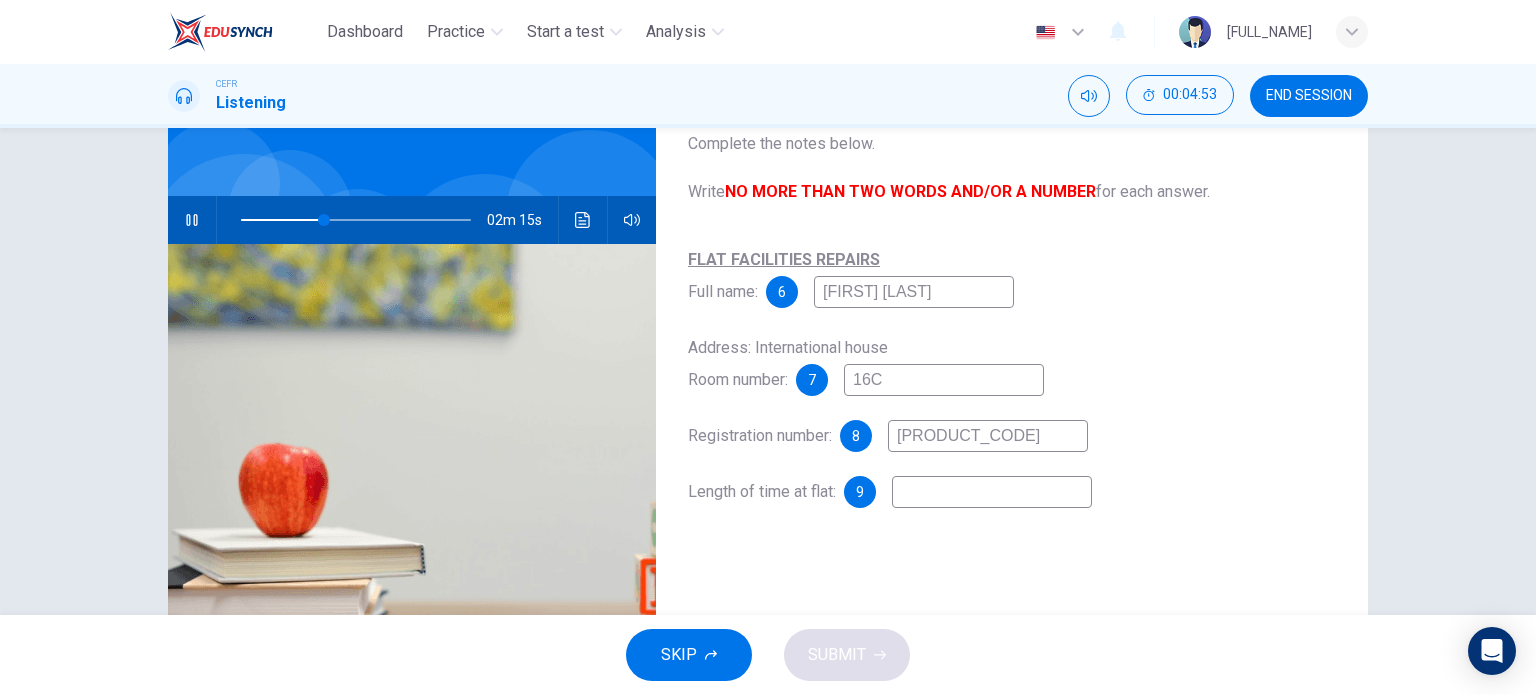 type on "[FIRST] [LAST]" 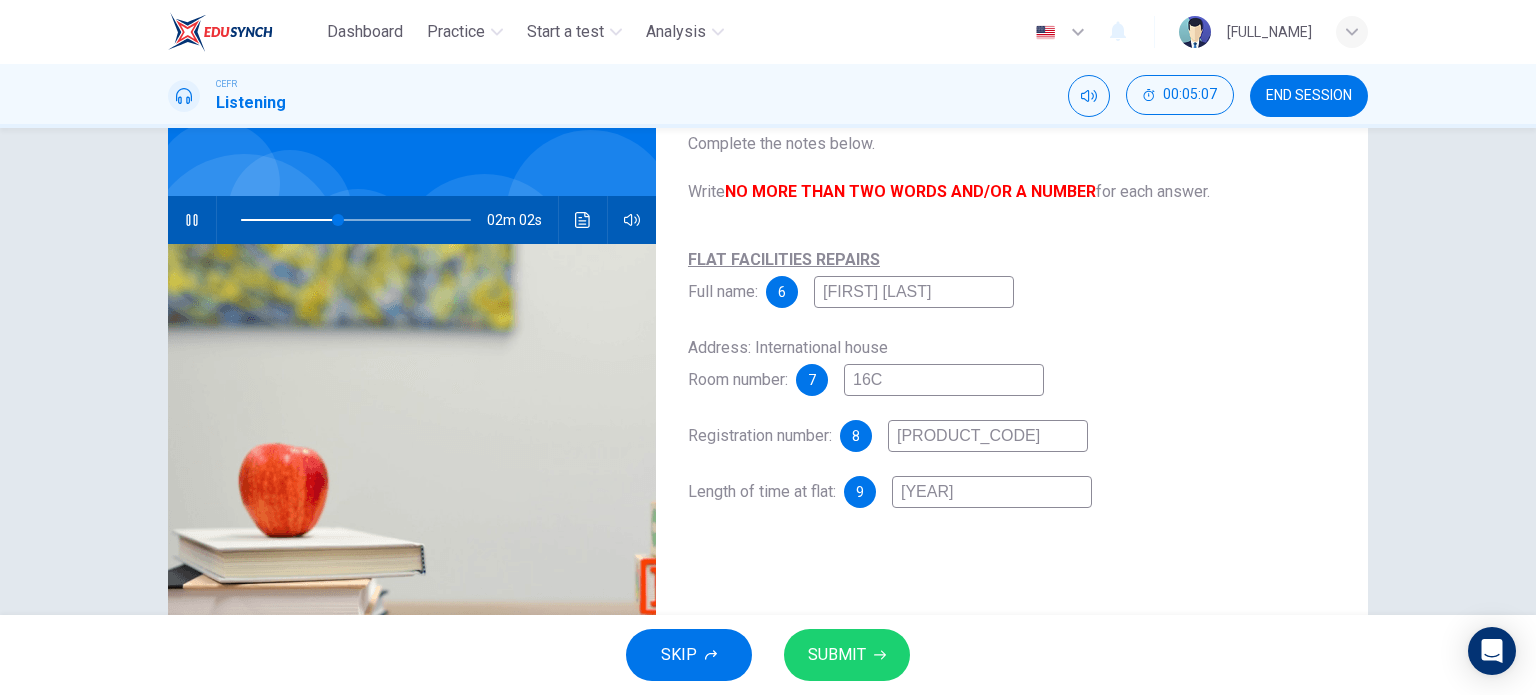 type on "[YEAR]" 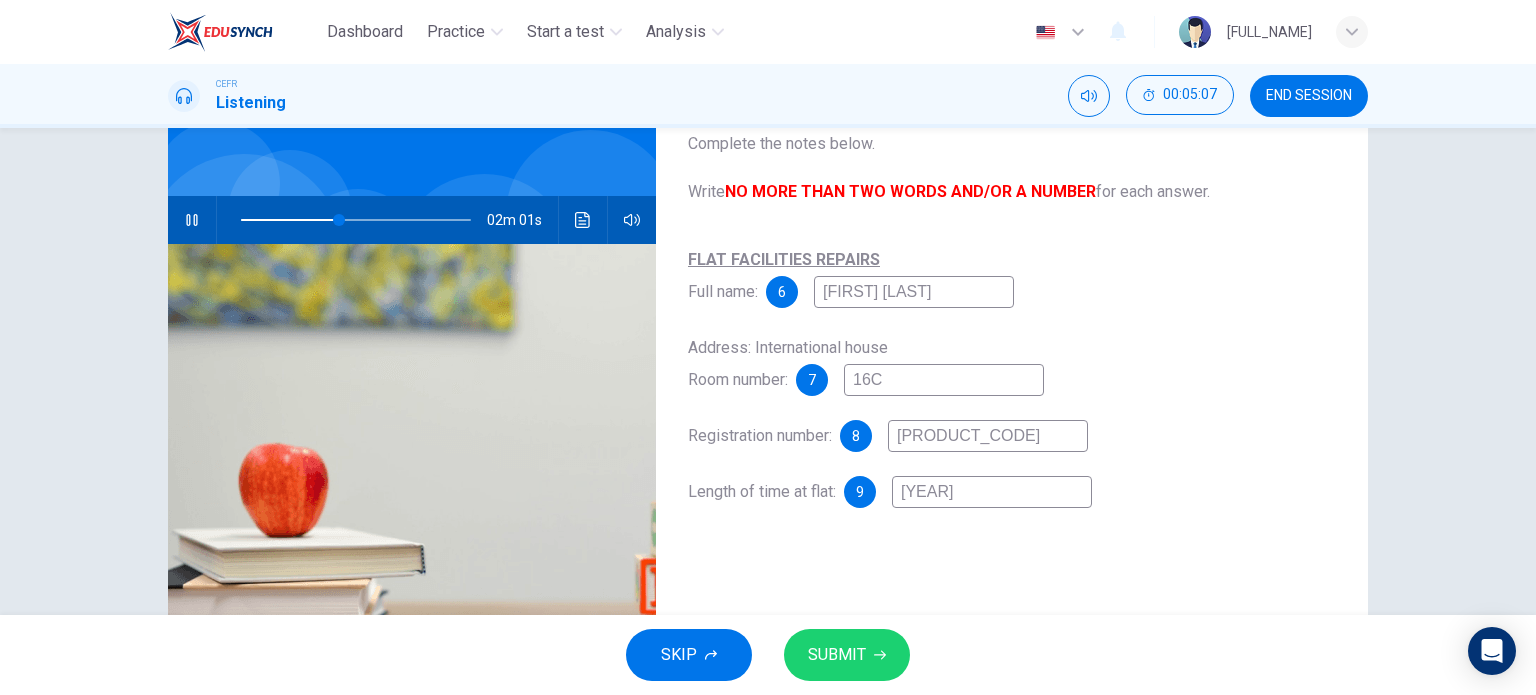 click on "[FIRST] [LAST]" at bounding box center (914, 292) 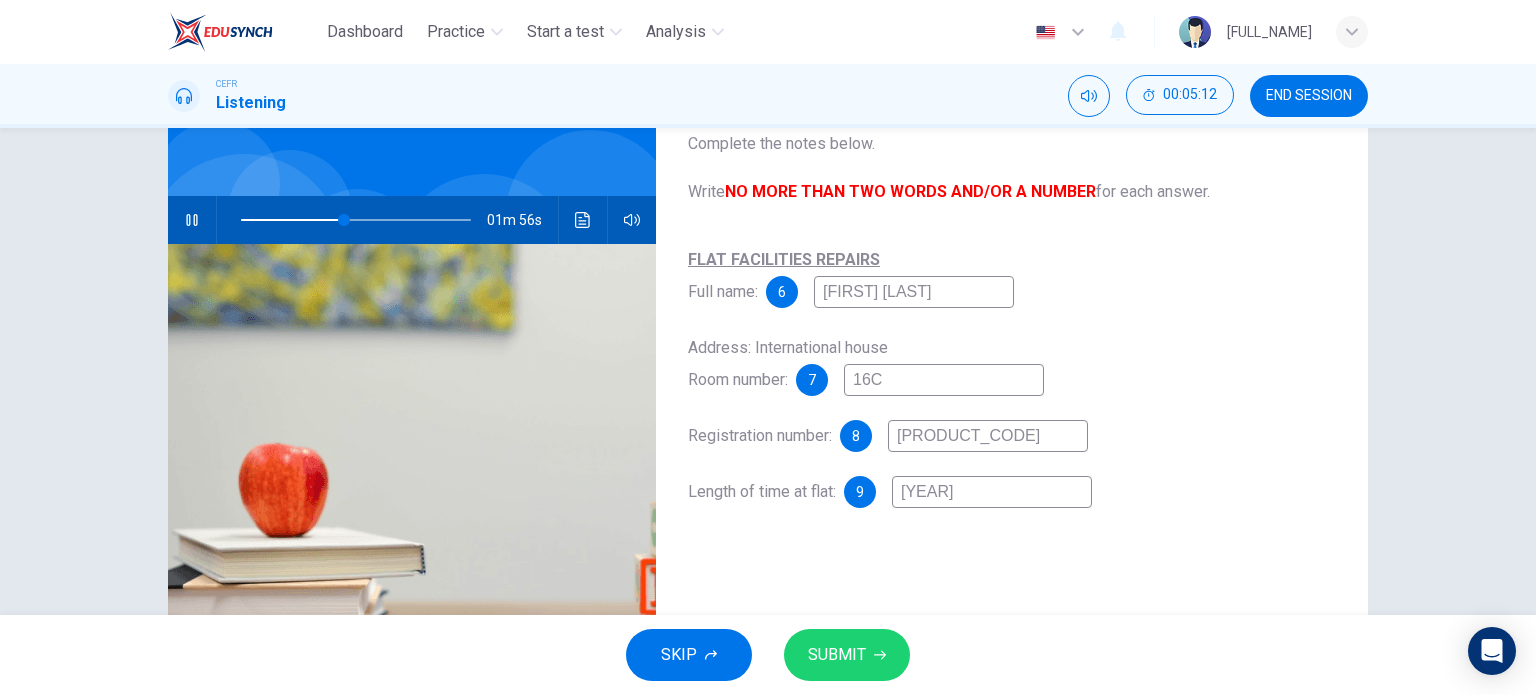 type on "[FIRST] [LAST]" 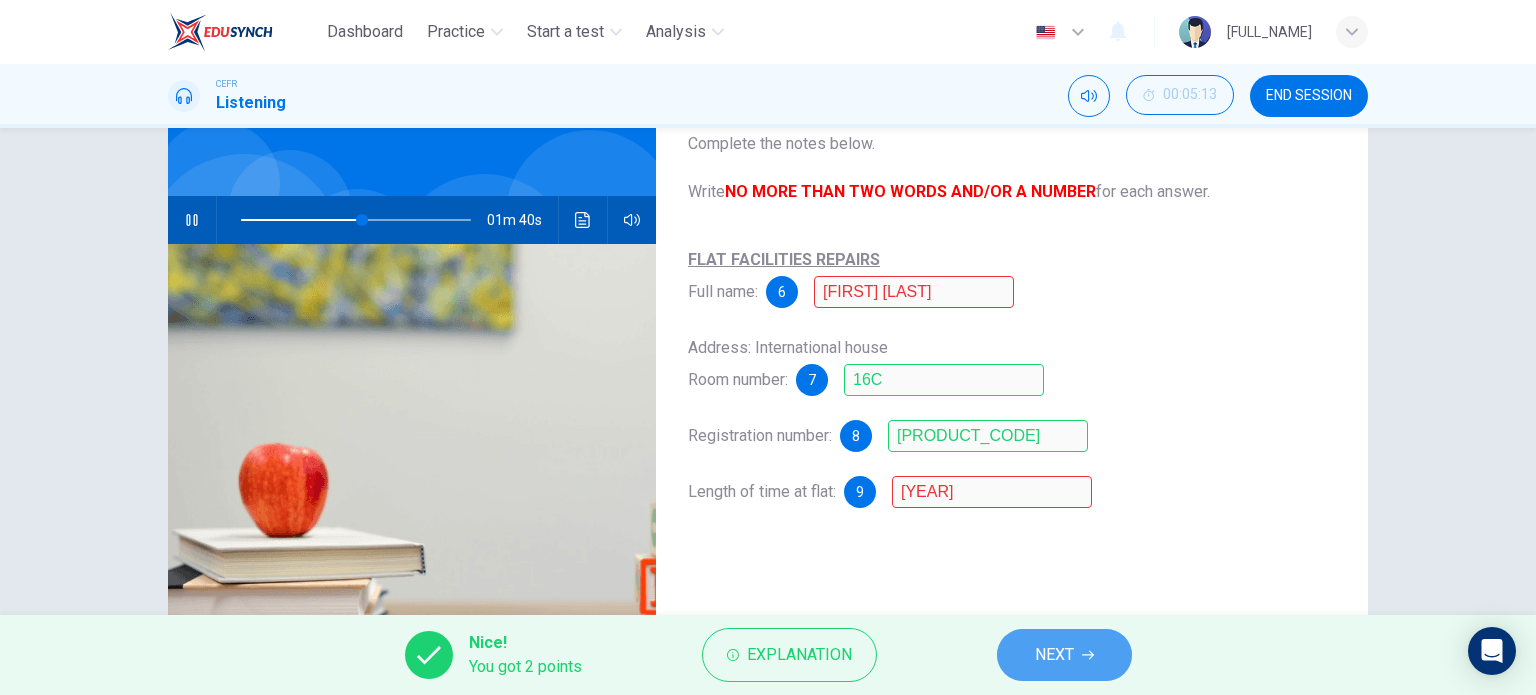 click on "NEXT" at bounding box center (1064, 655) 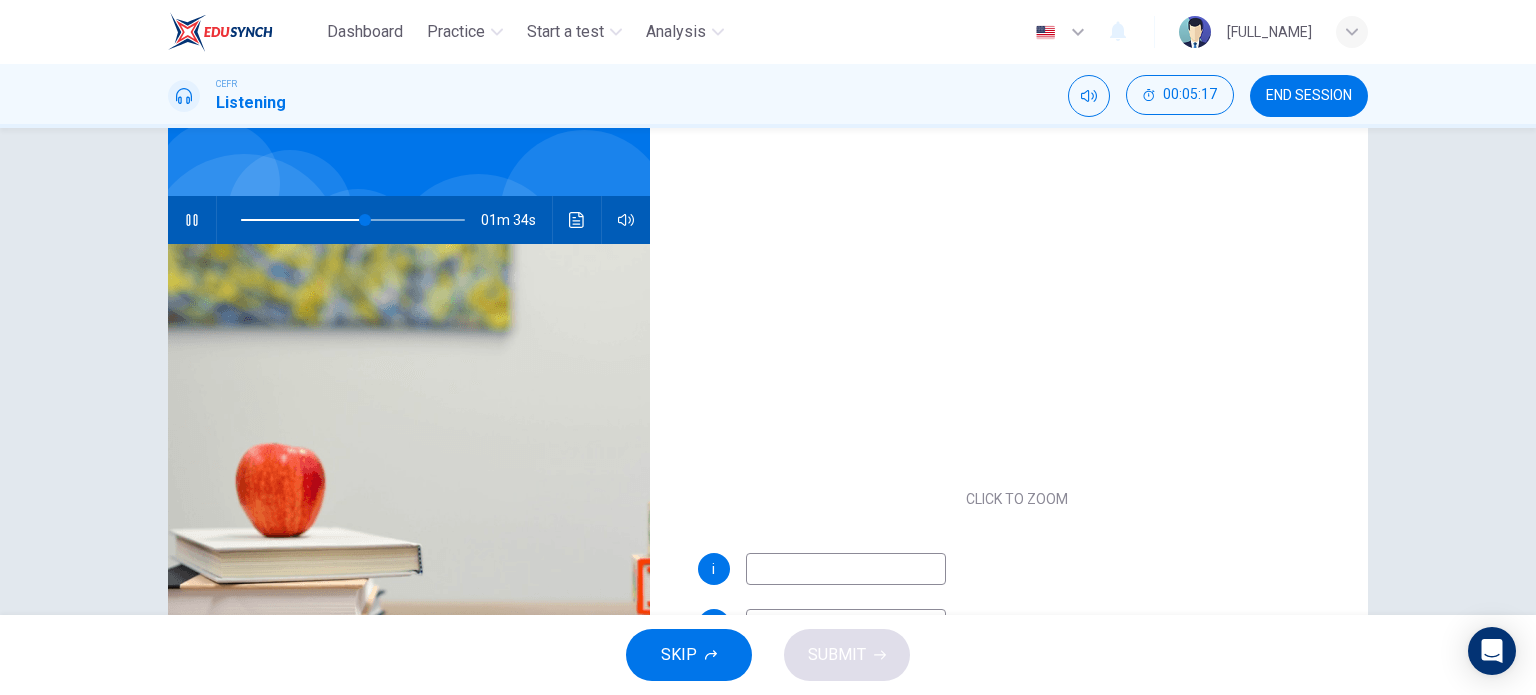 scroll, scrollTop: 117, scrollLeft: 0, axis: vertical 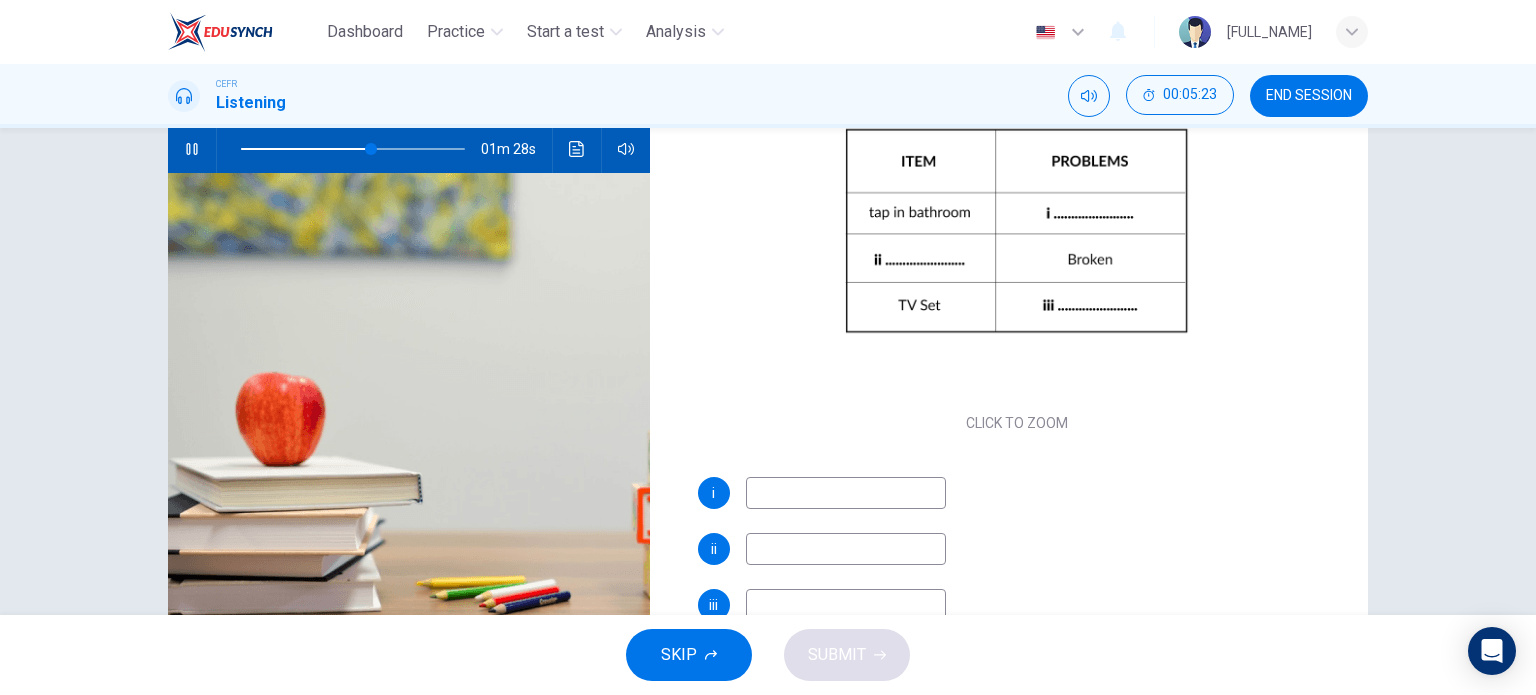 click at bounding box center [846, 493] 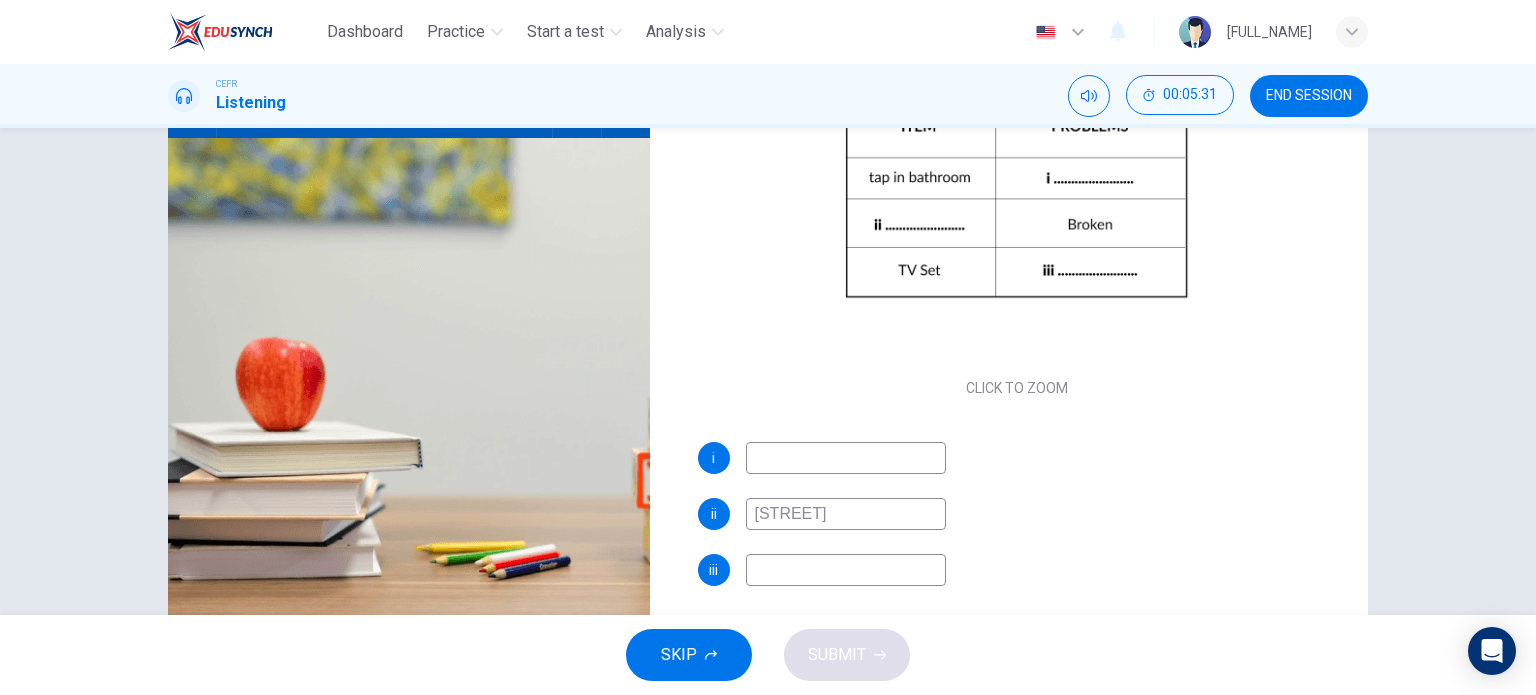 scroll, scrollTop: 239, scrollLeft: 0, axis: vertical 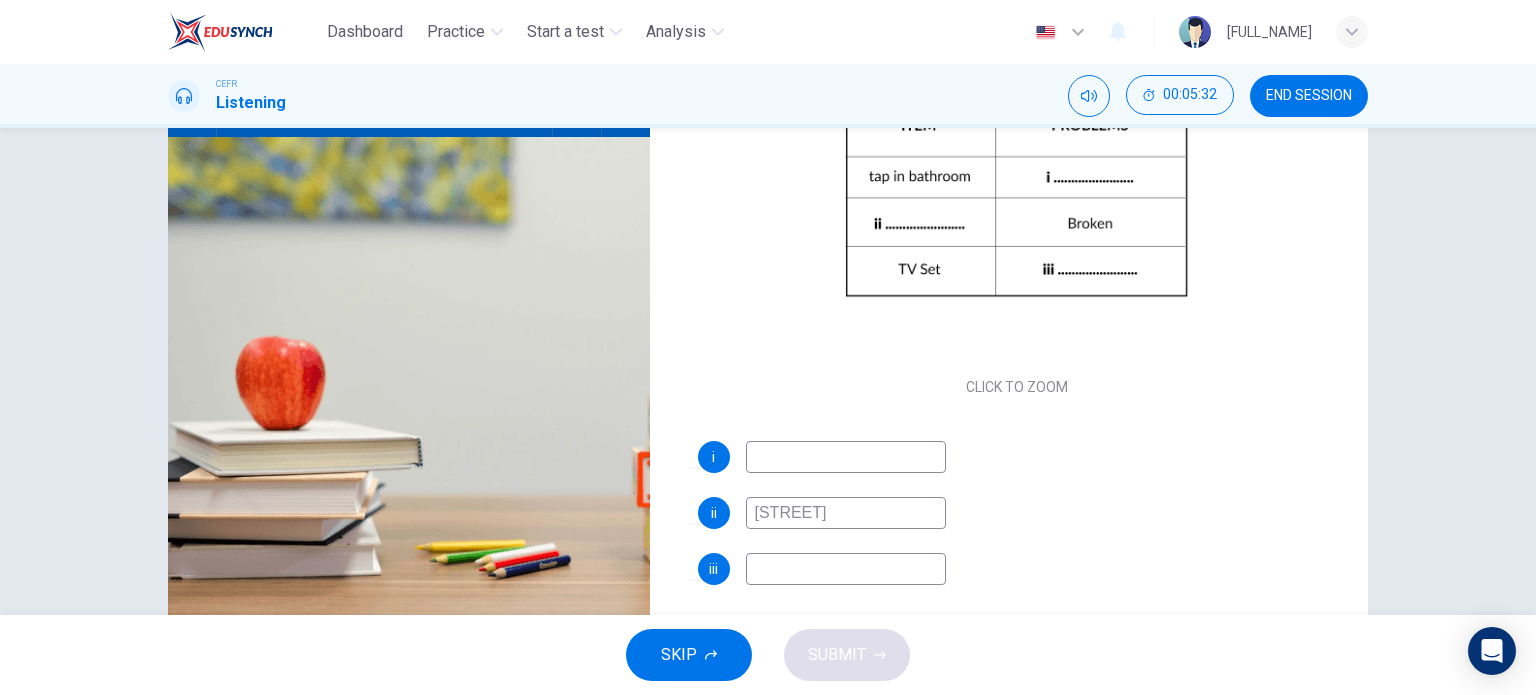 type on "[STREET]" 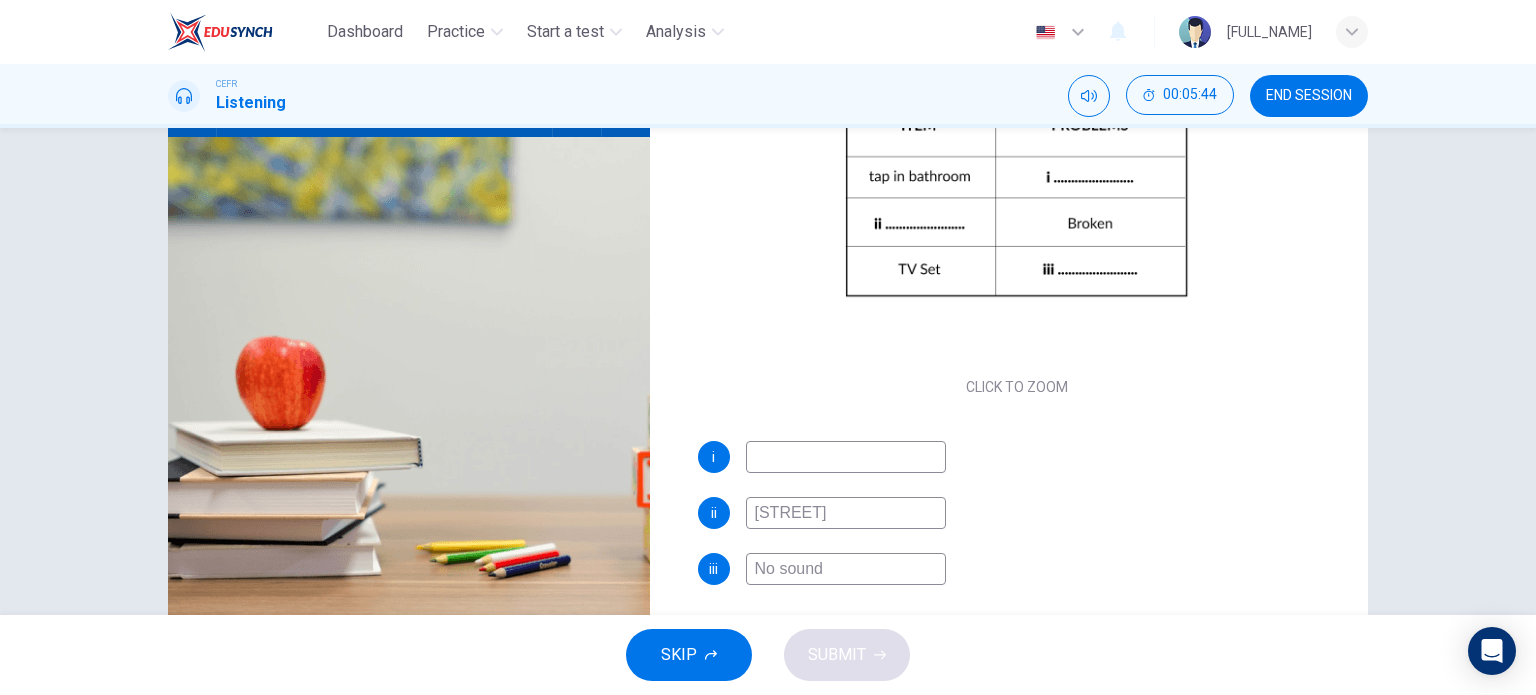 type on "No sound" 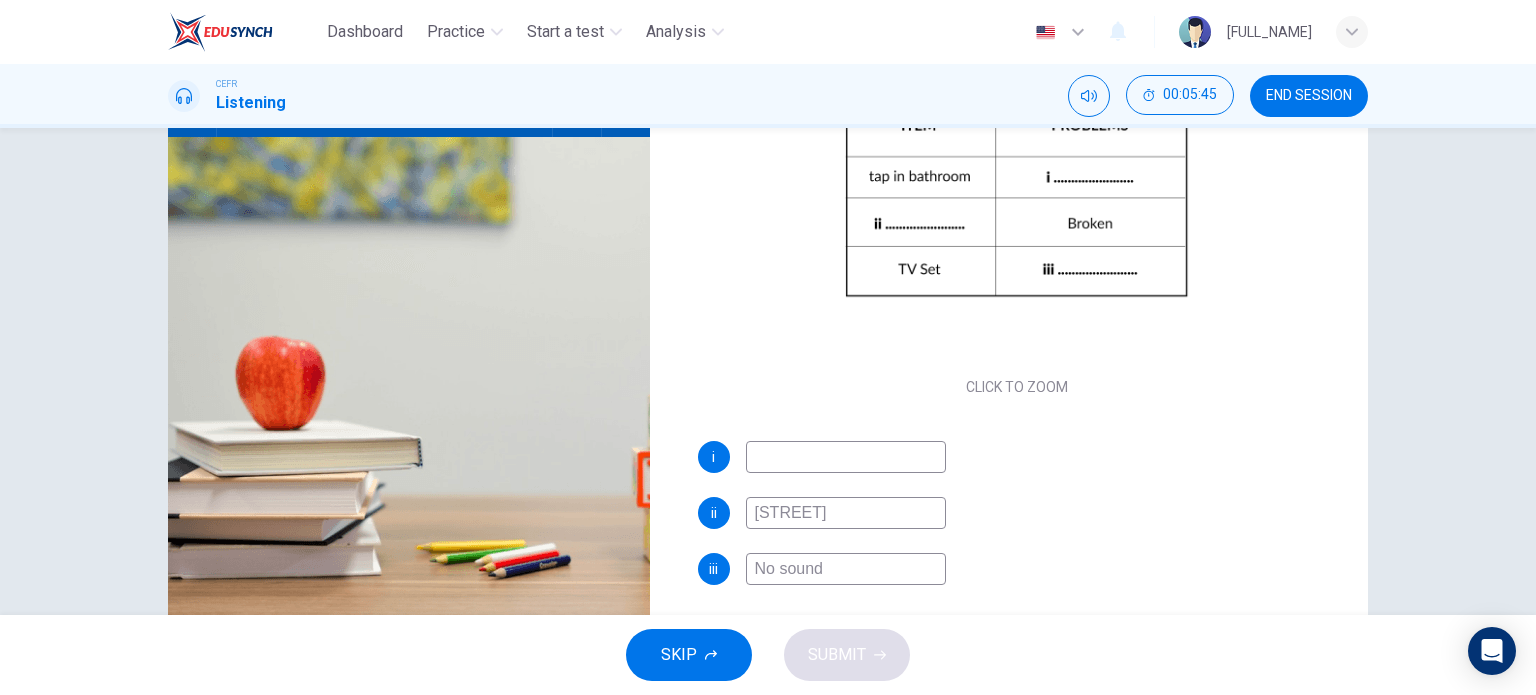 scroll, scrollTop: 29, scrollLeft: 0, axis: vertical 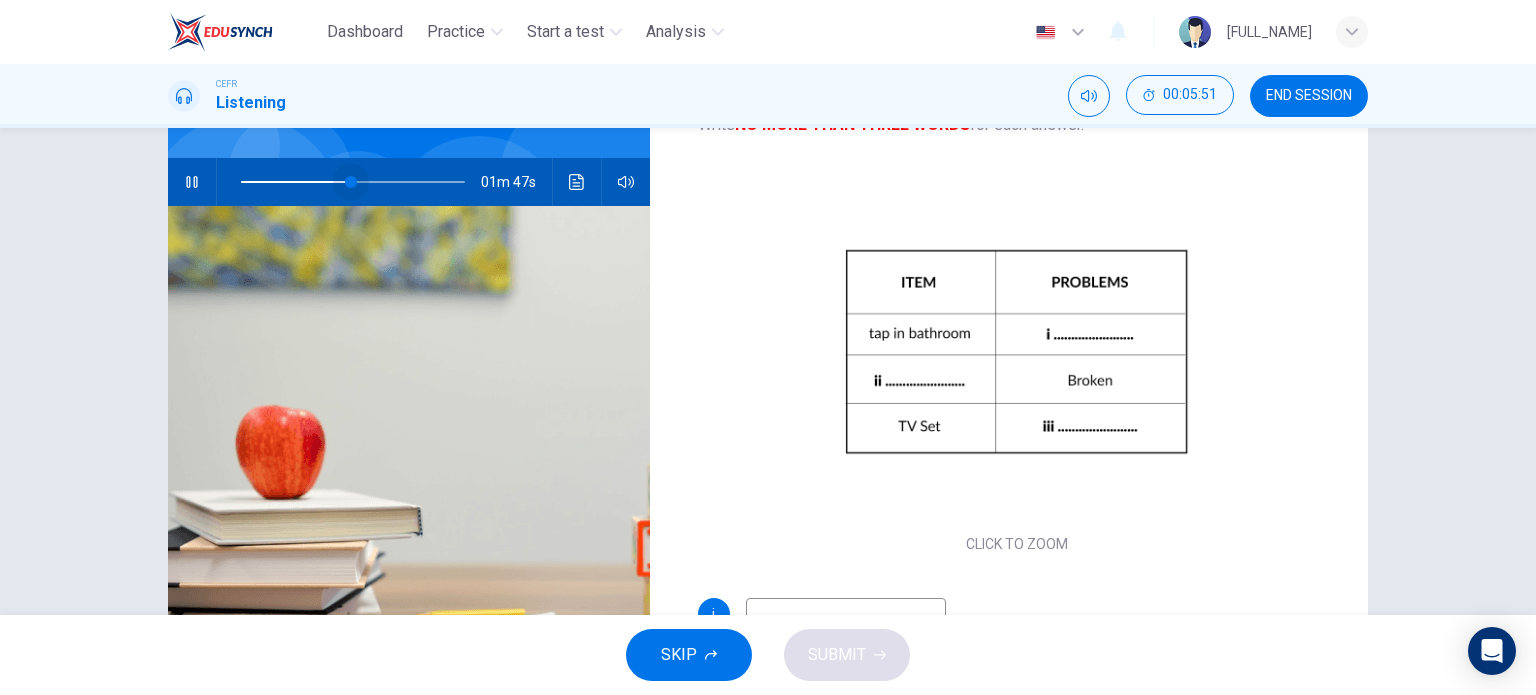 click at bounding box center (353, 182) 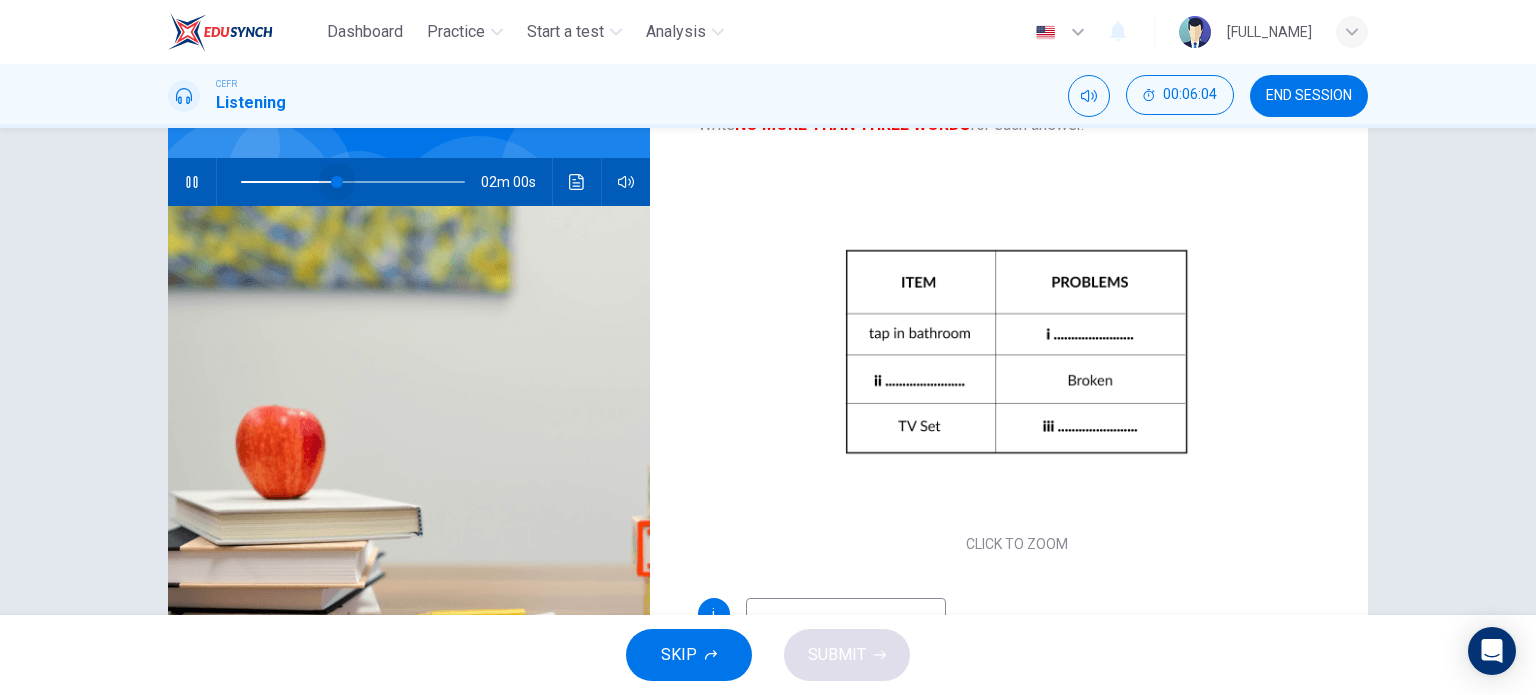 click at bounding box center [353, 182] 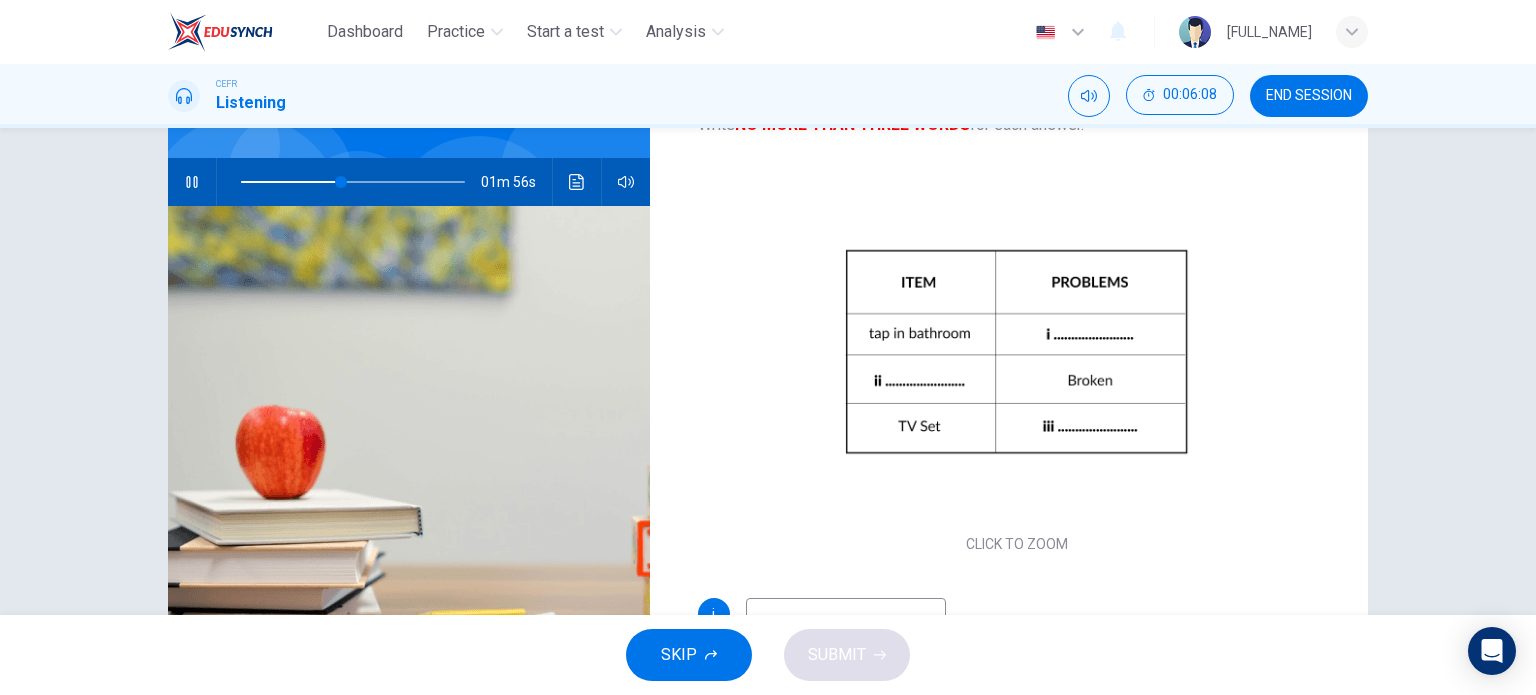 scroll, scrollTop: 288, scrollLeft: 0, axis: vertical 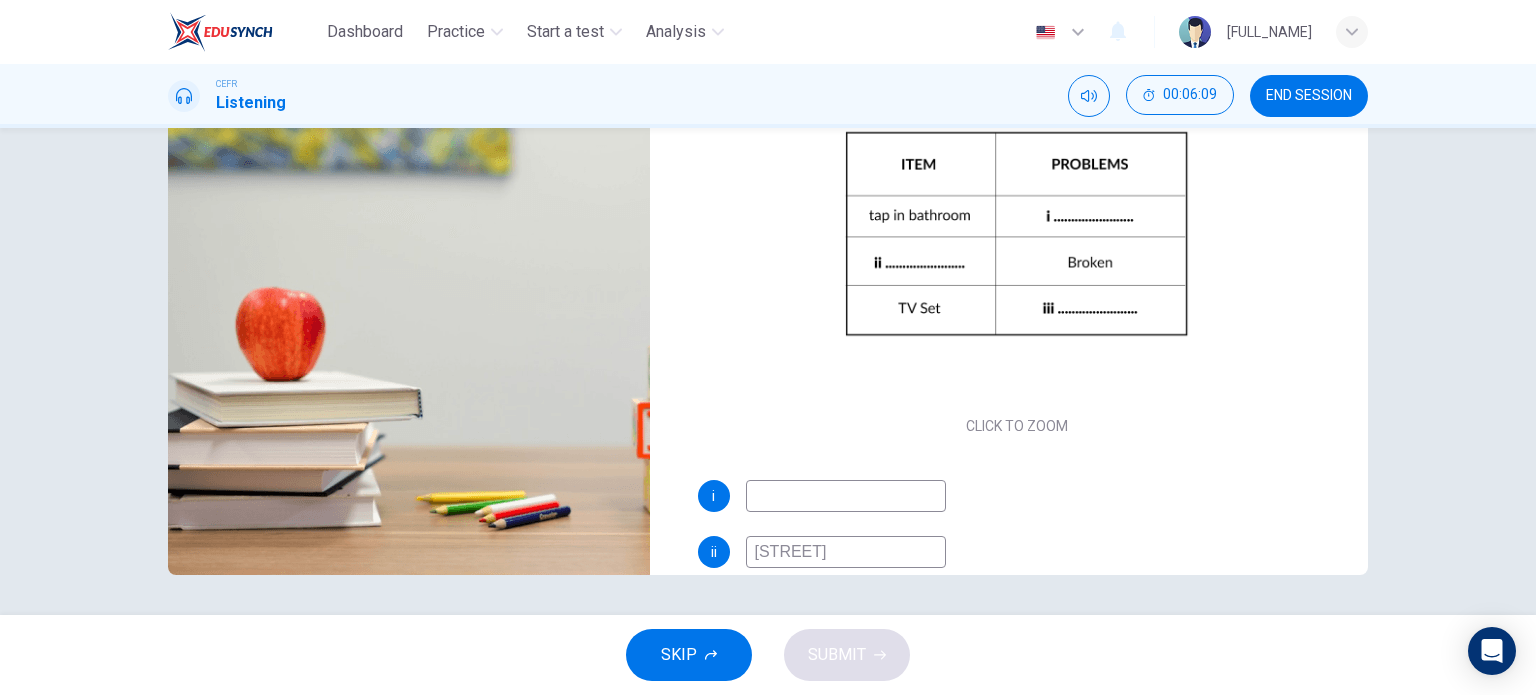 click at bounding box center [846, 496] 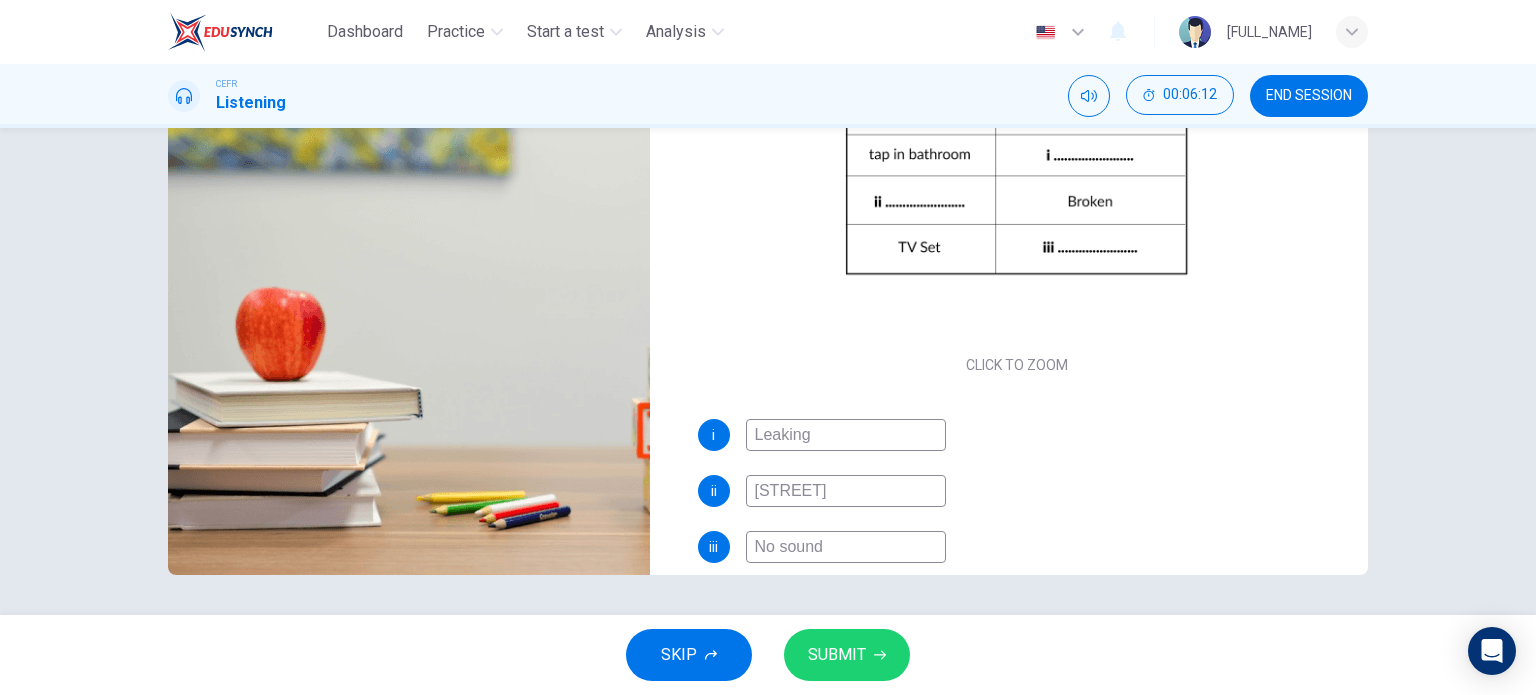 scroll, scrollTop: 117, scrollLeft: 0, axis: vertical 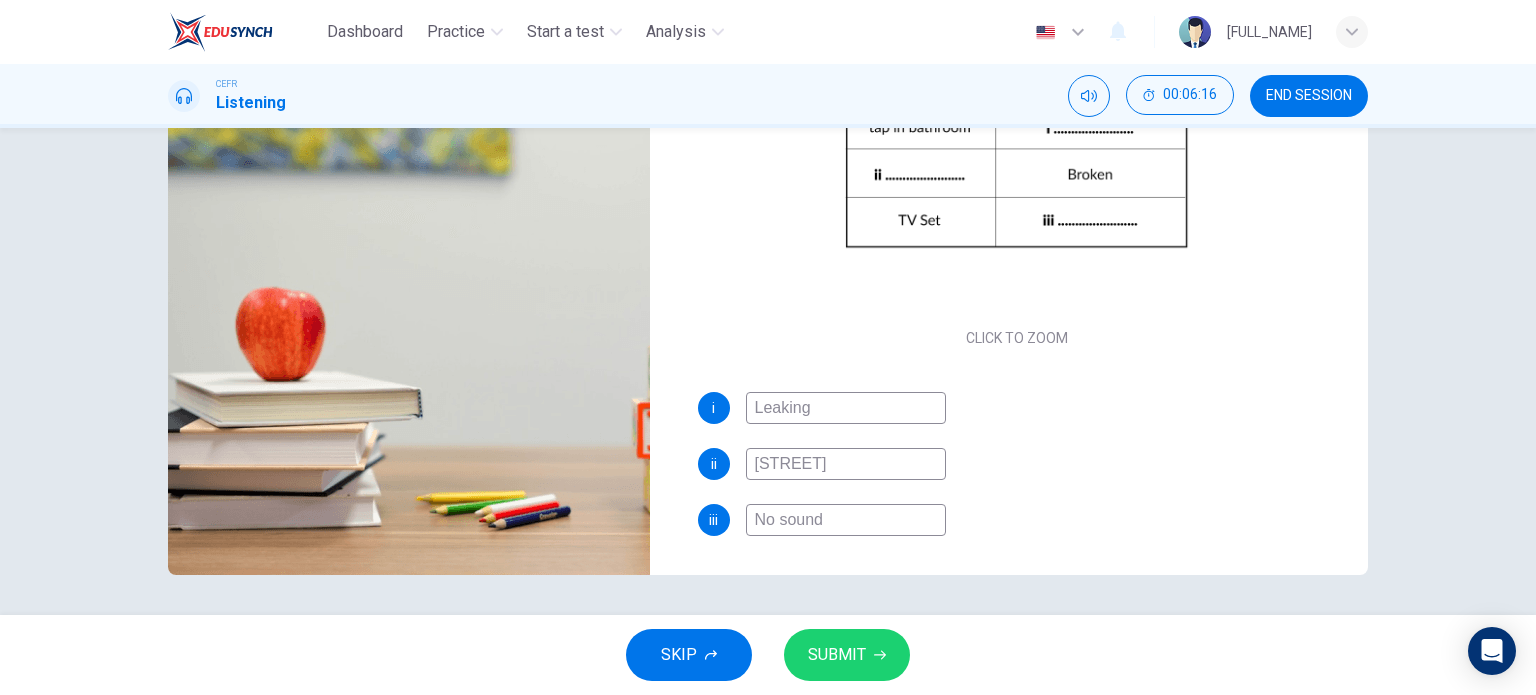 type on "Leaking" 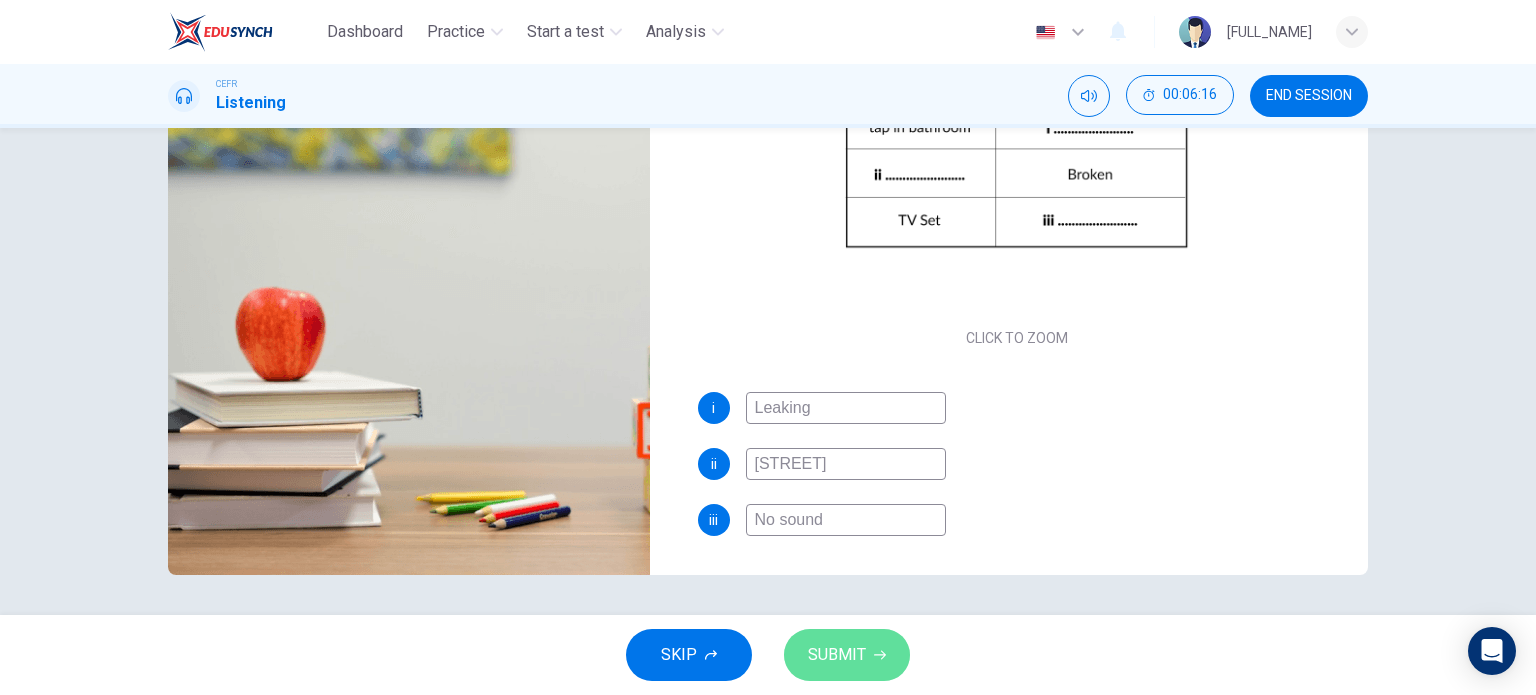 click on "SUBMIT" at bounding box center (847, 655) 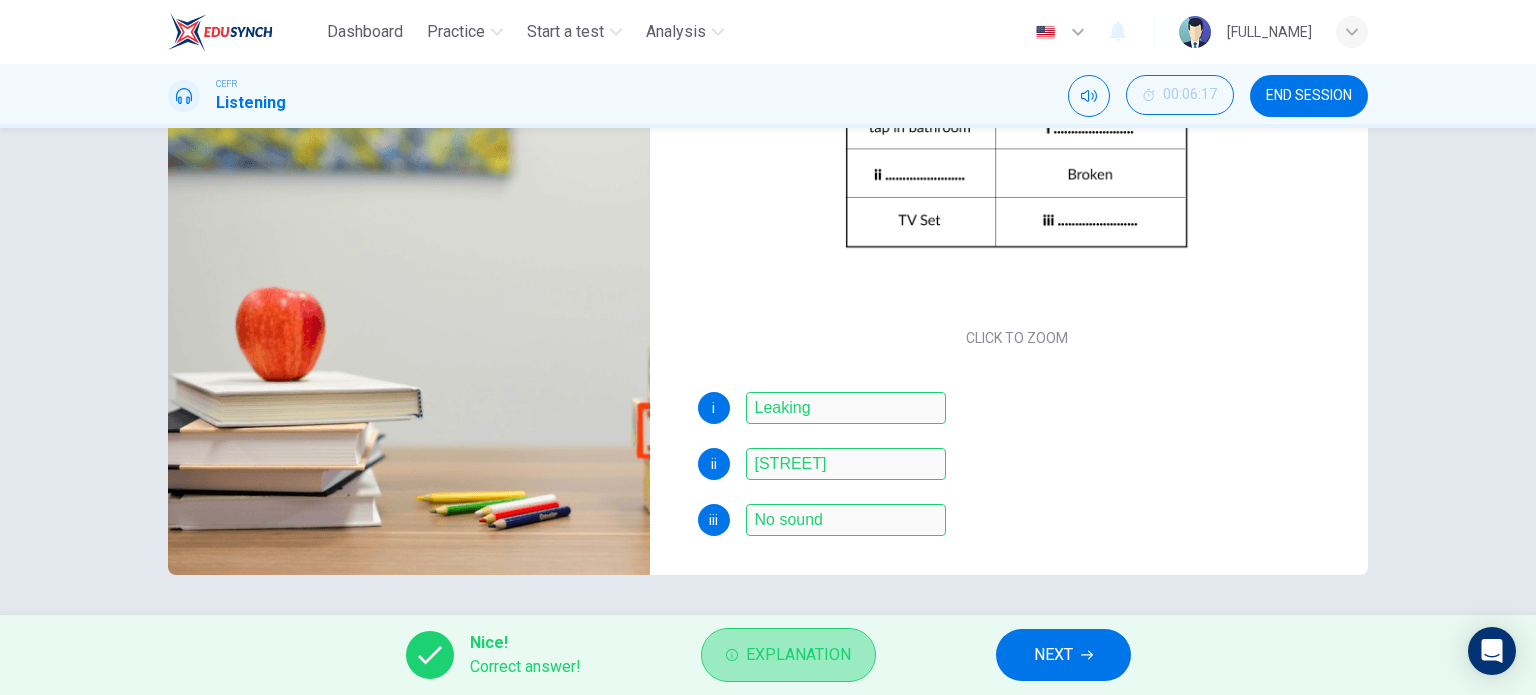 click on "Explanation" at bounding box center (788, 655) 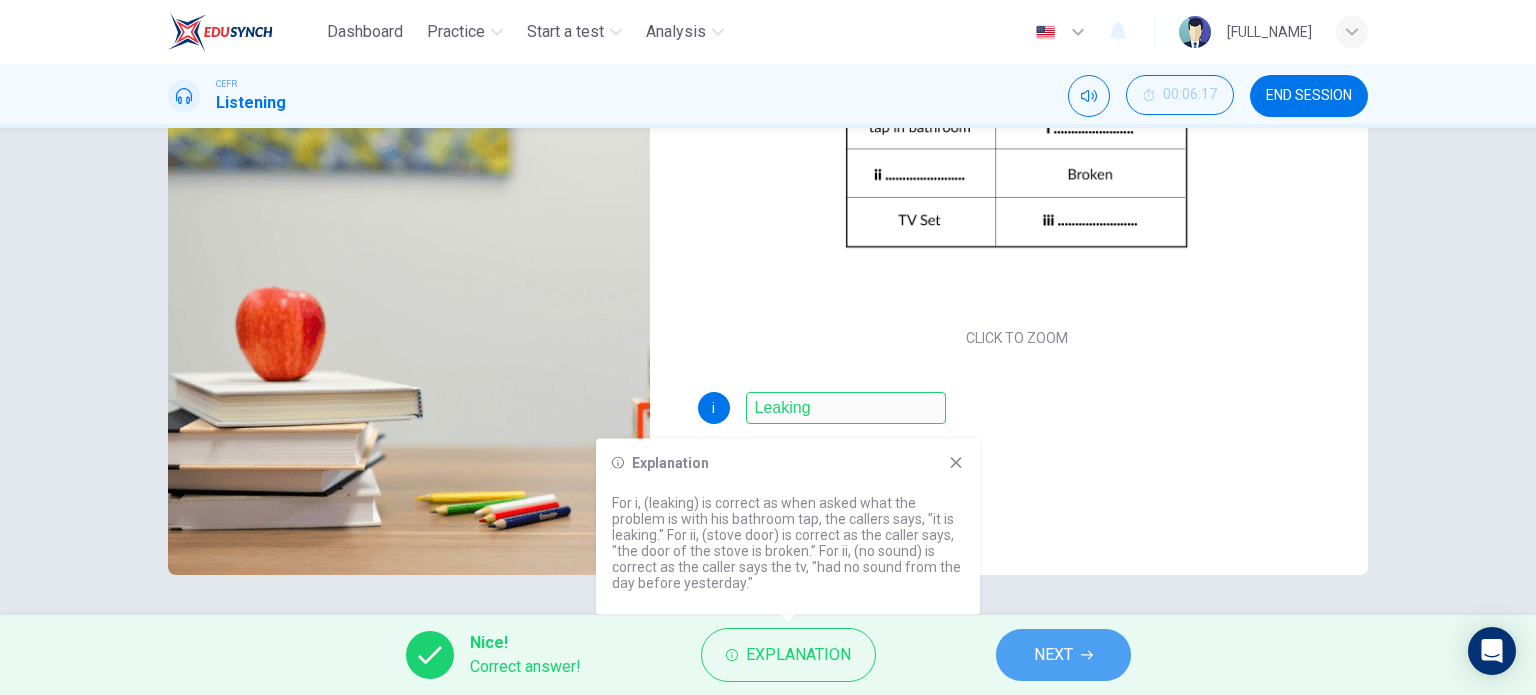click on "NEXT" at bounding box center (1063, 655) 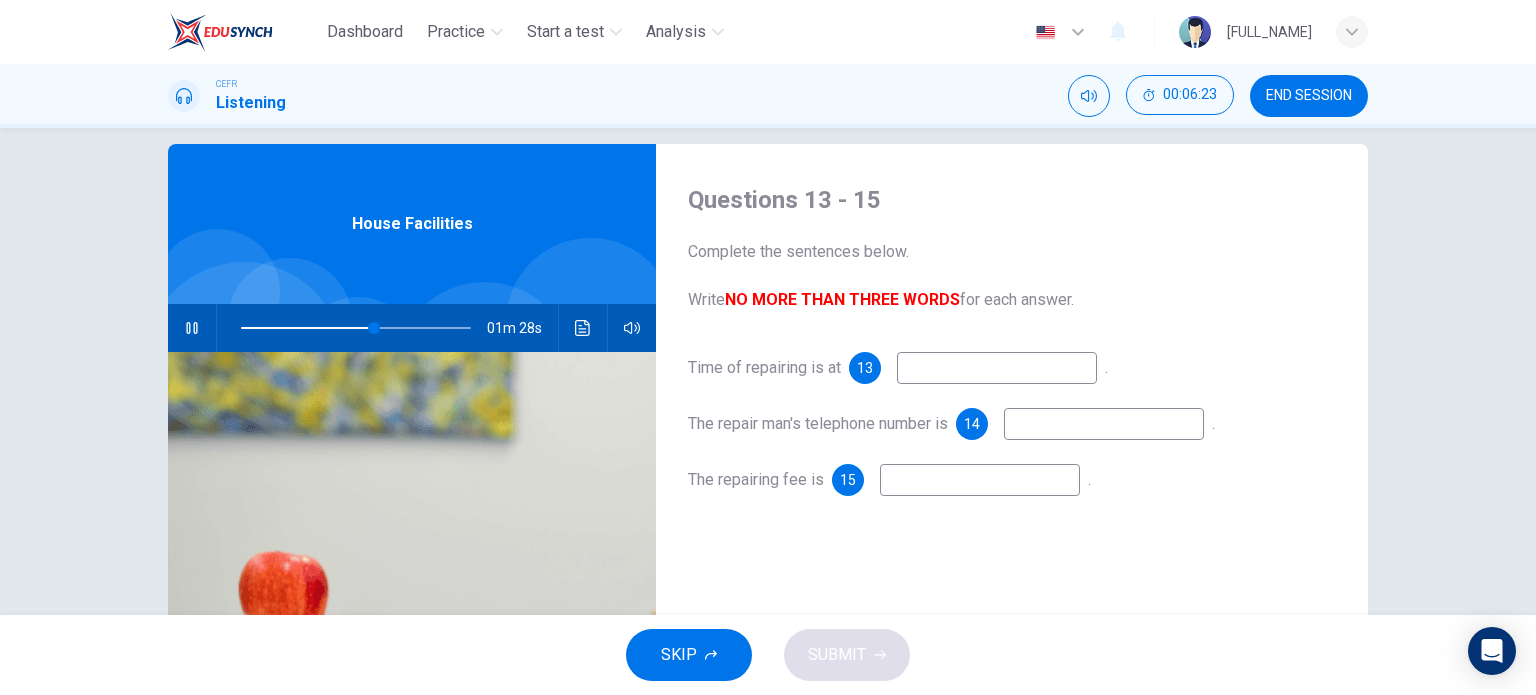 scroll, scrollTop: 23, scrollLeft: 0, axis: vertical 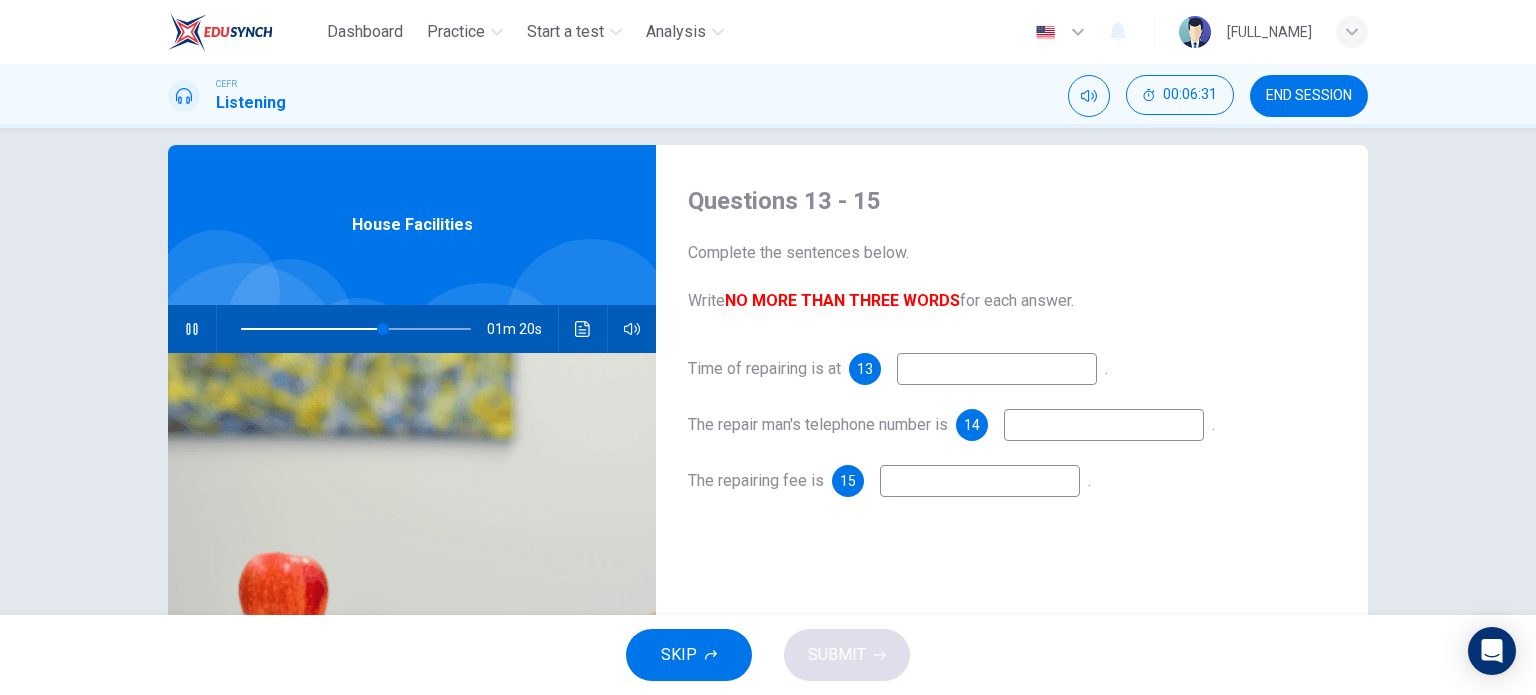 click at bounding box center [997, 369] 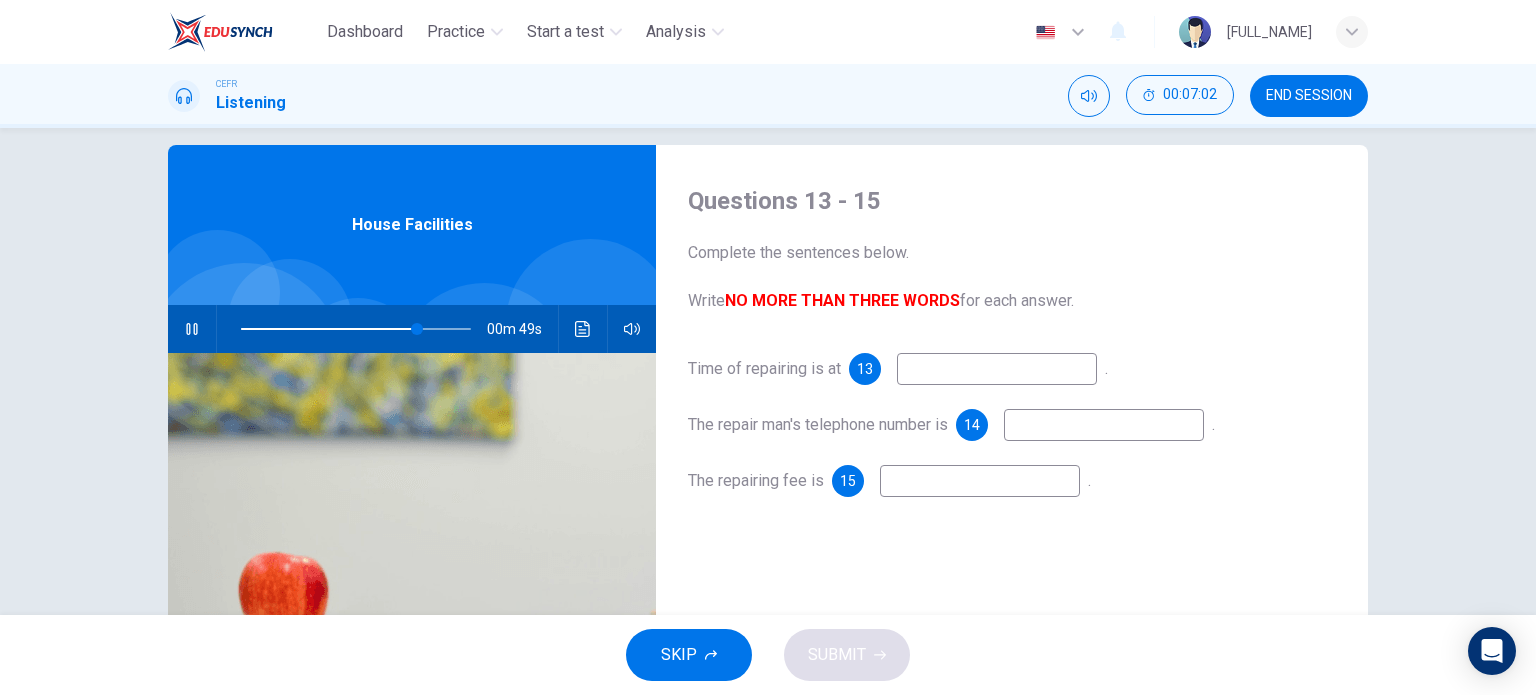 click at bounding box center [997, 369] 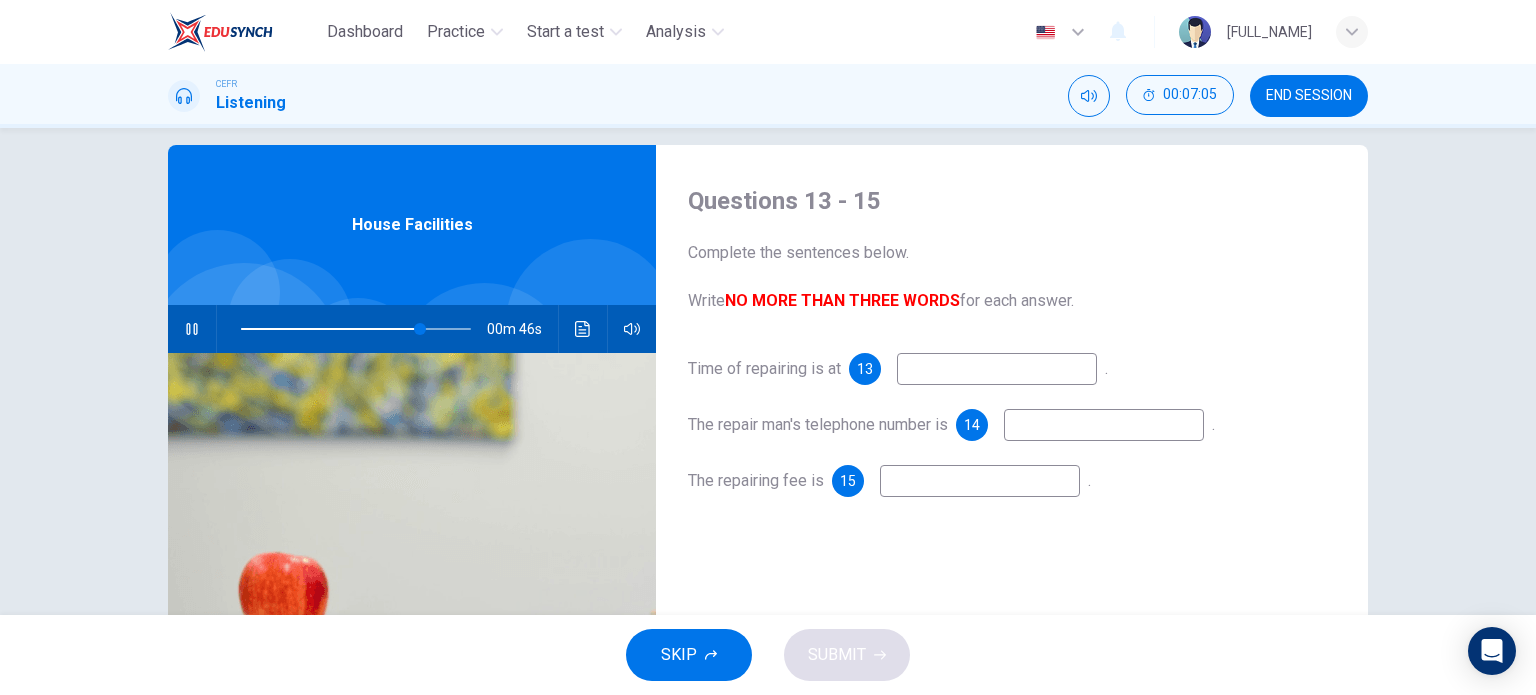 click at bounding box center [997, 369] 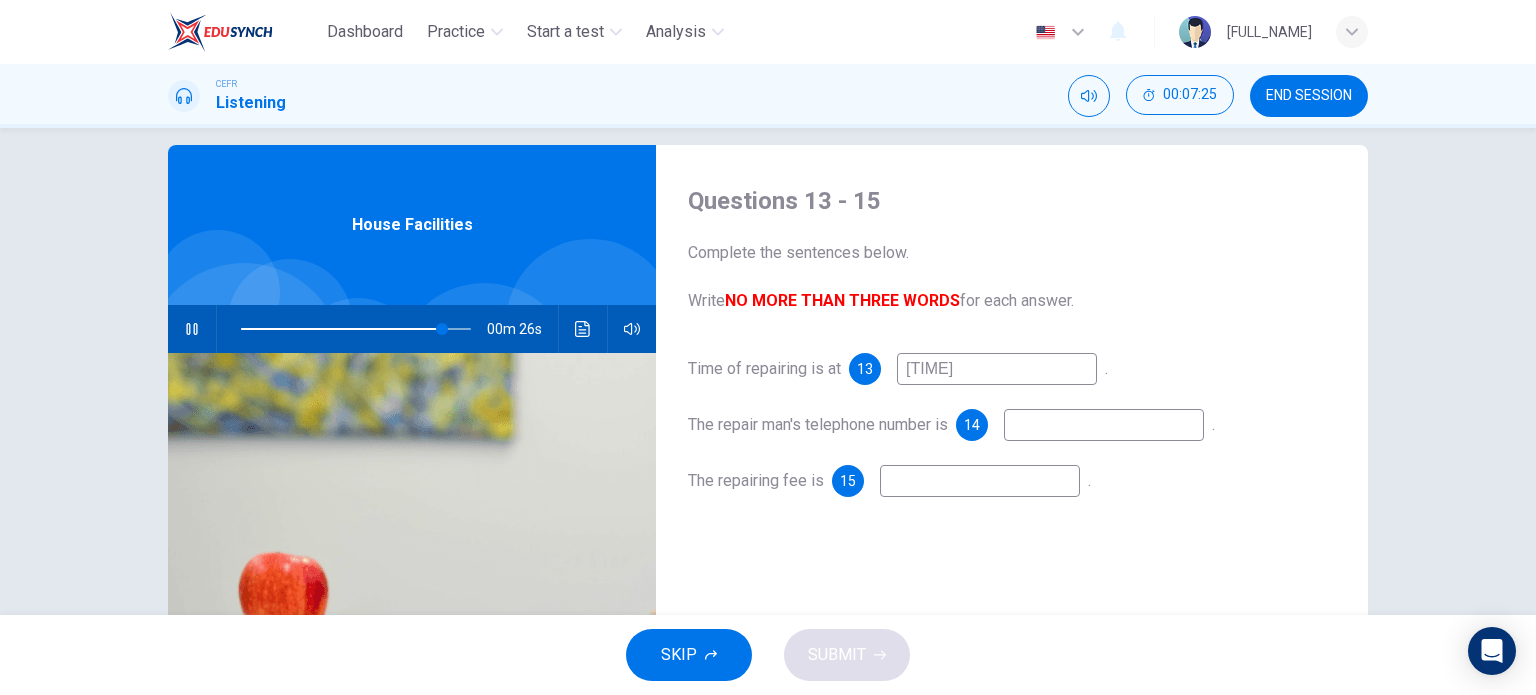 type on "[TIME]" 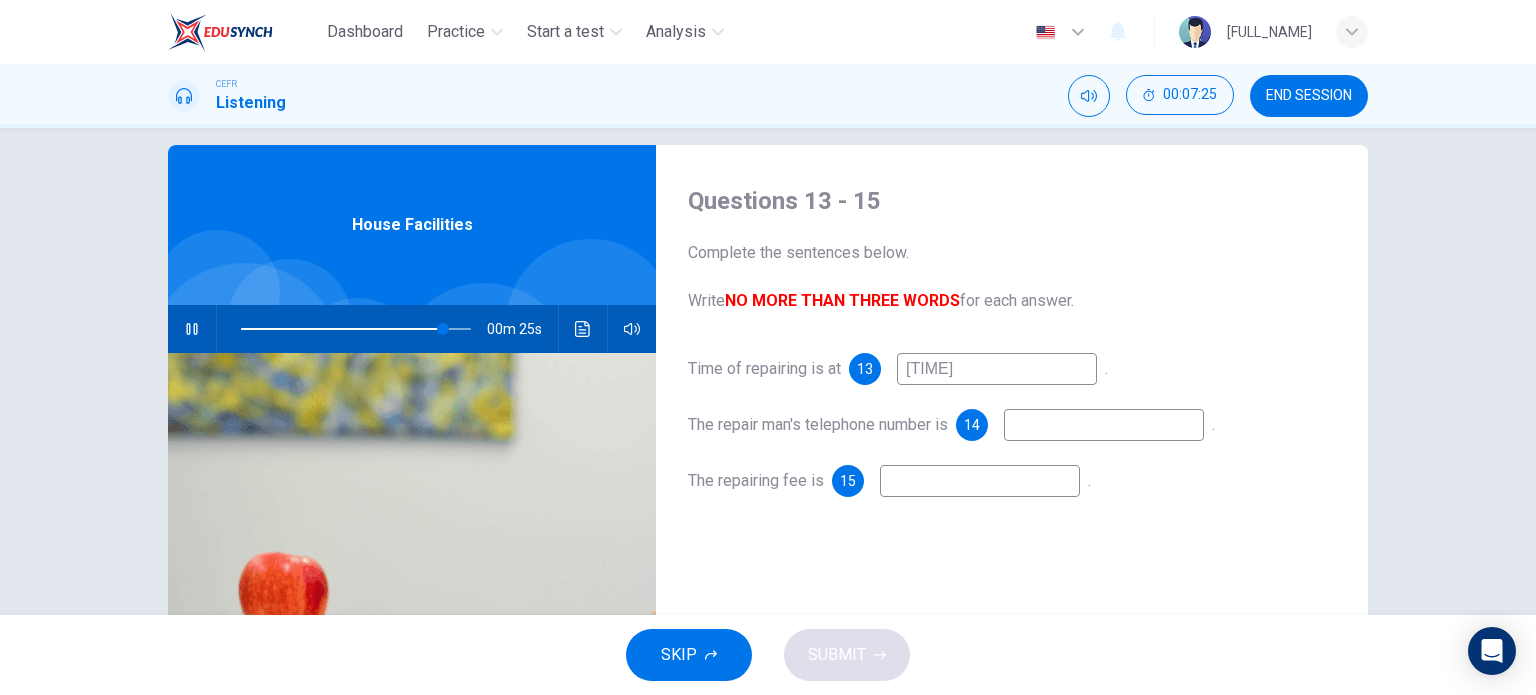 click at bounding box center (997, 369) 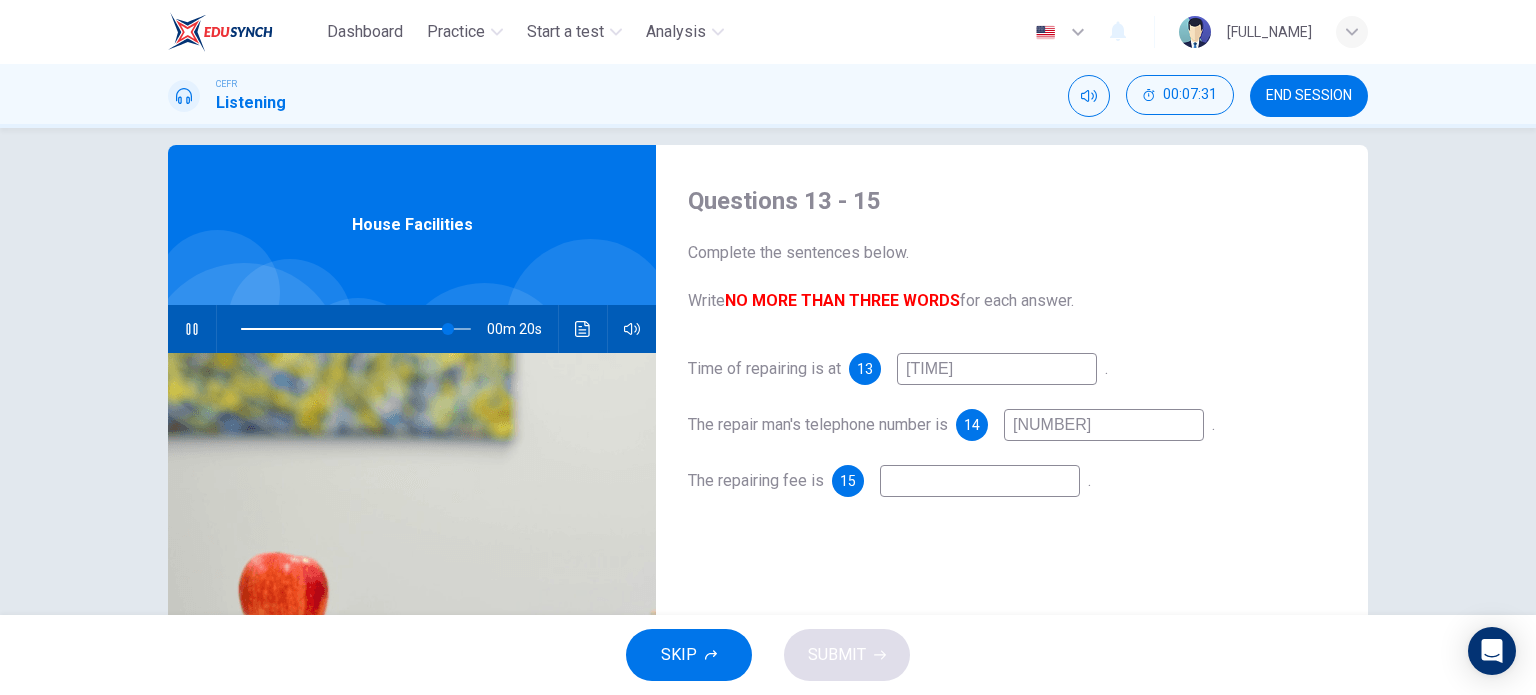 type on "[NUMBER]" 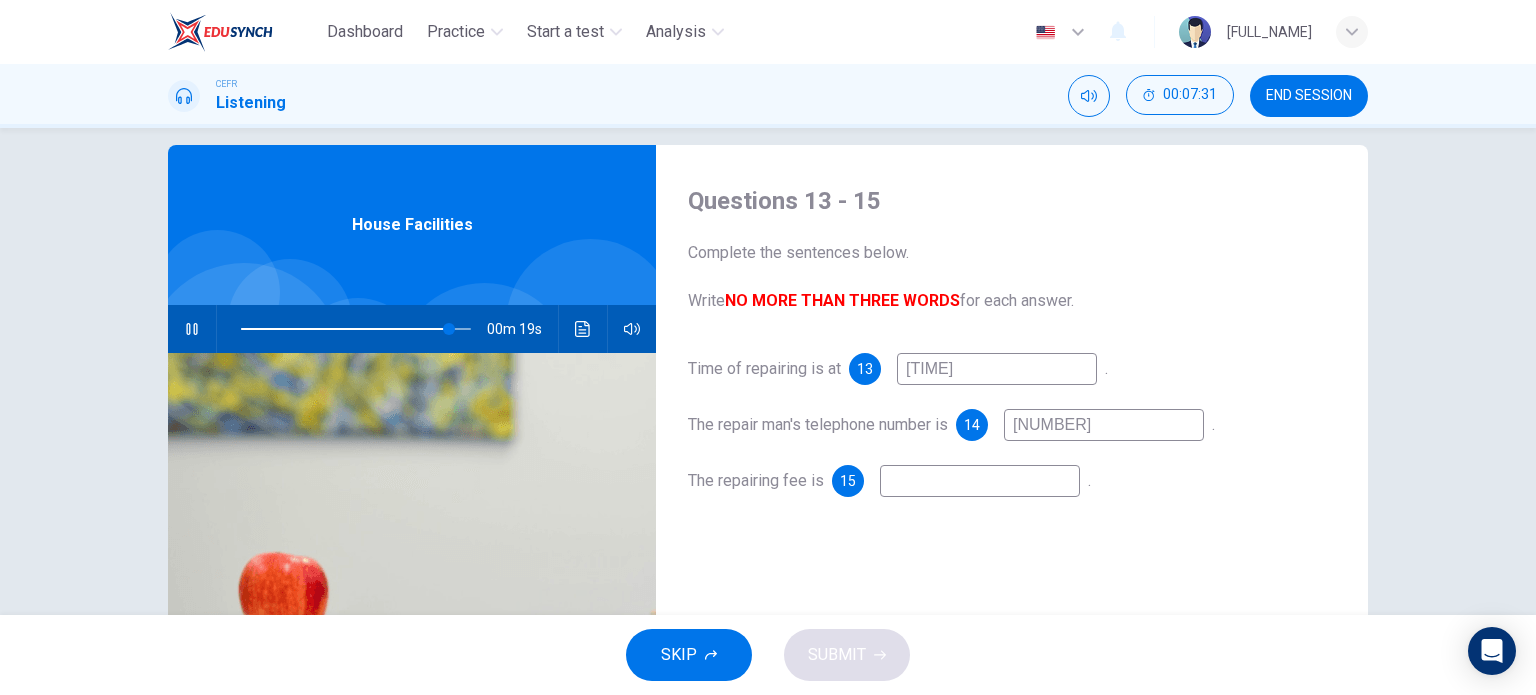 click at bounding box center [997, 369] 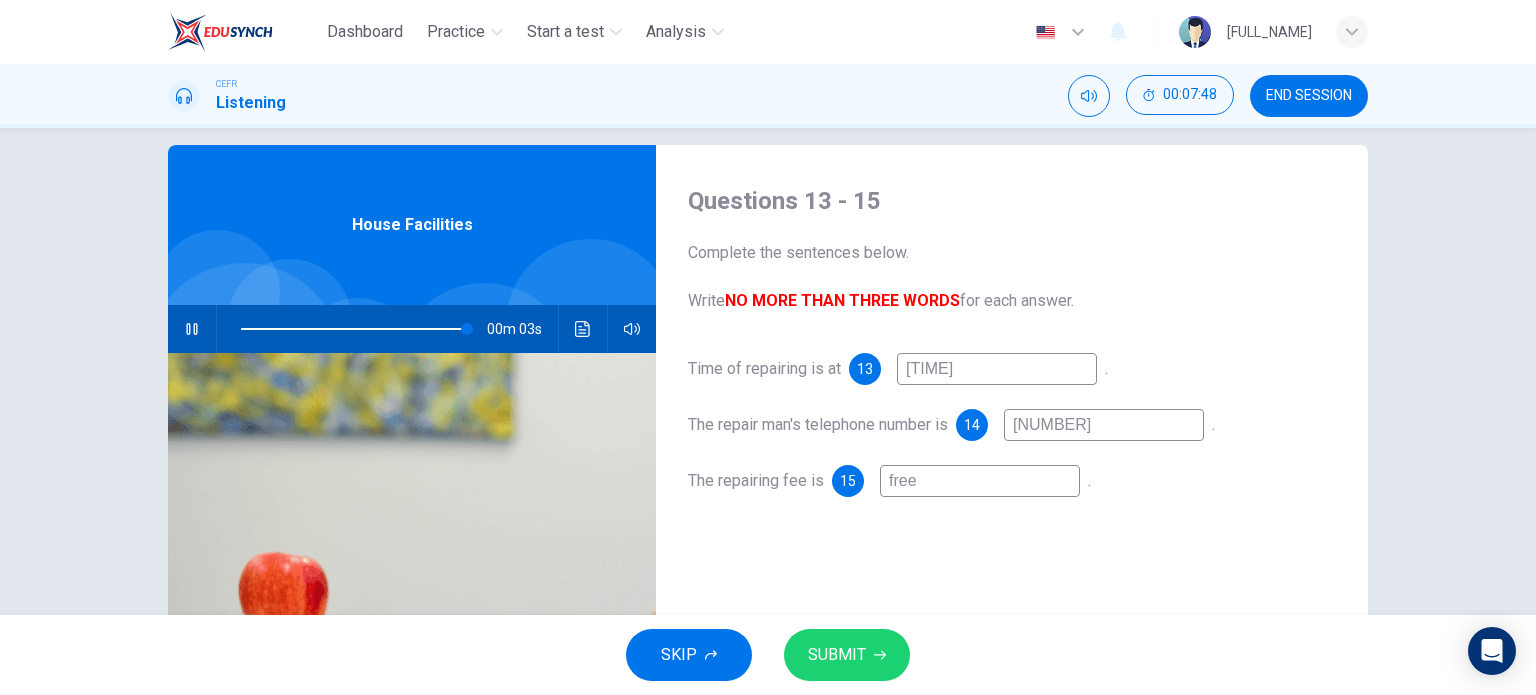 type on "free" 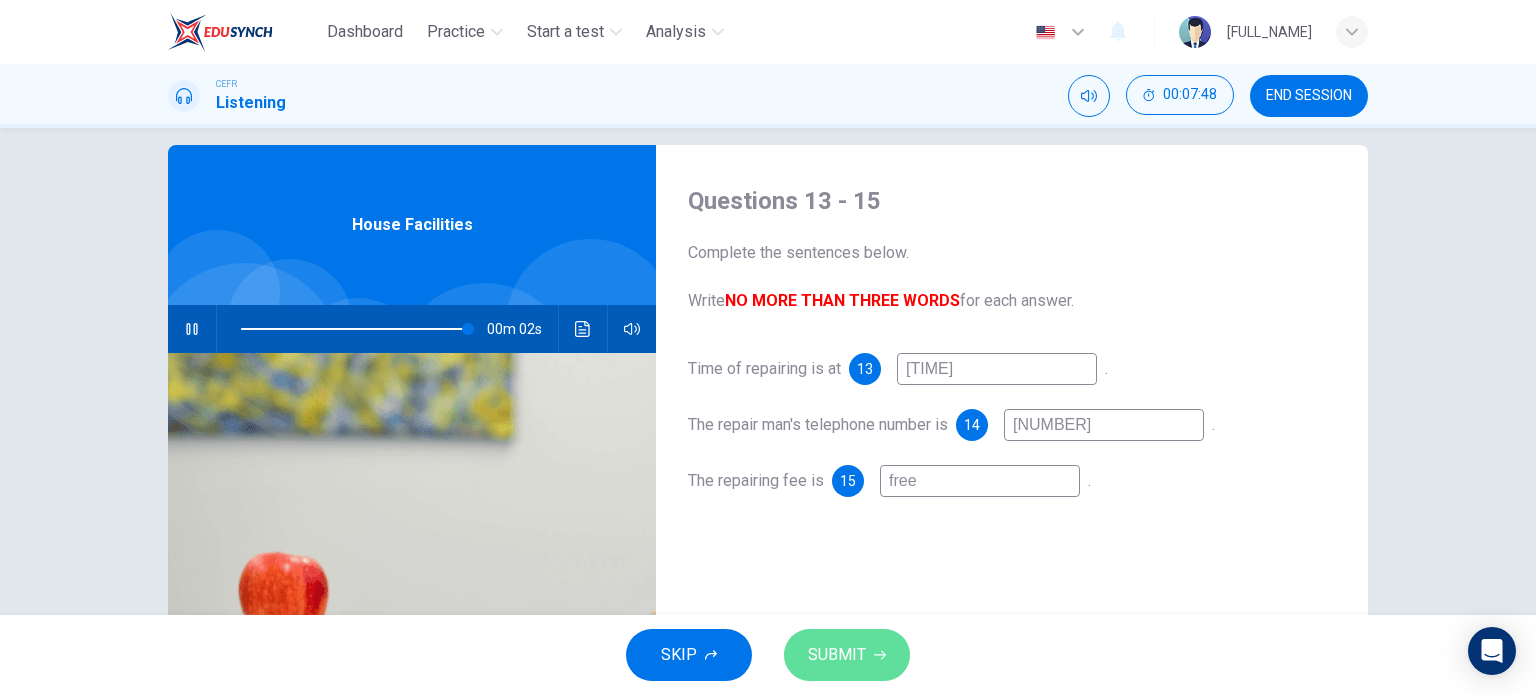 click at bounding box center (880, 655) 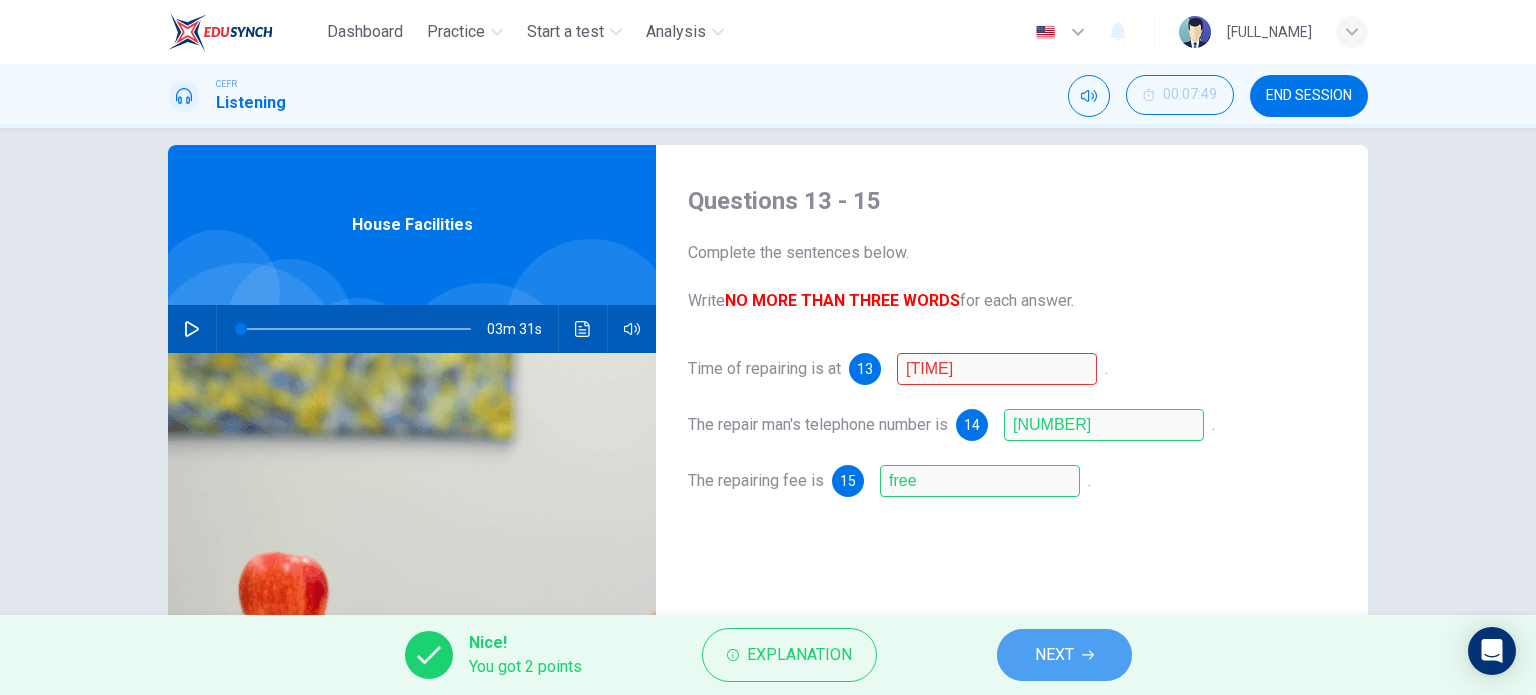 click on "NEXT" at bounding box center [1064, 655] 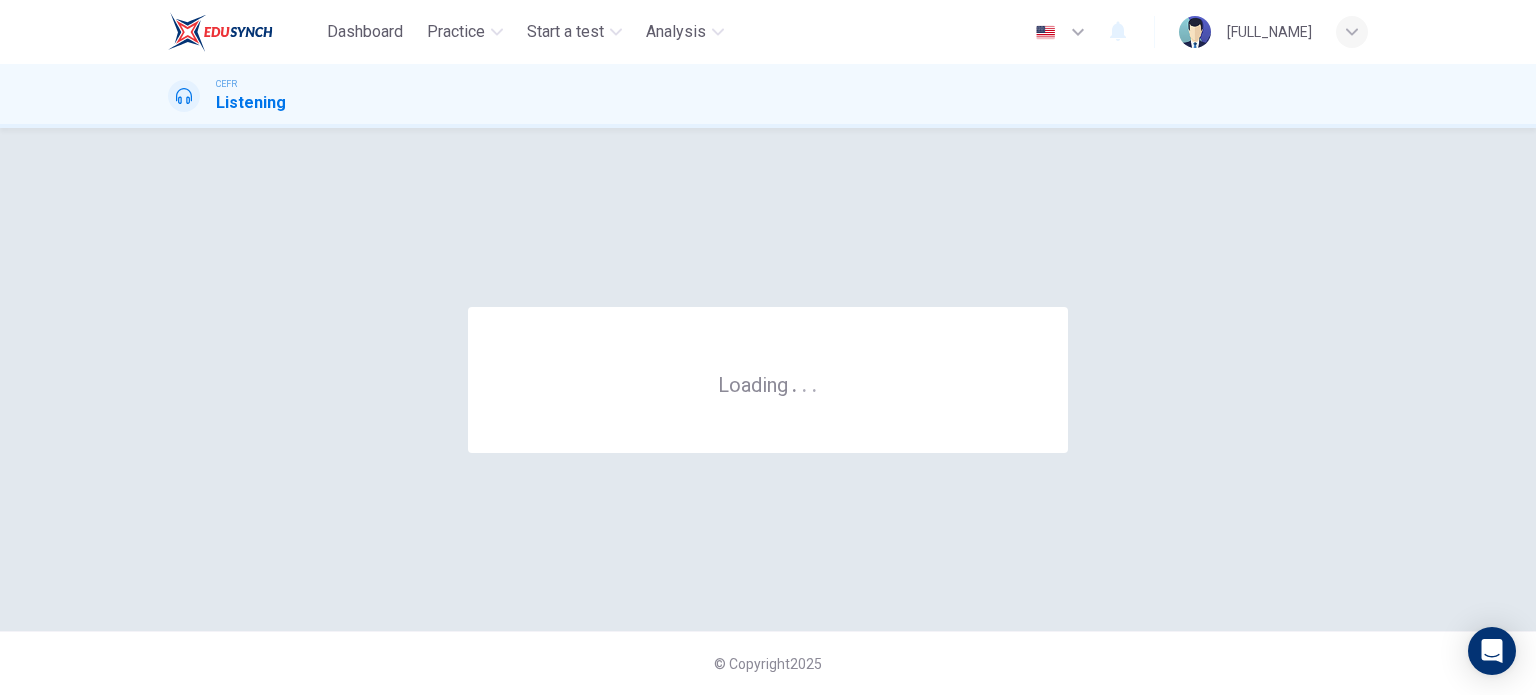 scroll, scrollTop: 0, scrollLeft: 0, axis: both 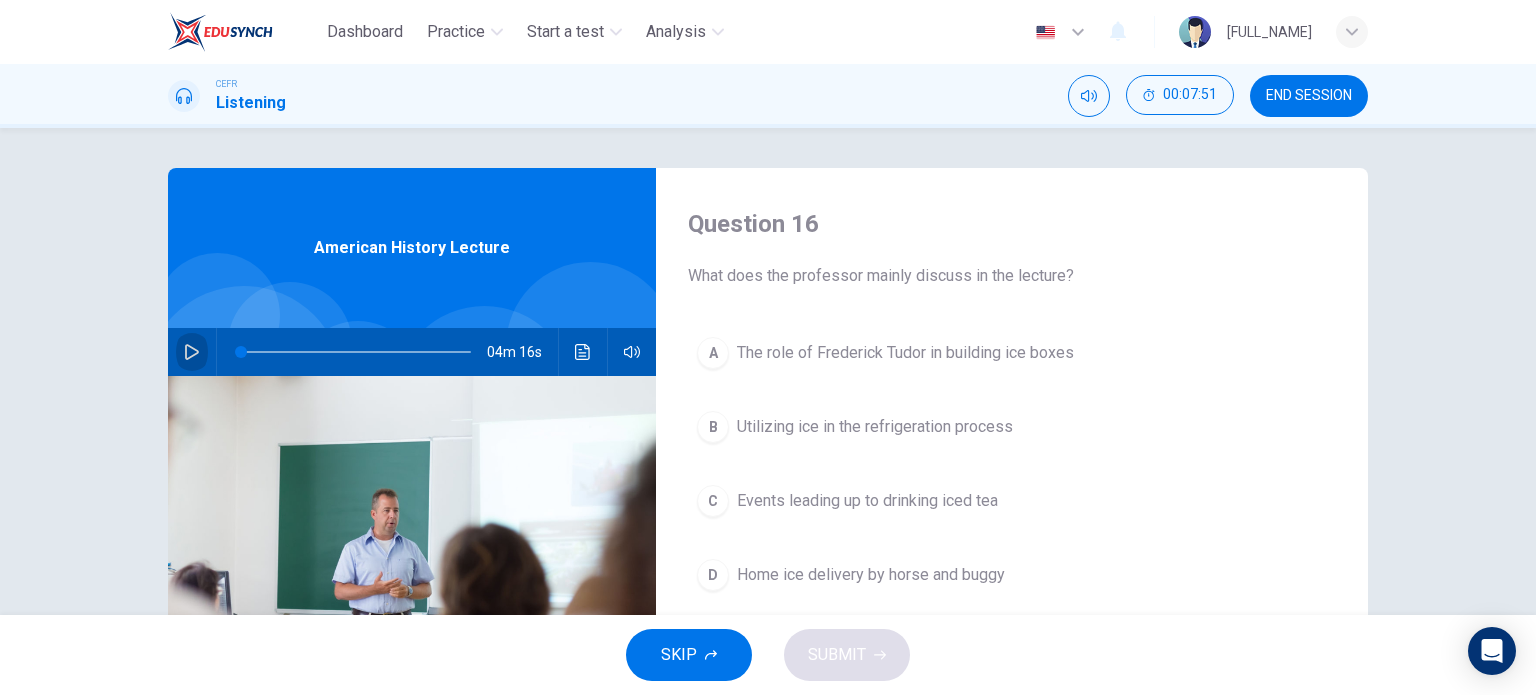 click at bounding box center (192, 352) 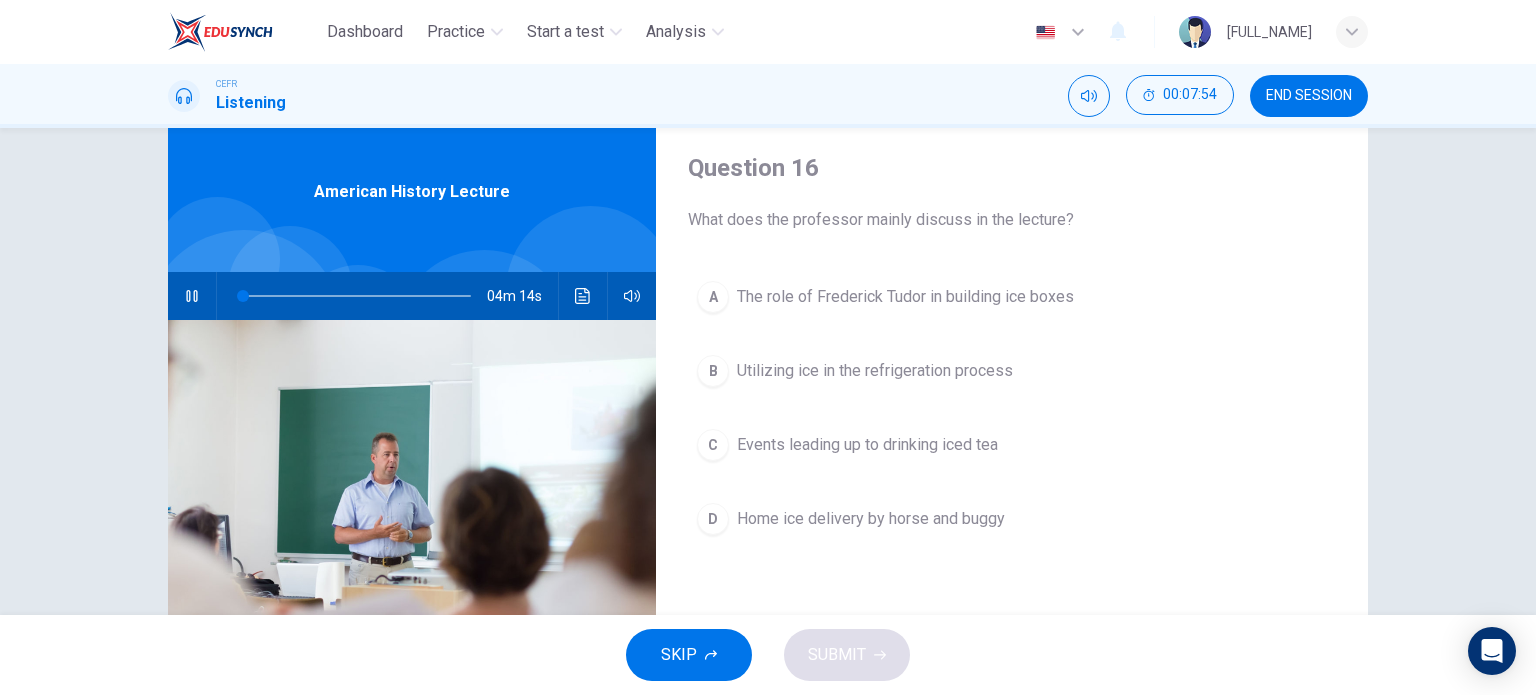 scroll, scrollTop: 56, scrollLeft: 0, axis: vertical 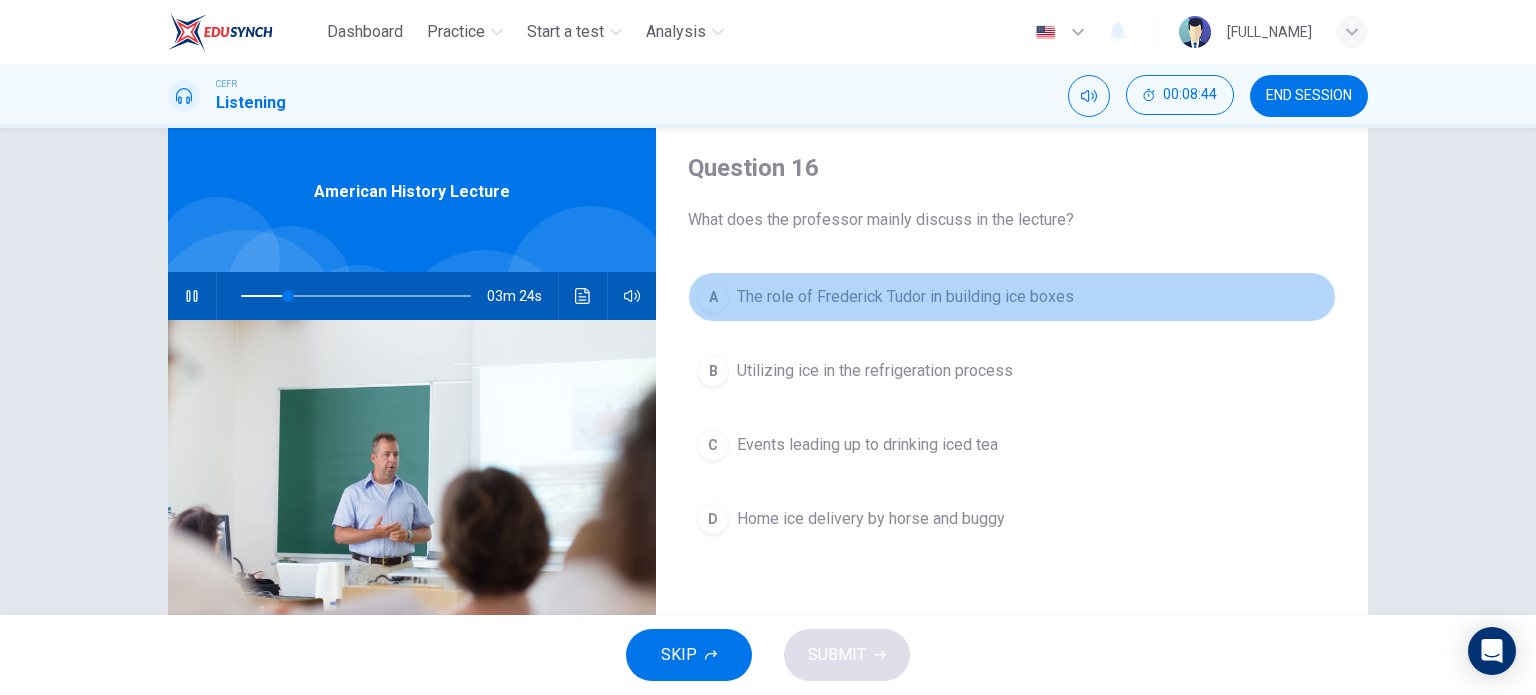 click on "The role of Frederick Tudor in building ice boxes" at bounding box center (905, 297) 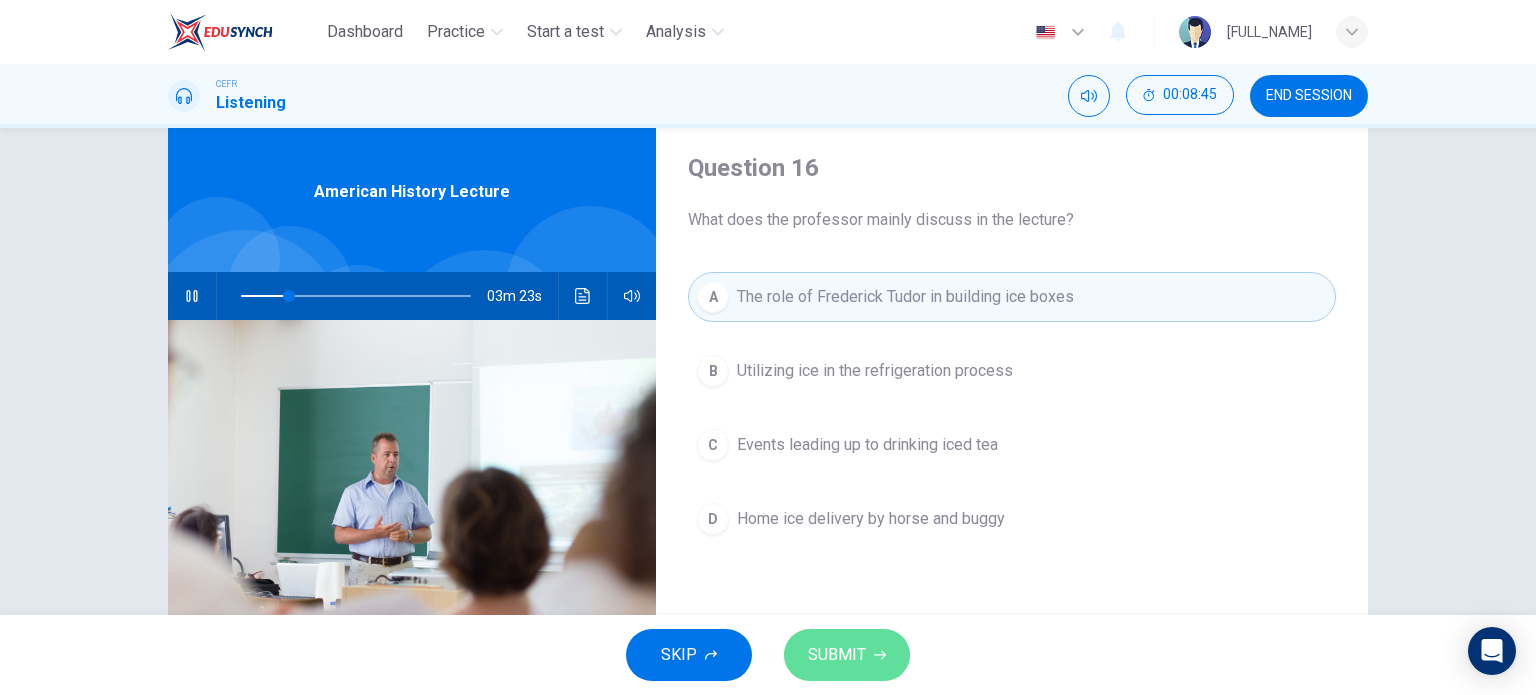 click on "SUBMIT" at bounding box center [837, 655] 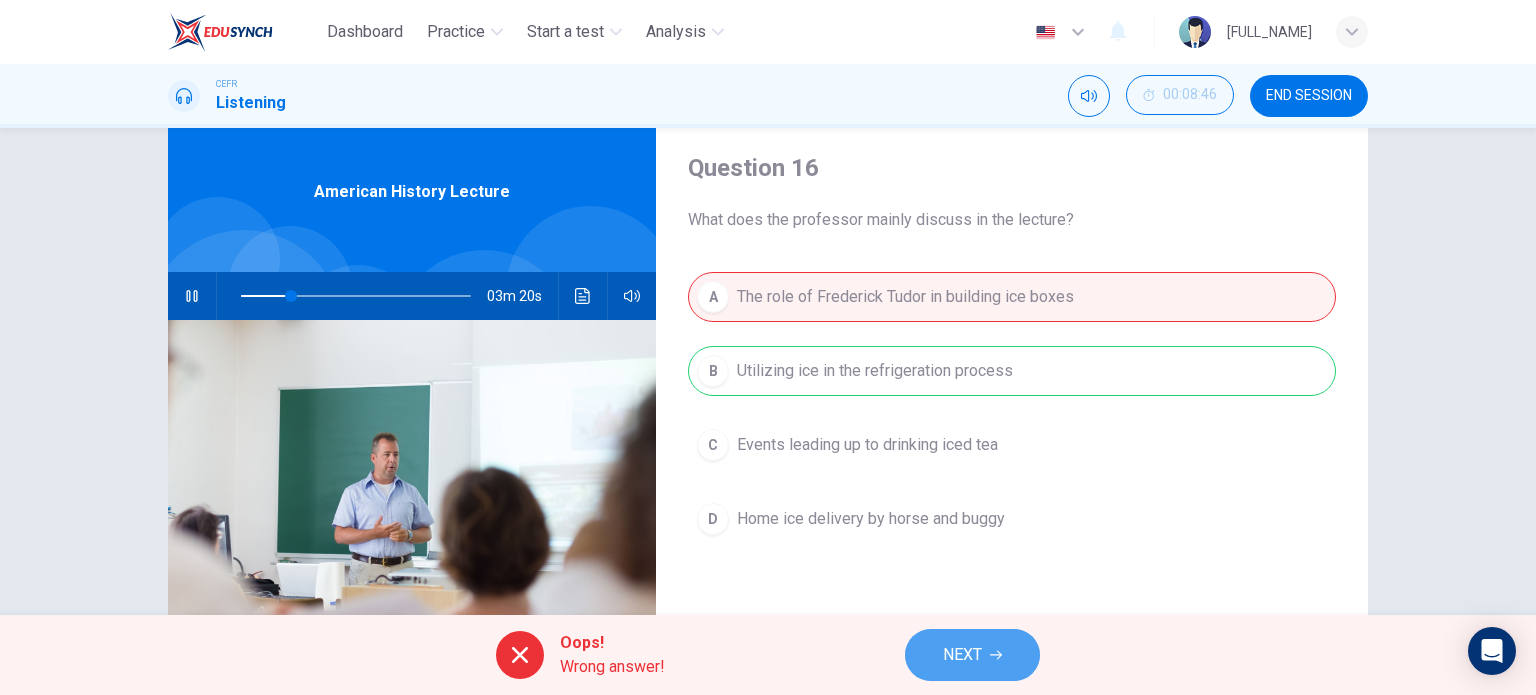 click on "NEXT" at bounding box center [972, 655] 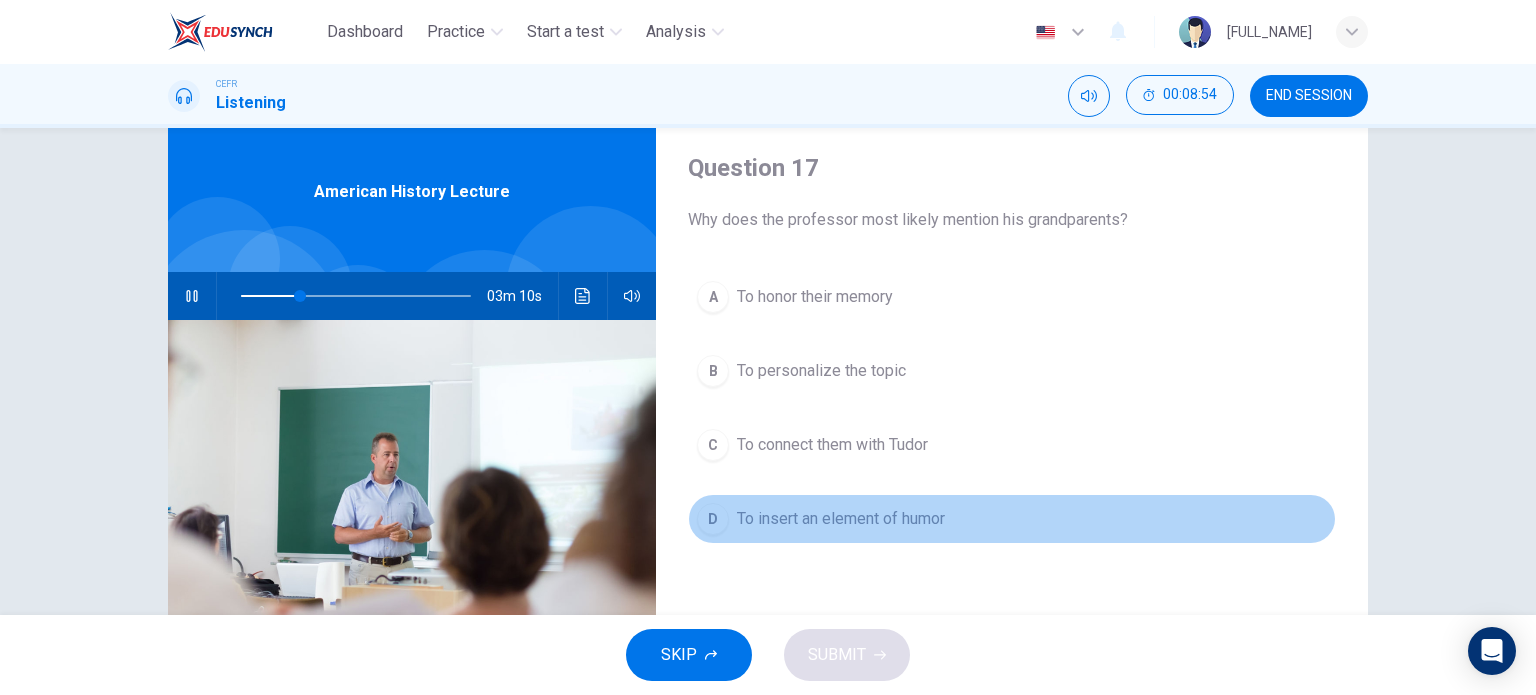 click on "D To insert an element of humor" at bounding box center (1012, 519) 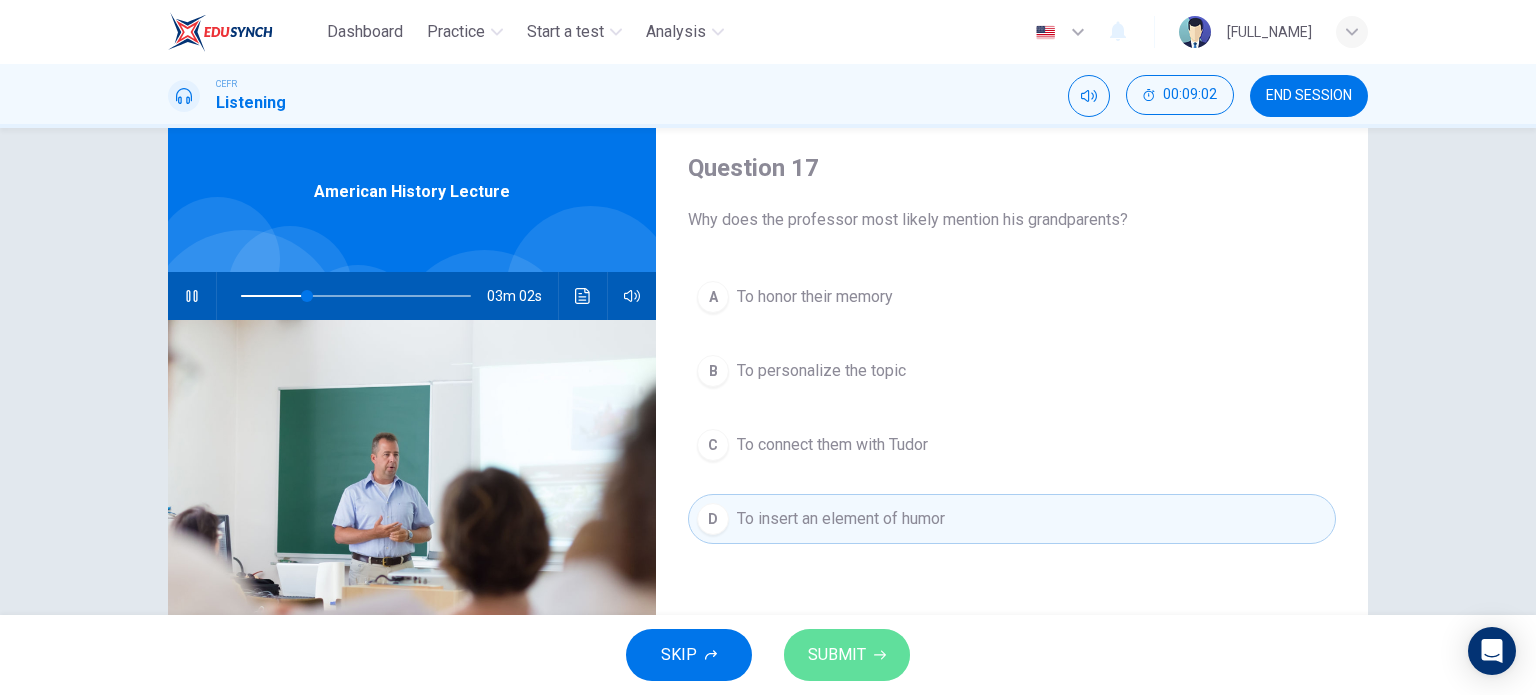 click on "SUBMIT" at bounding box center (837, 655) 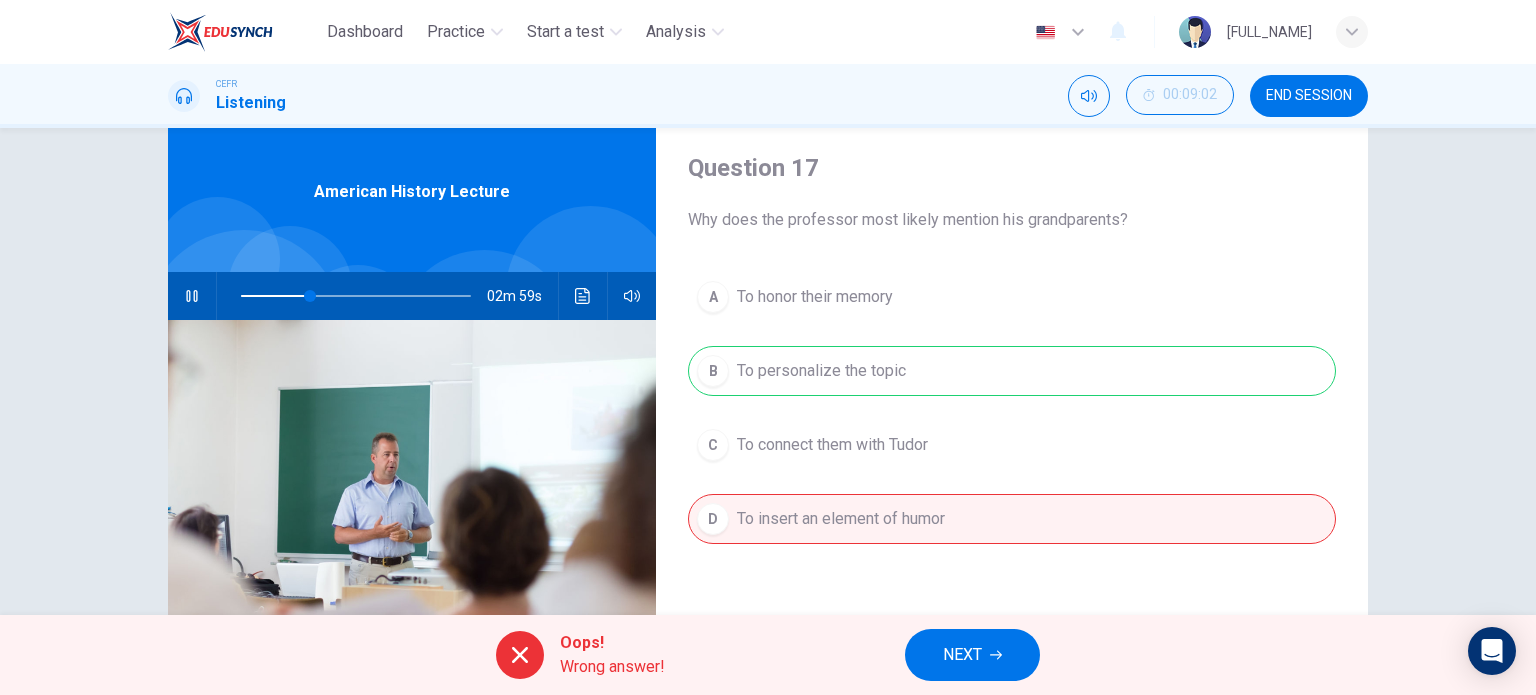 click on "NEXT" at bounding box center (962, 655) 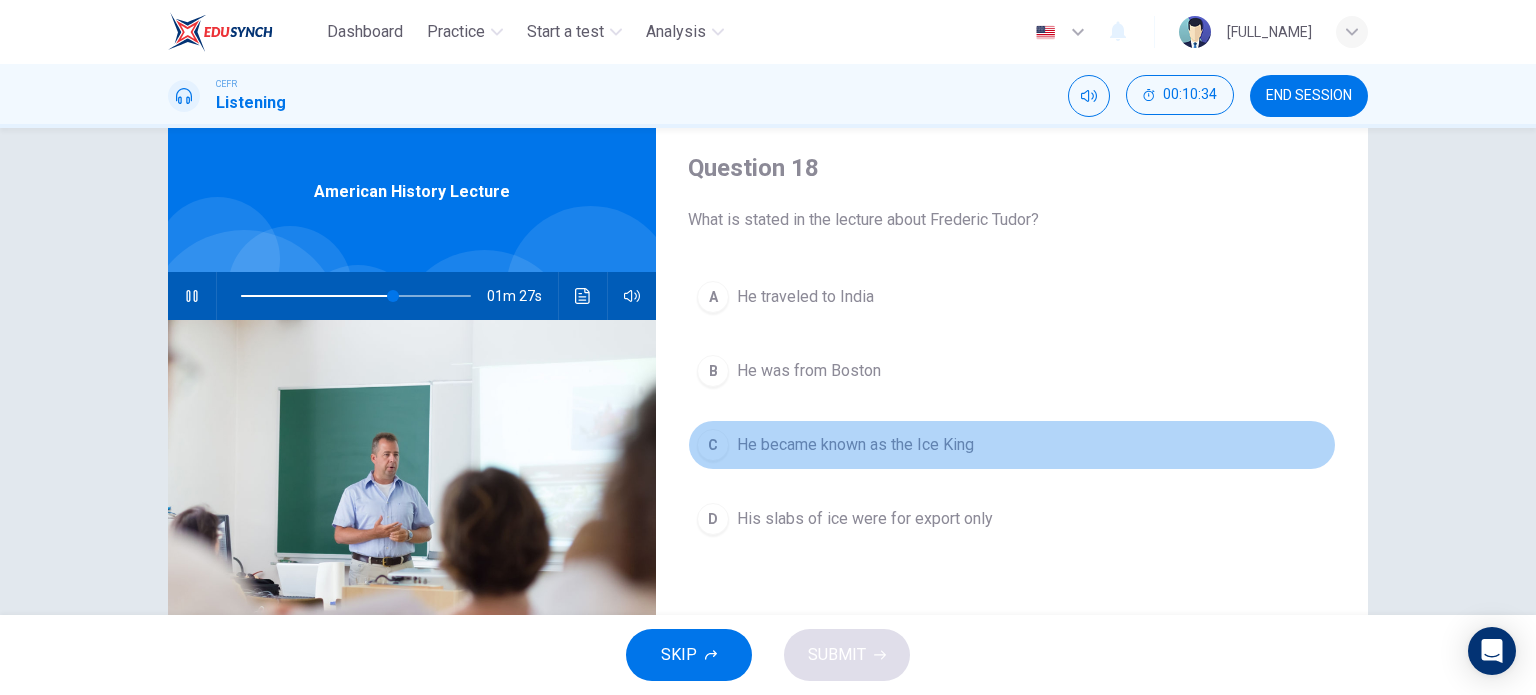 click on "C He became known as the Ice King" at bounding box center [1012, 445] 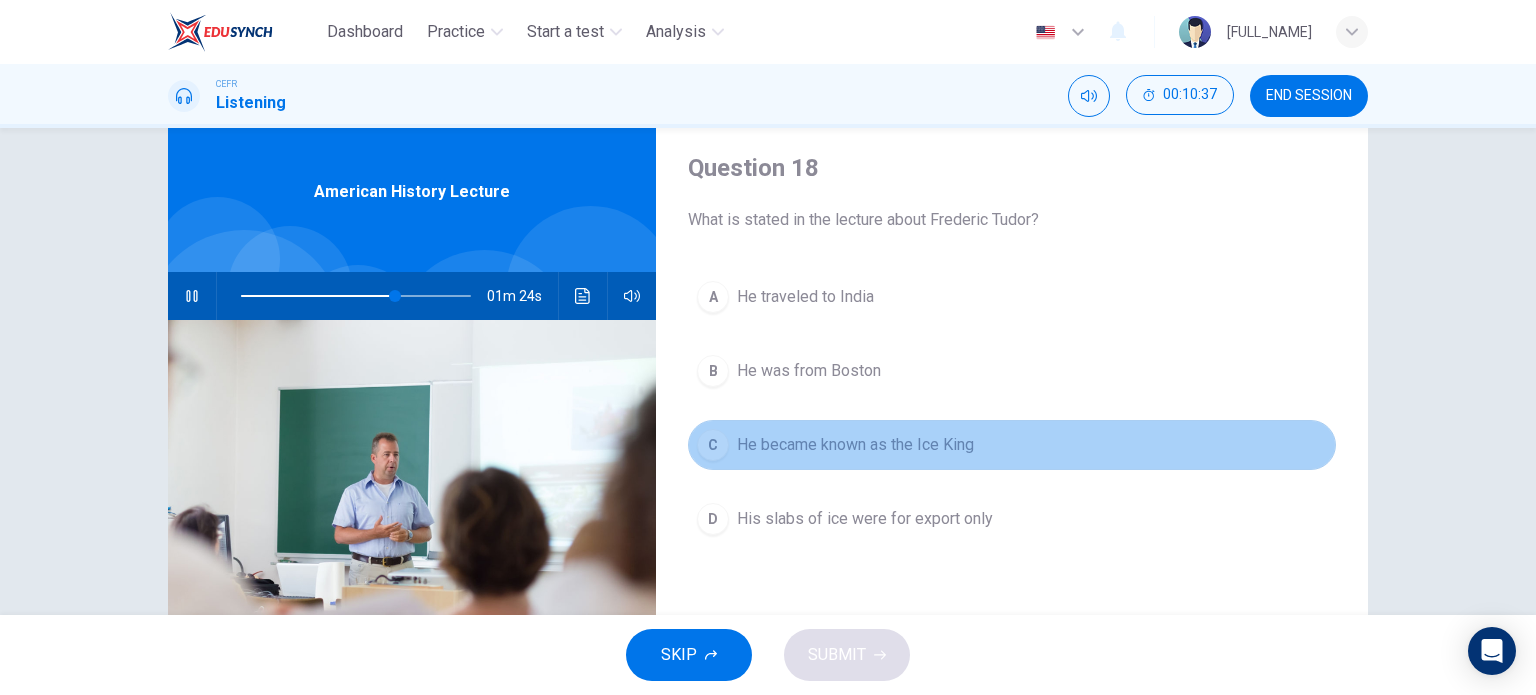 click on "He became known as the Ice King" at bounding box center (855, 445) 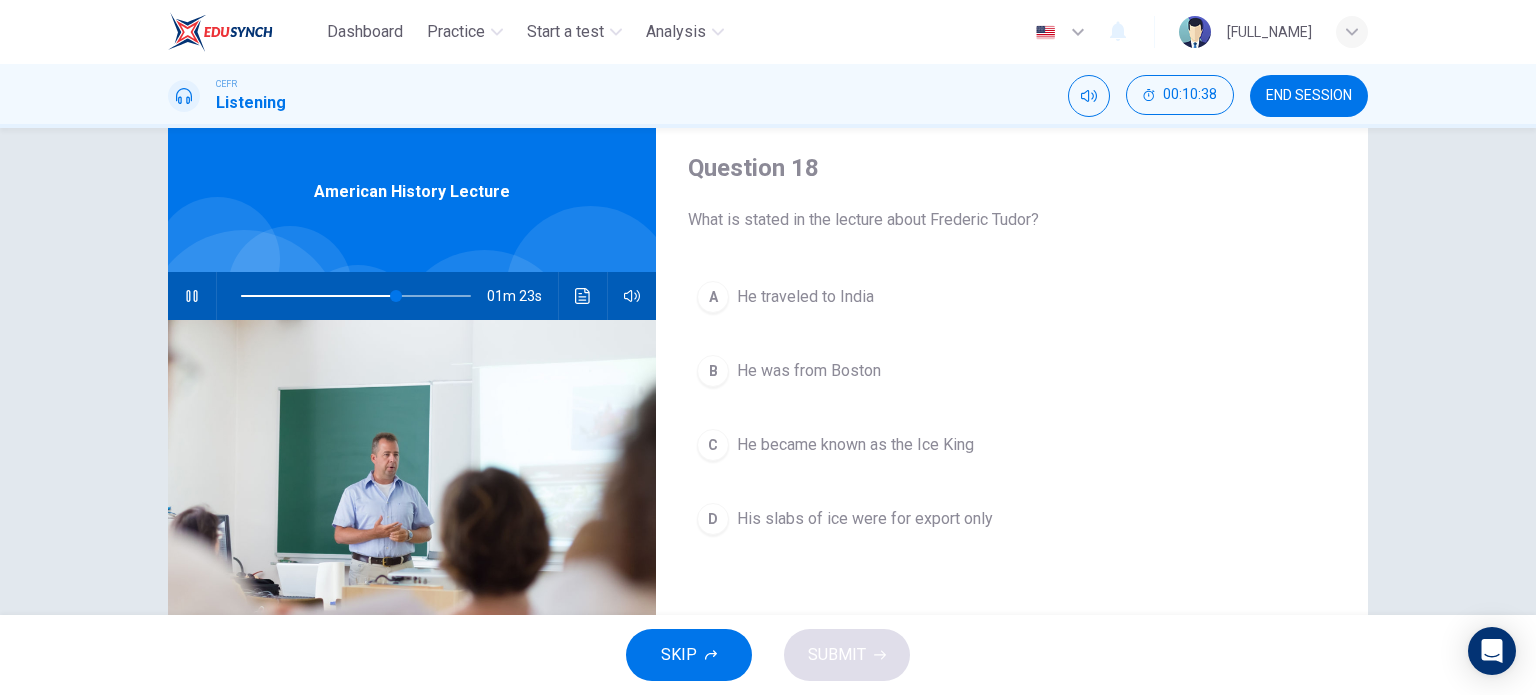 type 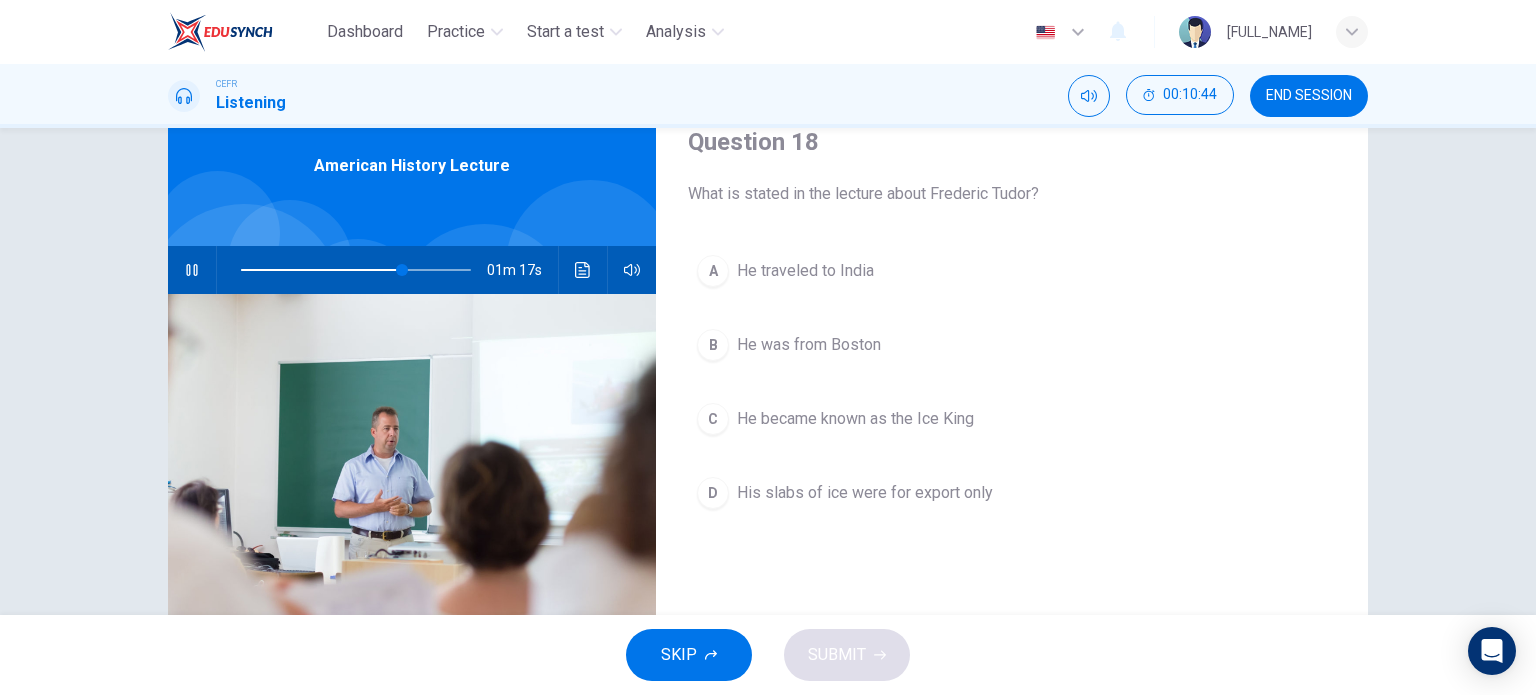 scroll, scrollTop: 84, scrollLeft: 0, axis: vertical 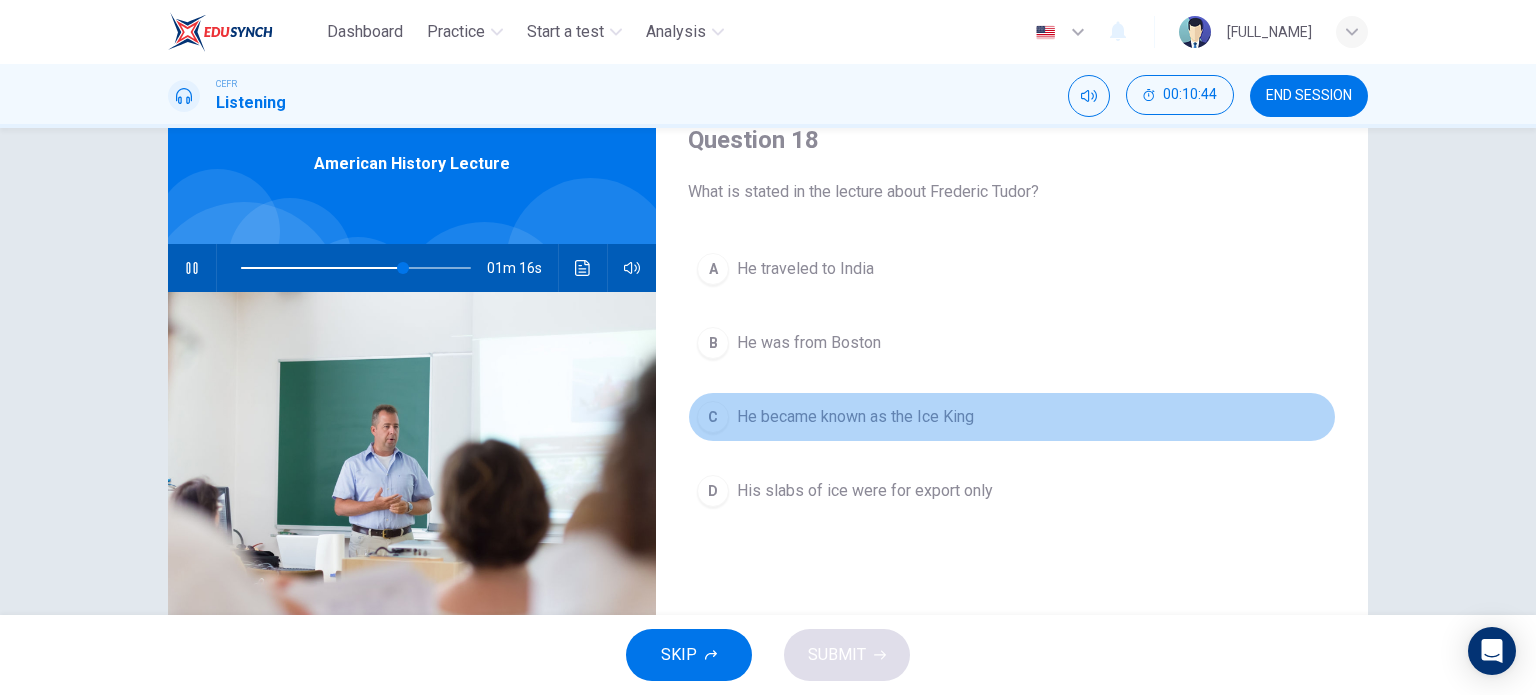 click on "C He became known as the Ice King" at bounding box center [1012, 417] 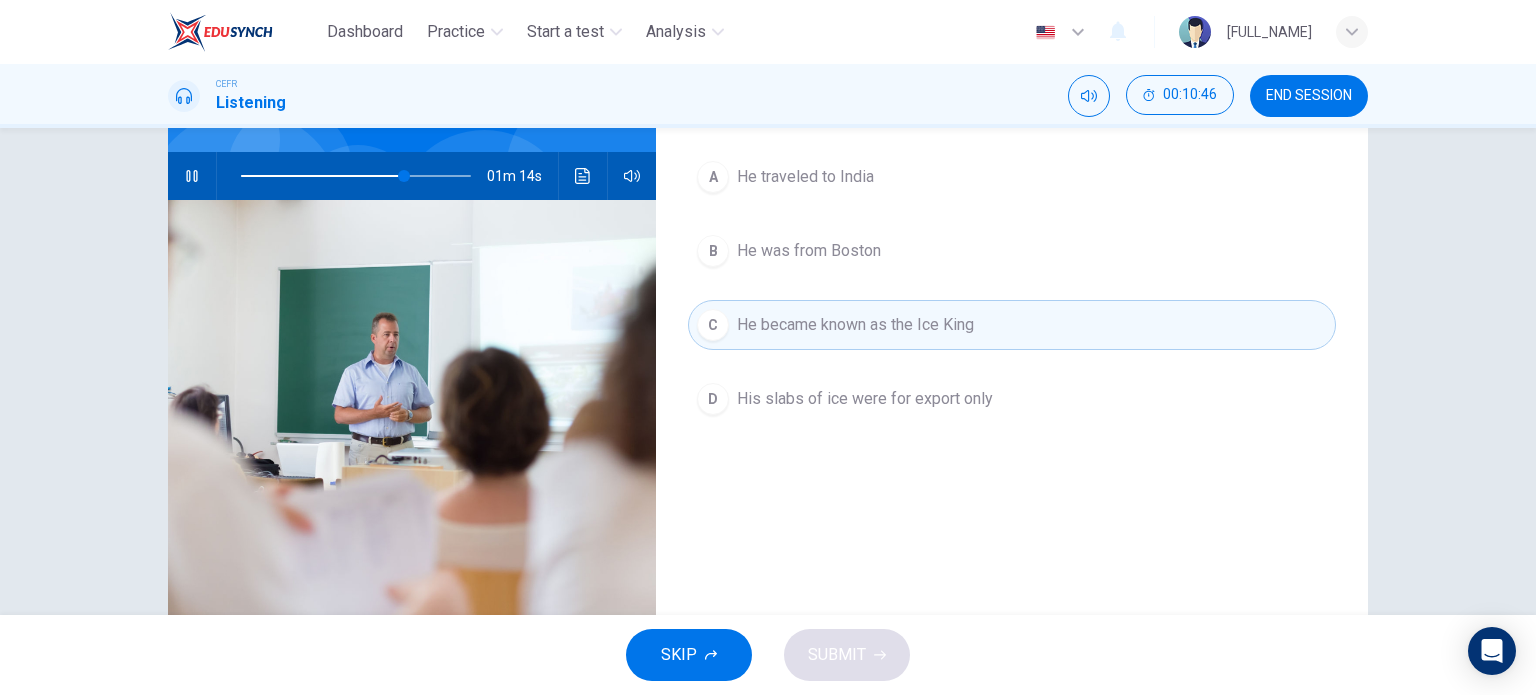 scroll, scrollTop: 176, scrollLeft: 0, axis: vertical 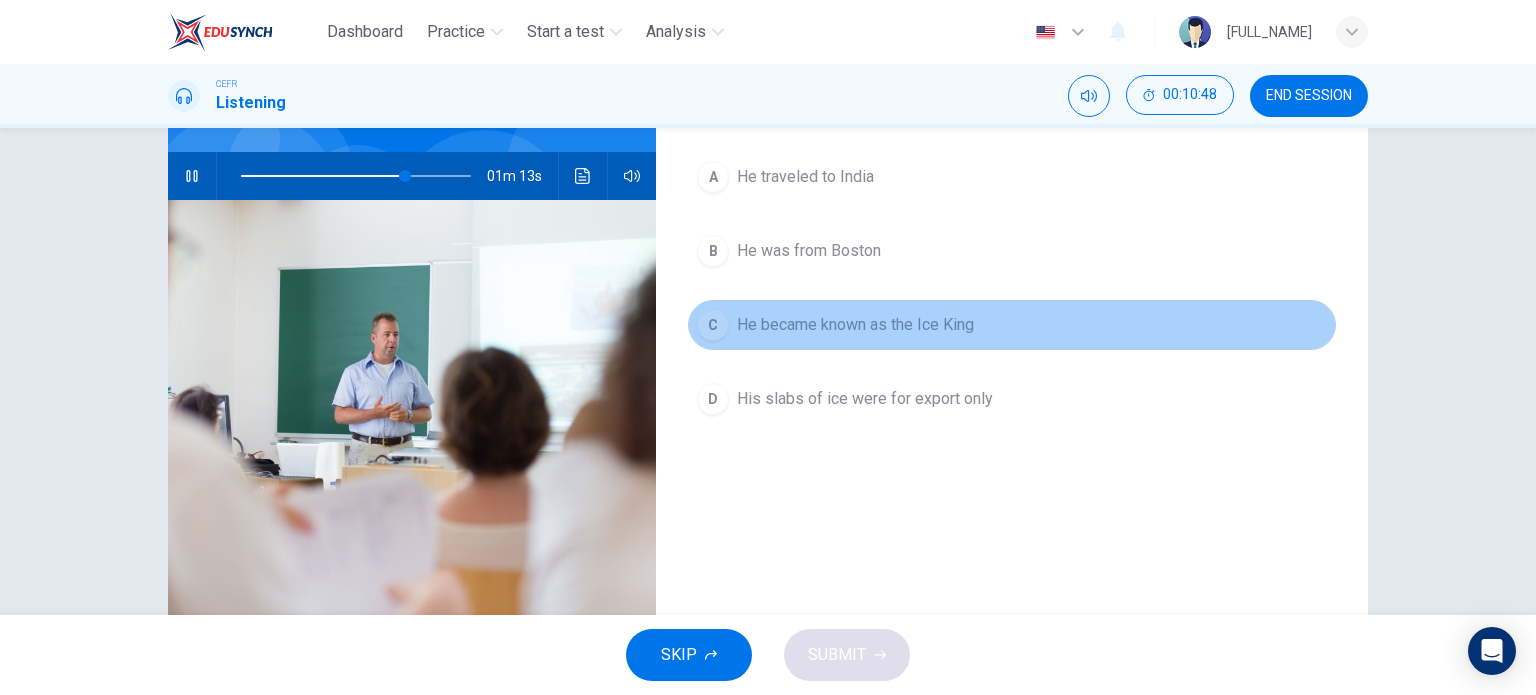 click on "He became known as the Ice King" at bounding box center [855, 325] 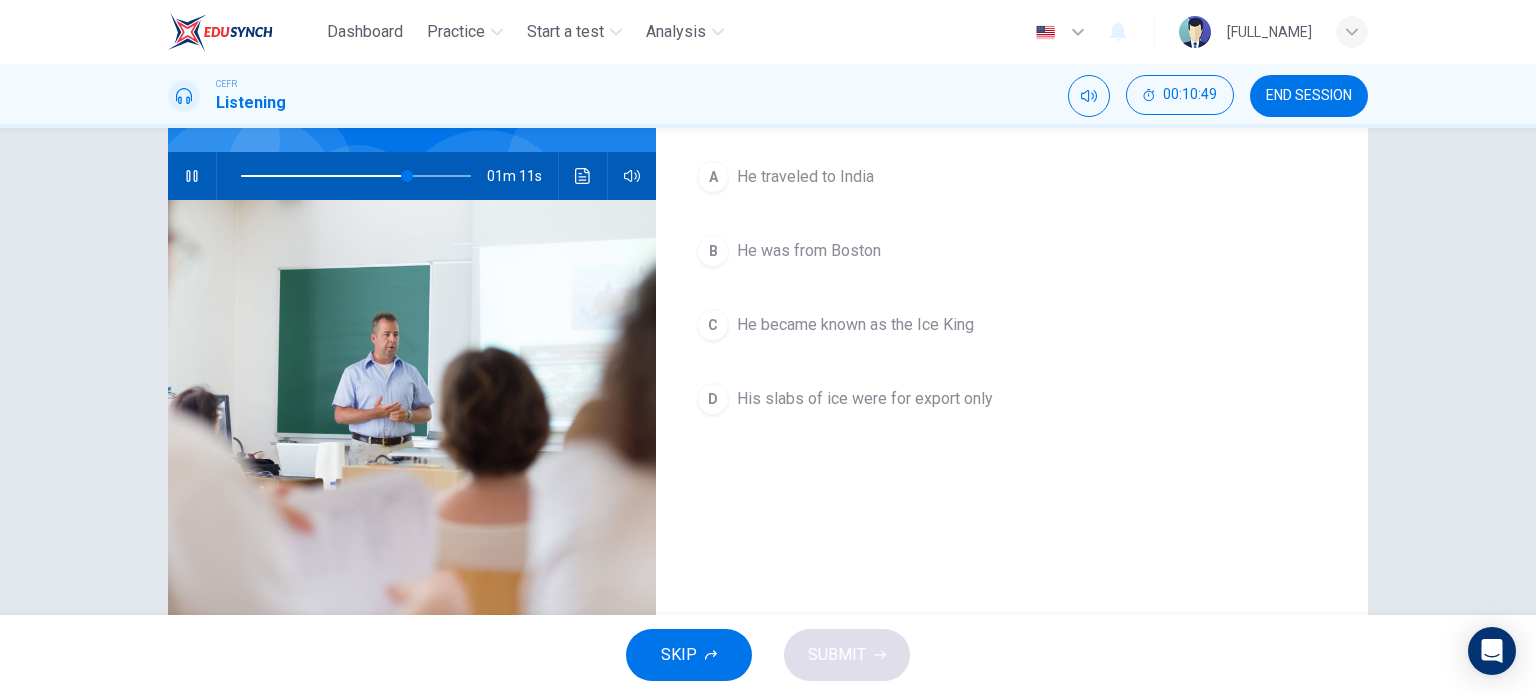 click on "He was from Boston" at bounding box center (805, 177) 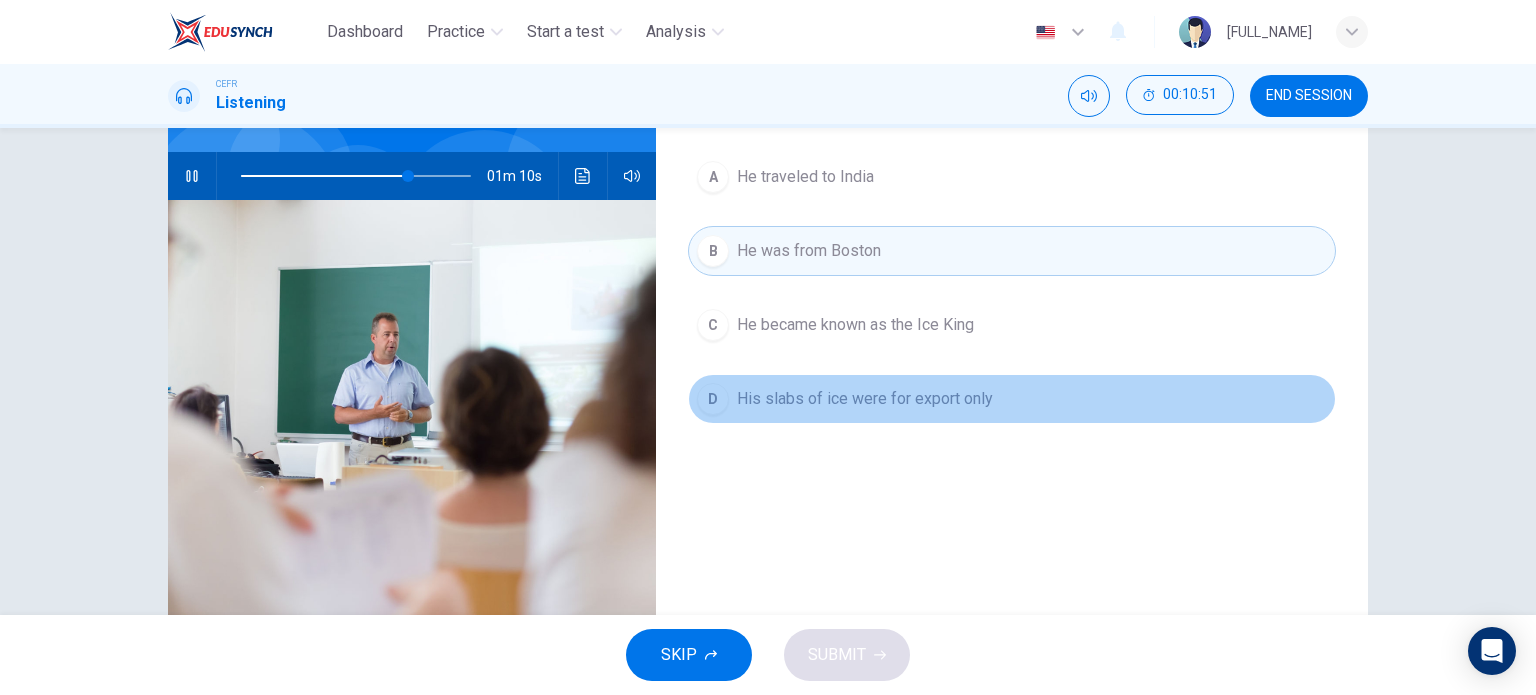 click on "His slabs of ice were for export only" at bounding box center [805, 177] 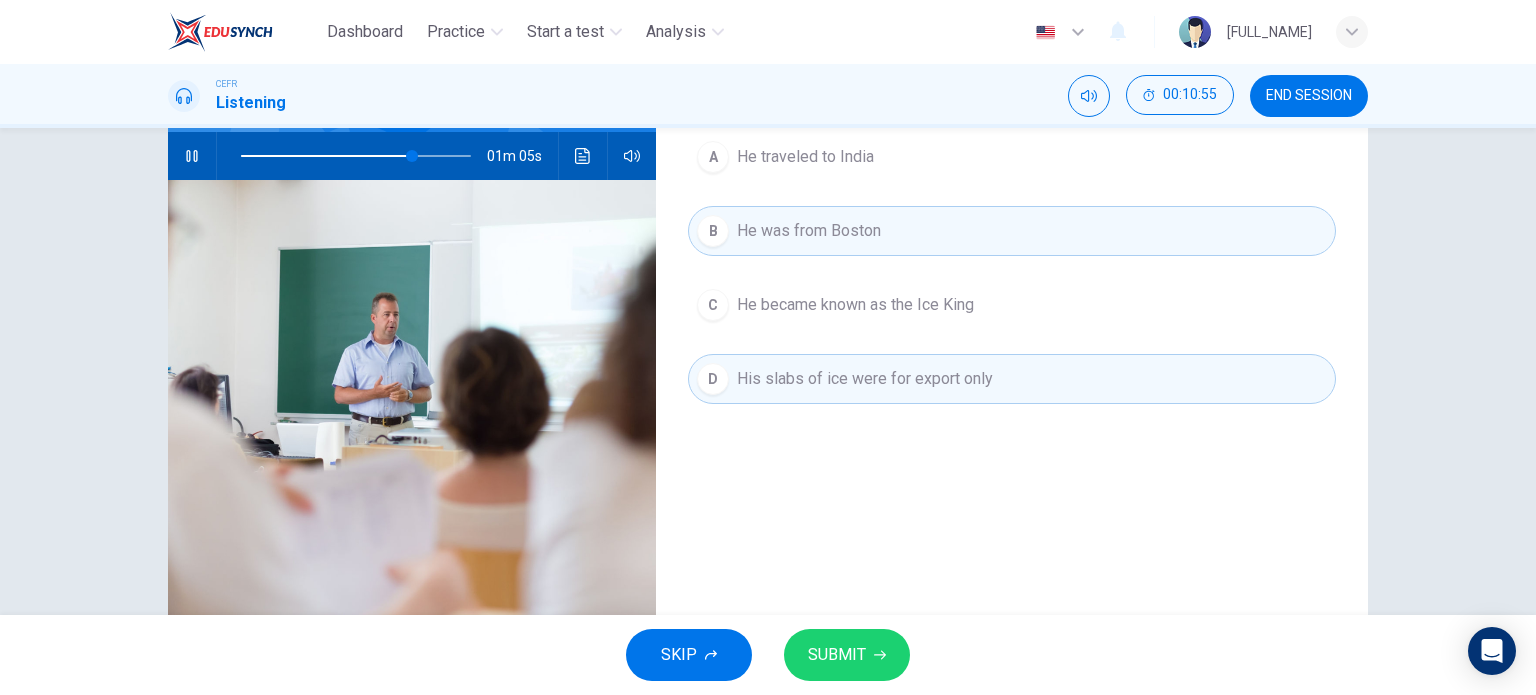 scroll, scrollTop: 194, scrollLeft: 0, axis: vertical 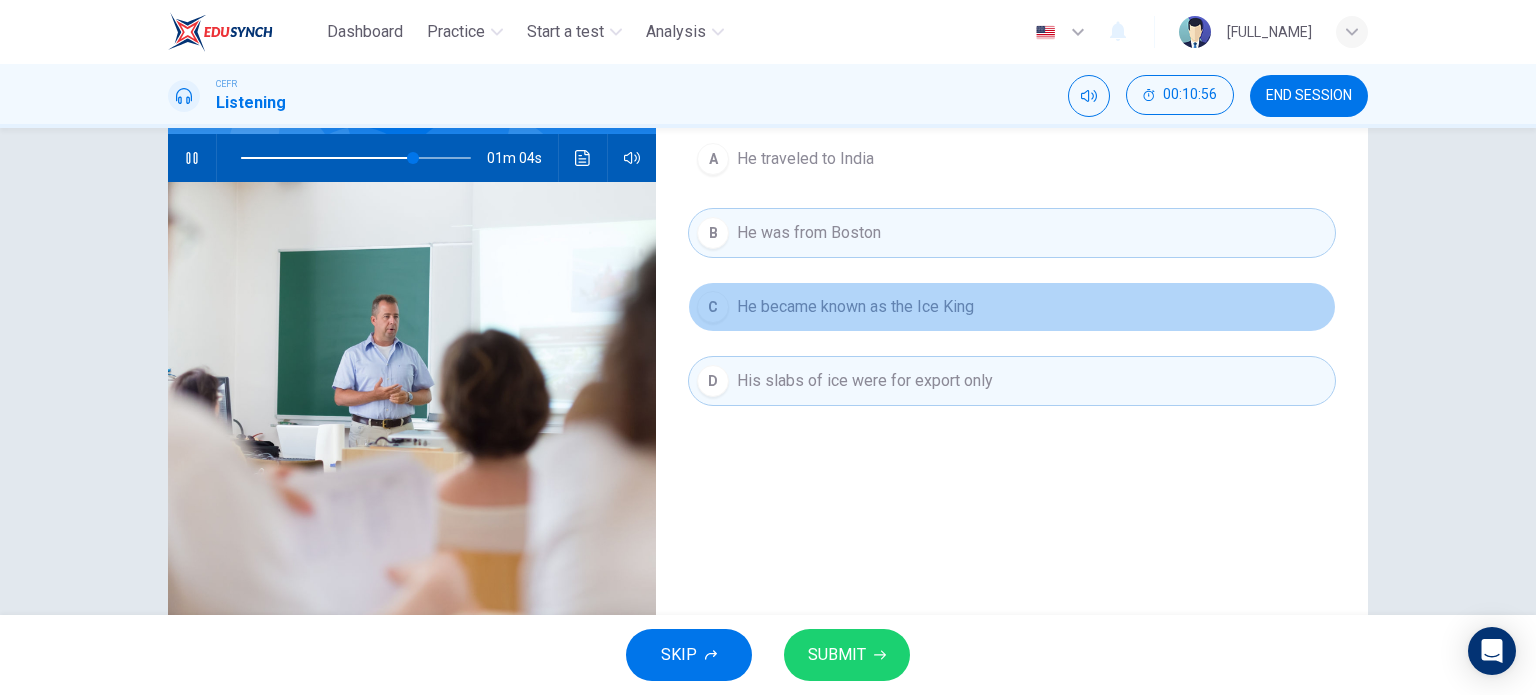 click on "C He became known as the Ice King" at bounding box center [1012, 307] 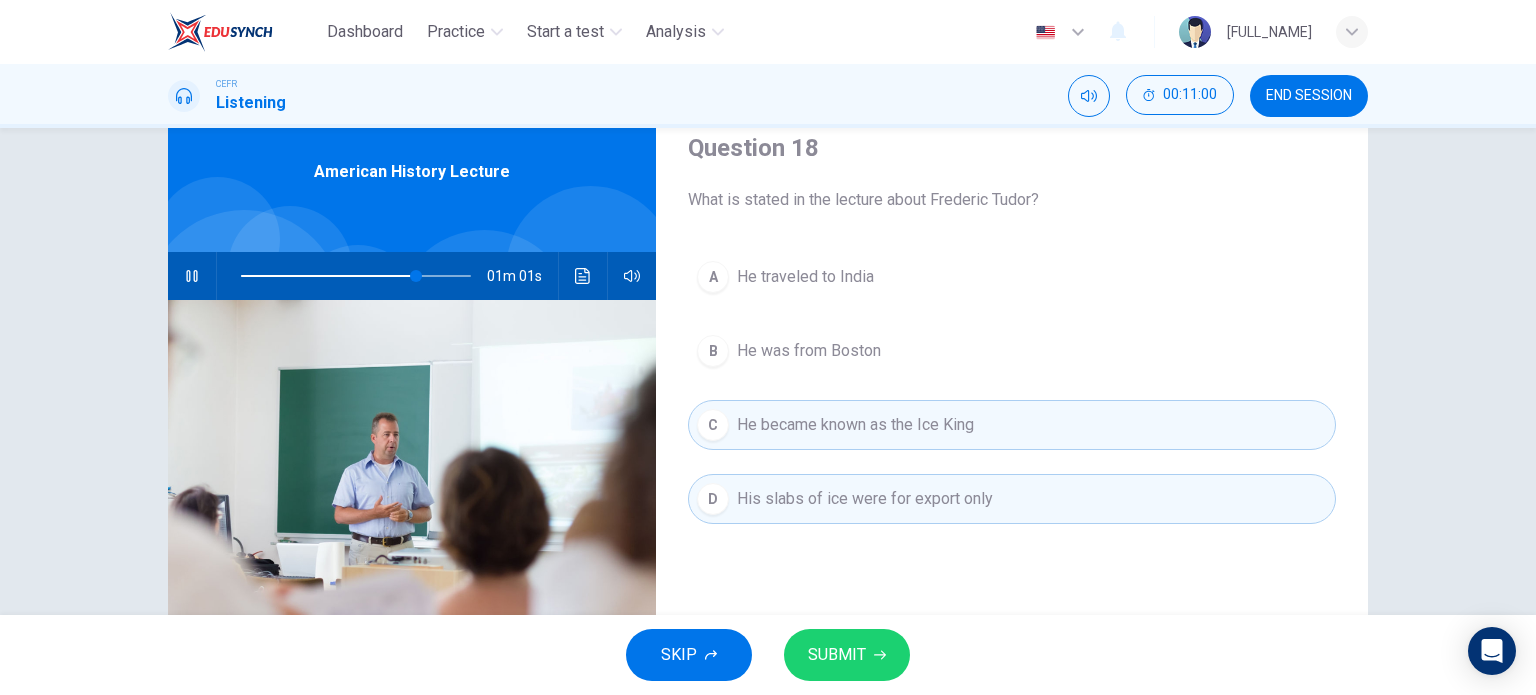 scroll, scrollTop: 78, scrollLeft: 0, axis: vertical 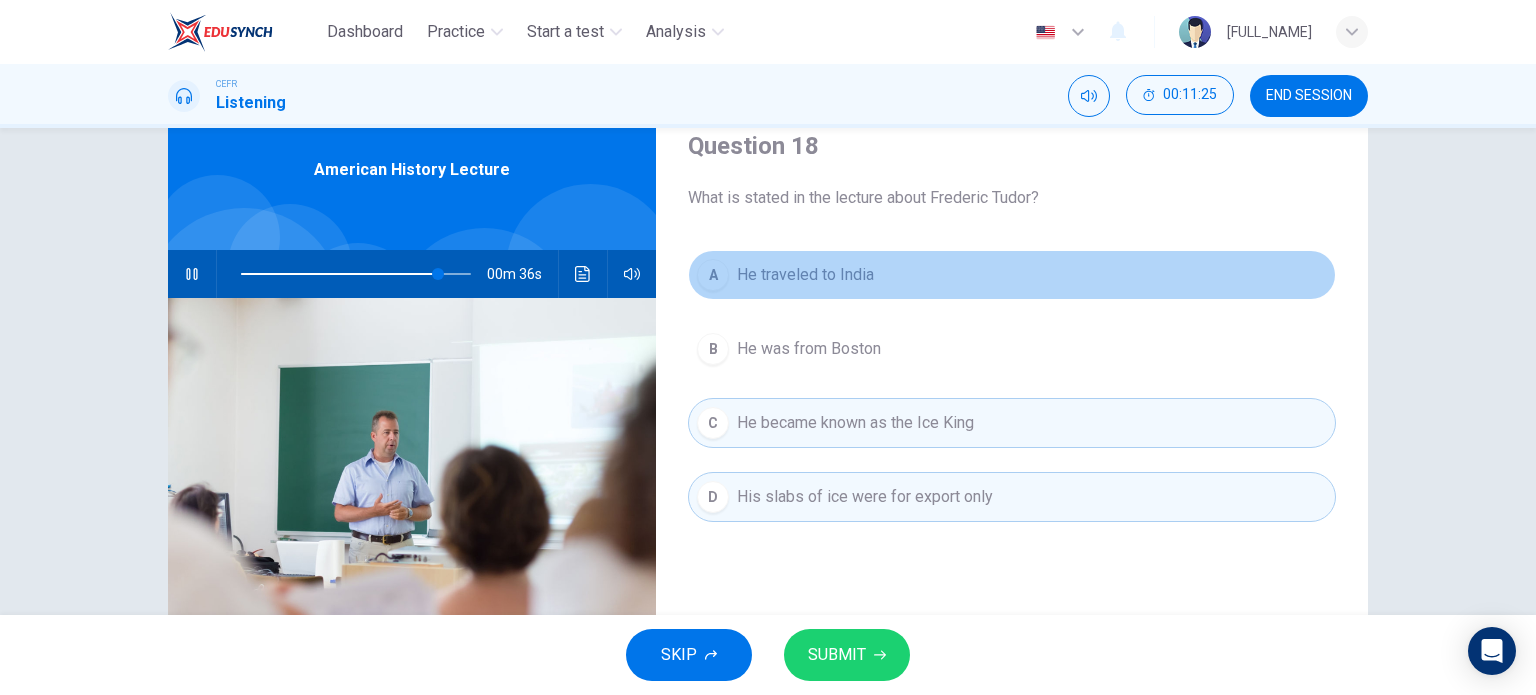click on "He traveled to India" at bounding box center [805, 275] 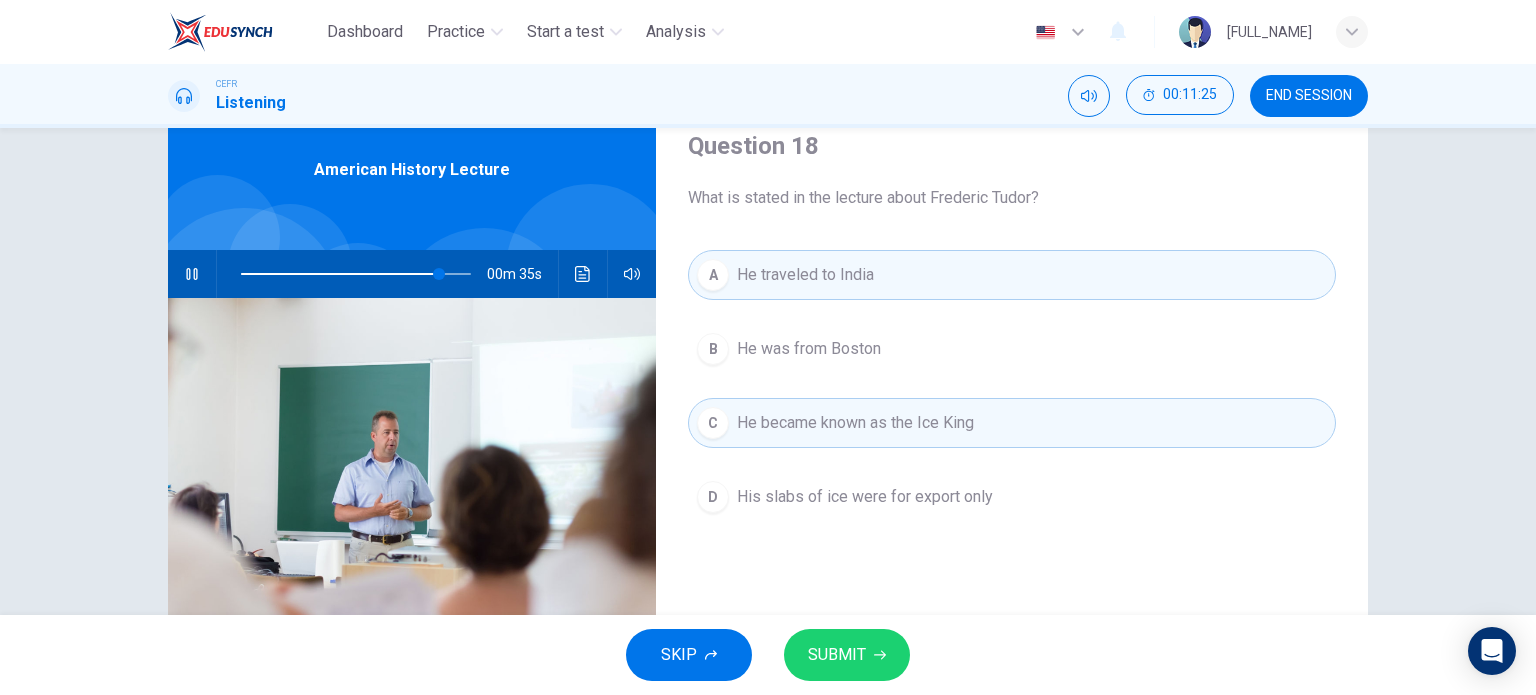 click on "He traveled to India" at bounding box center (805, 275) 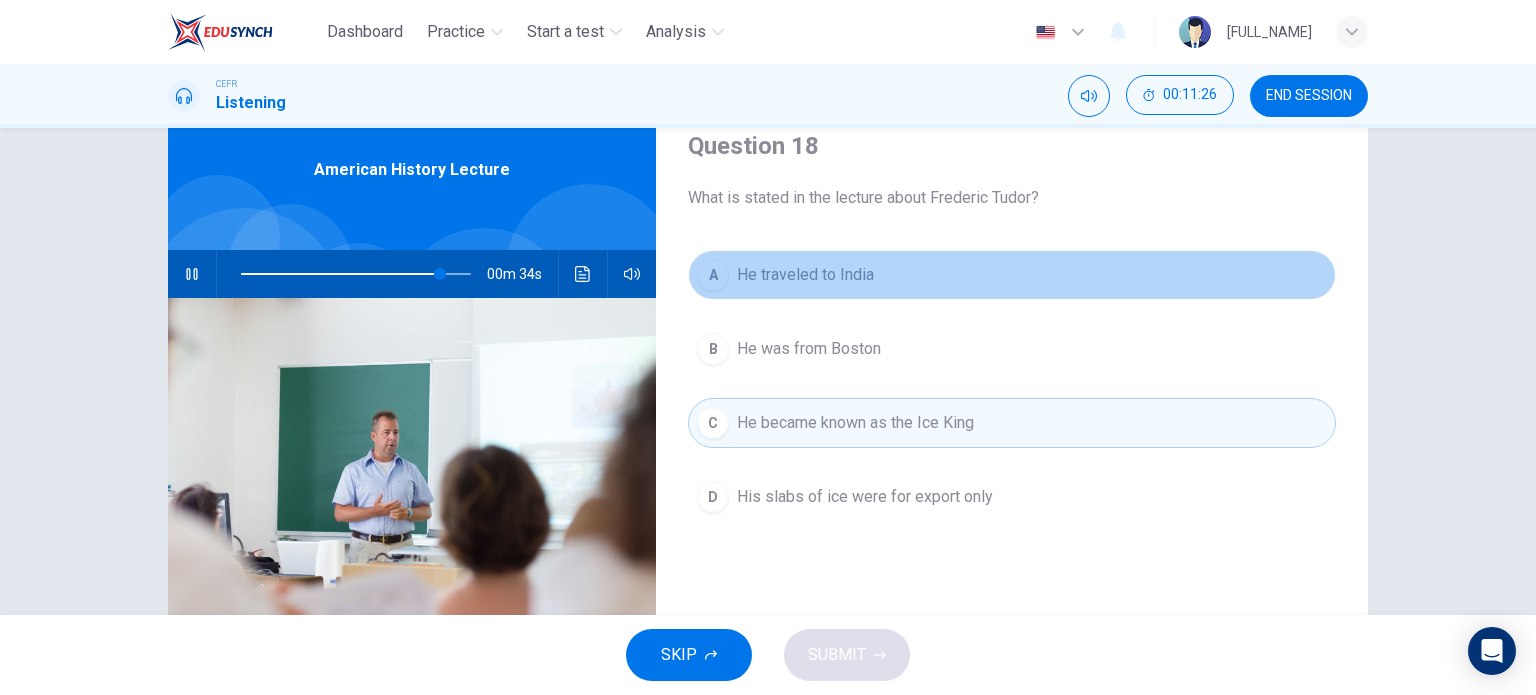 click on "He traveled to India" at bounding box center [805, 275] 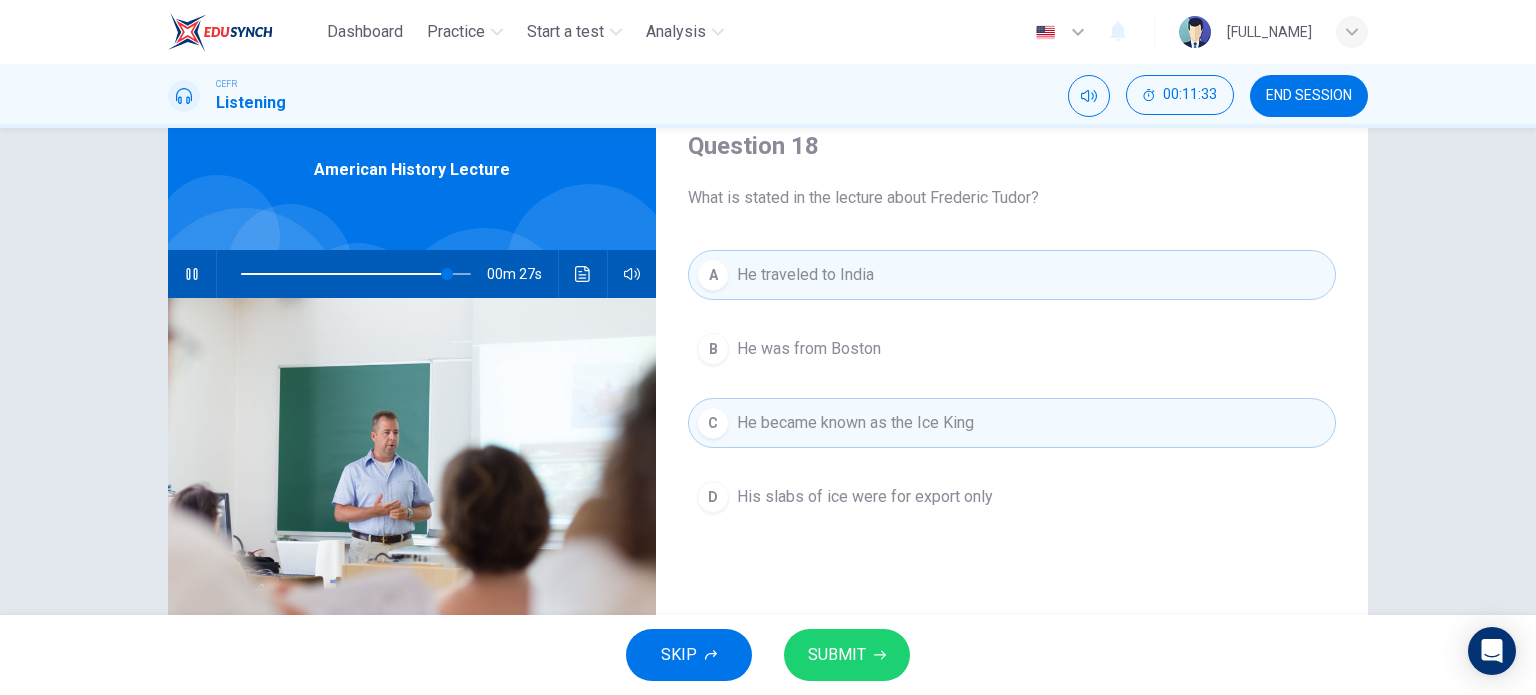 click at bounding box center (412, 541) 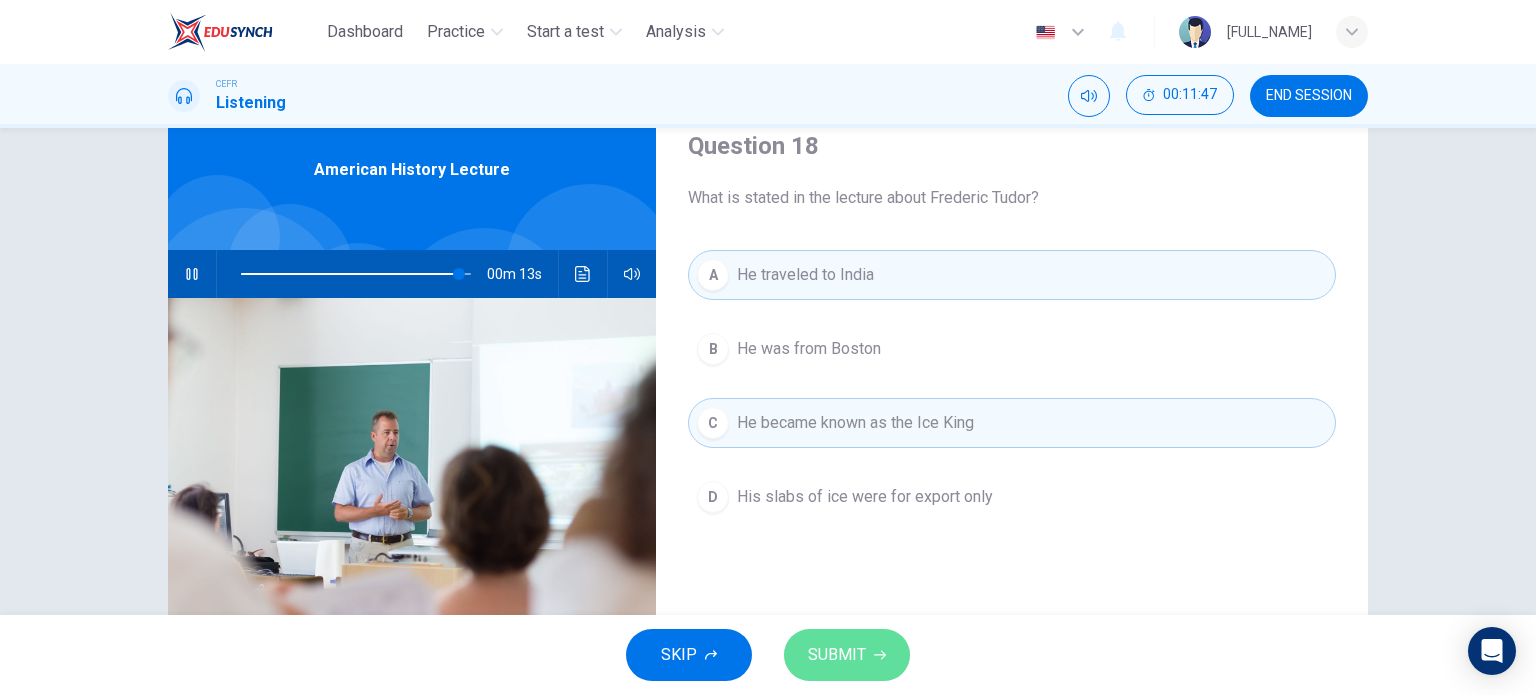 click on "SUBMIT" at bounding box center (837, 655) 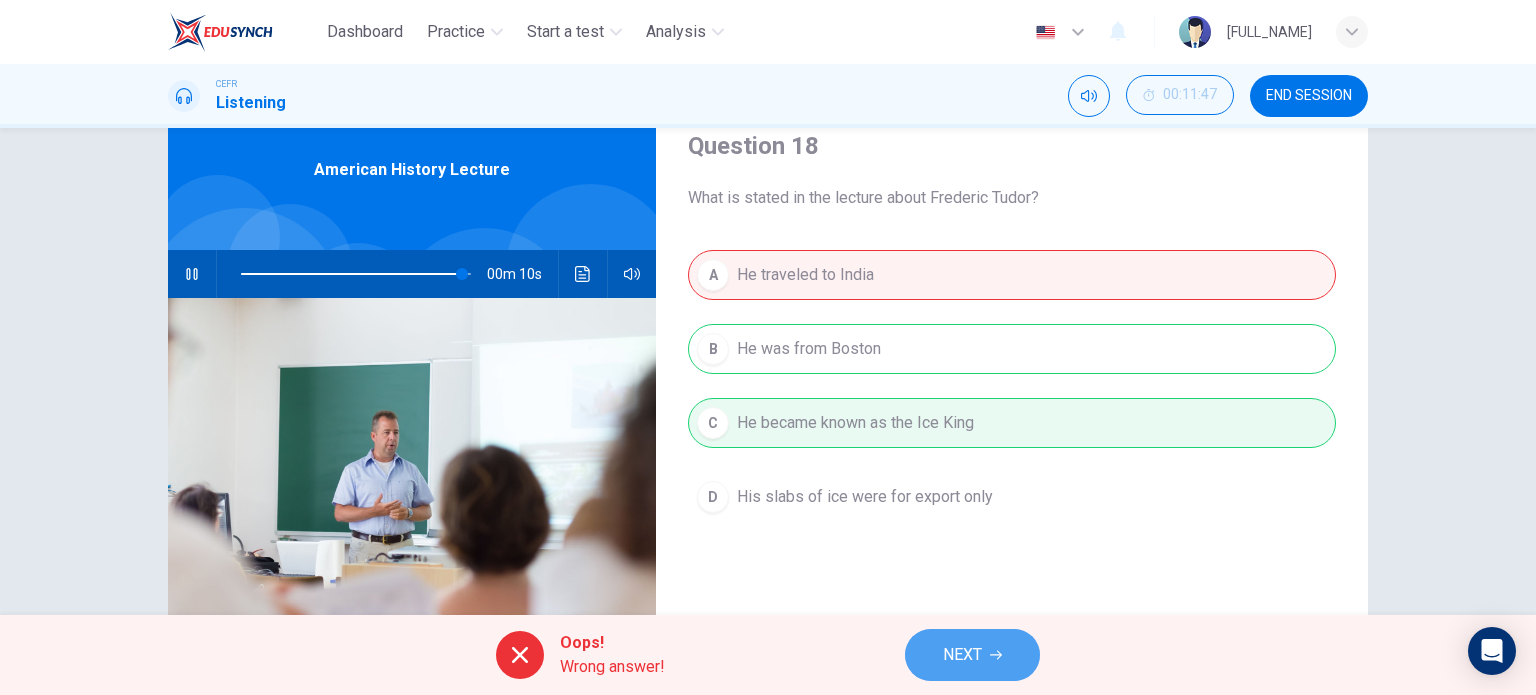 click on "NEXT" at bounding box center [972, 655] 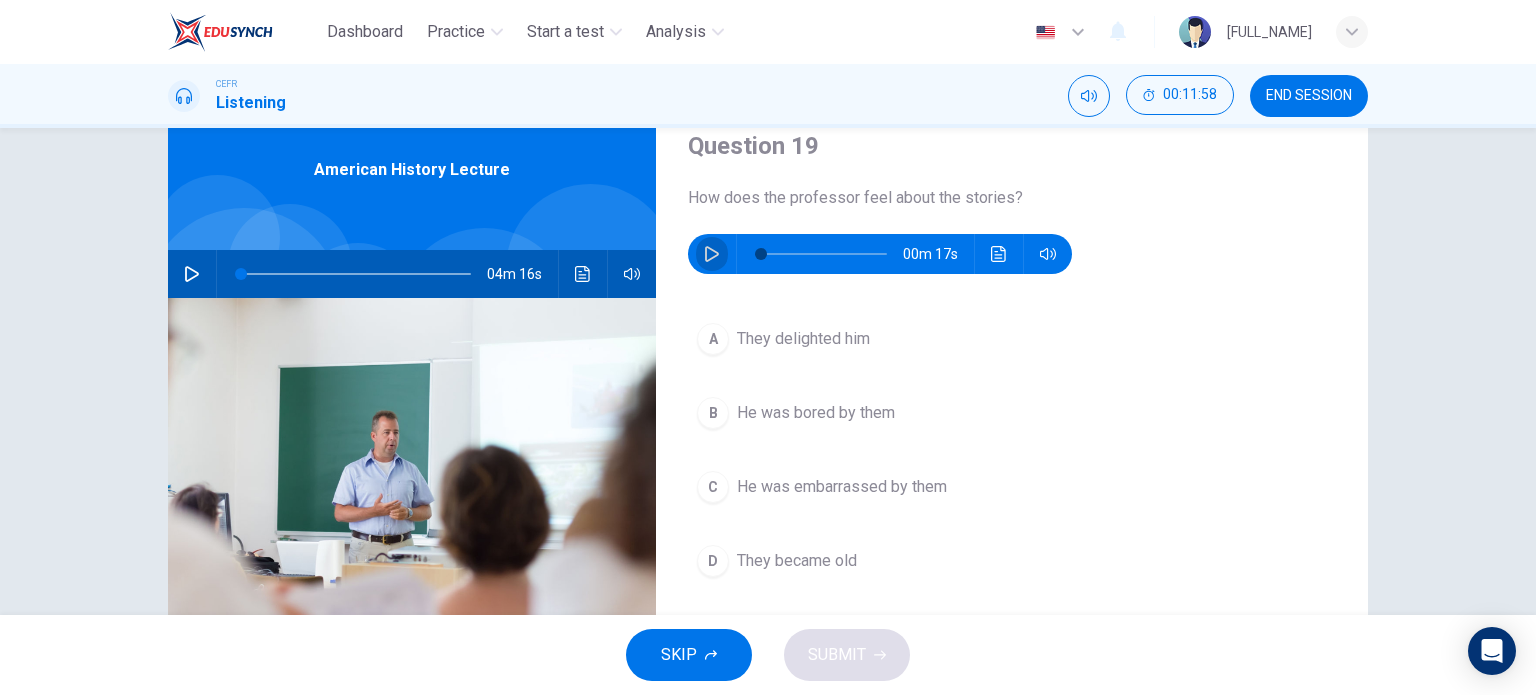 click at bounding box center [712, 254] 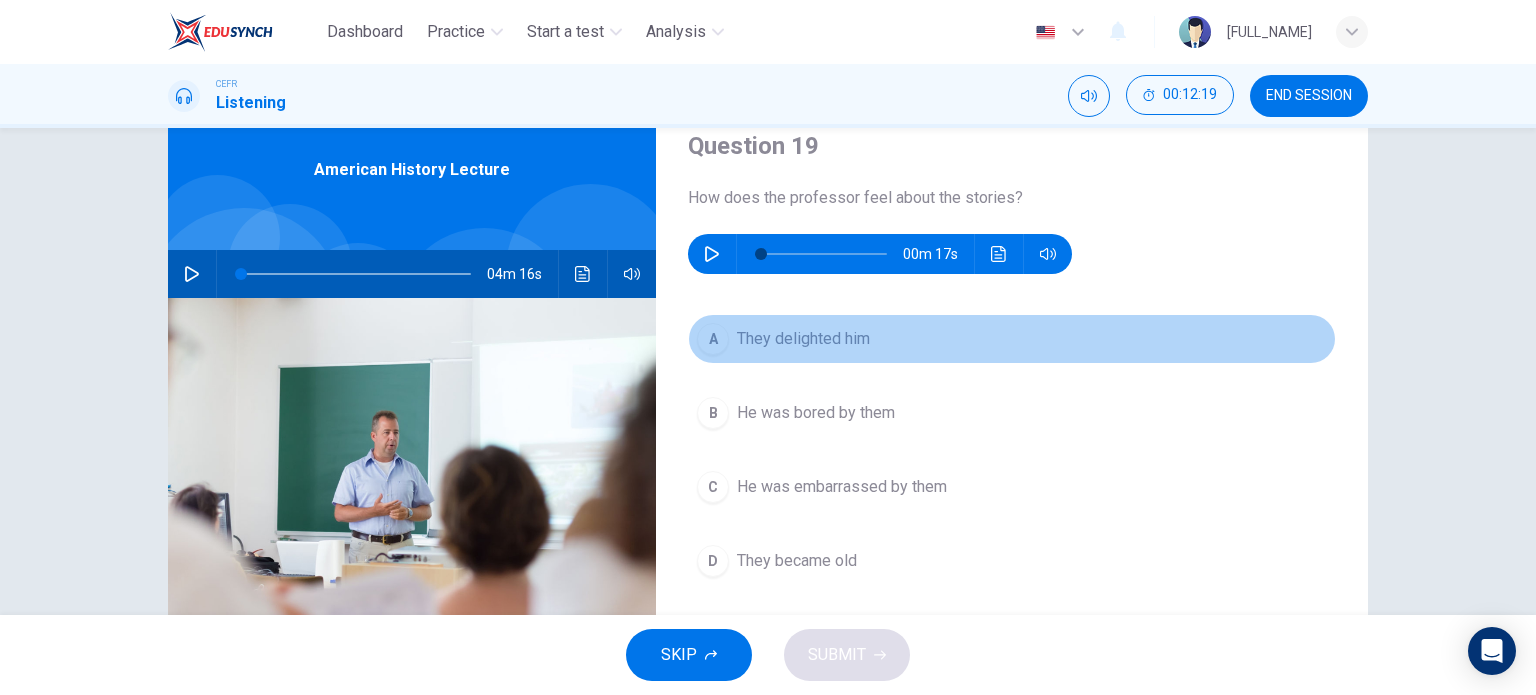 click on "A They delighted him" at bounding box center (1012, 339) 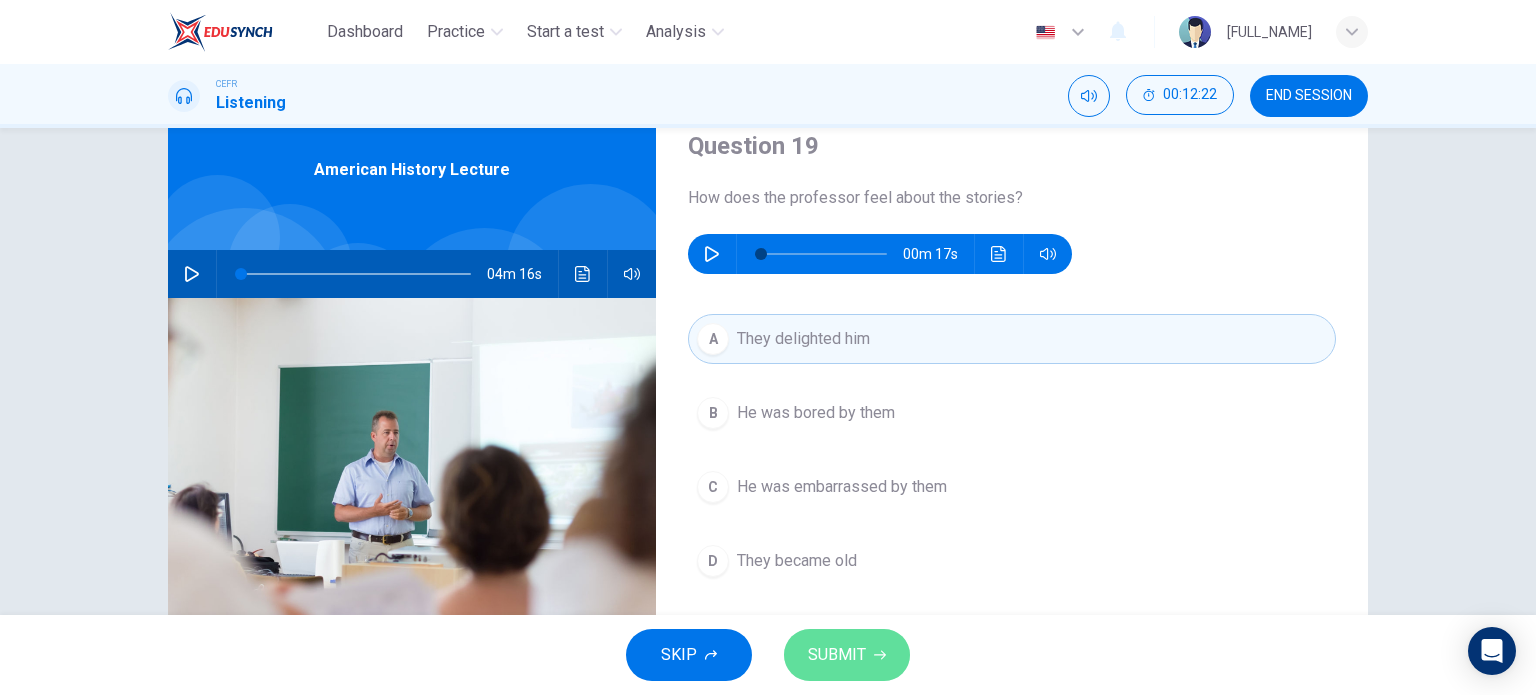 click on "SUBMIT" at bounding box center (837, 655) 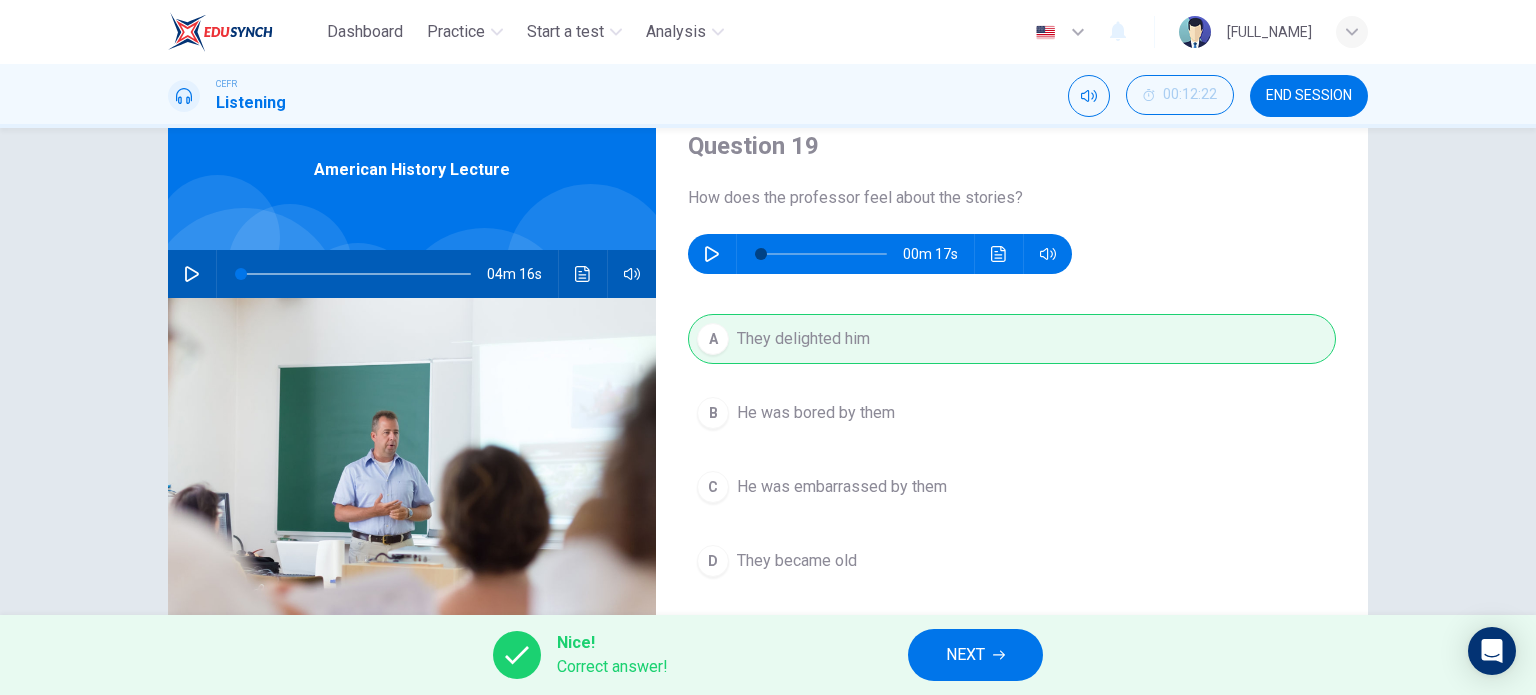 click on "NEXT" at bounding box center [975, 655] 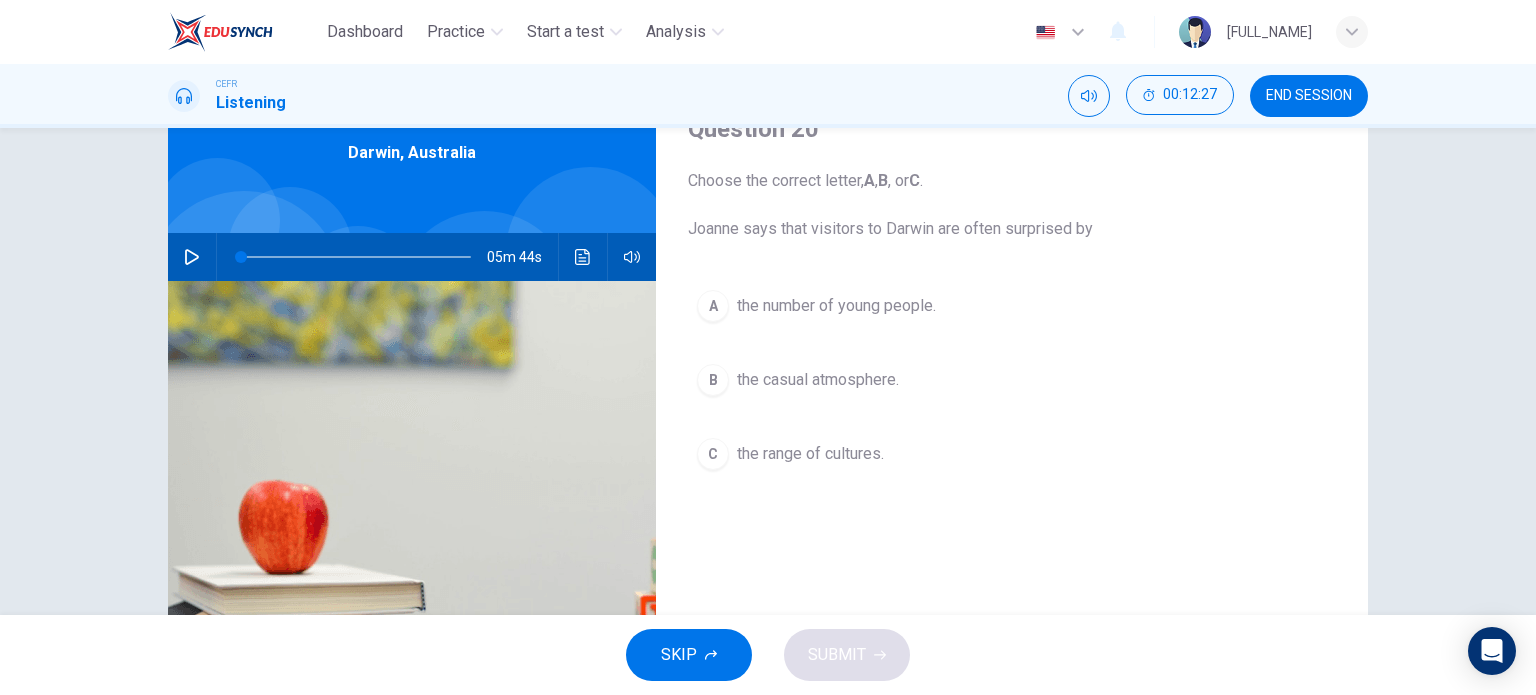 scroll, scrollTop: 95, scrollLeft: 0, axis: vertical 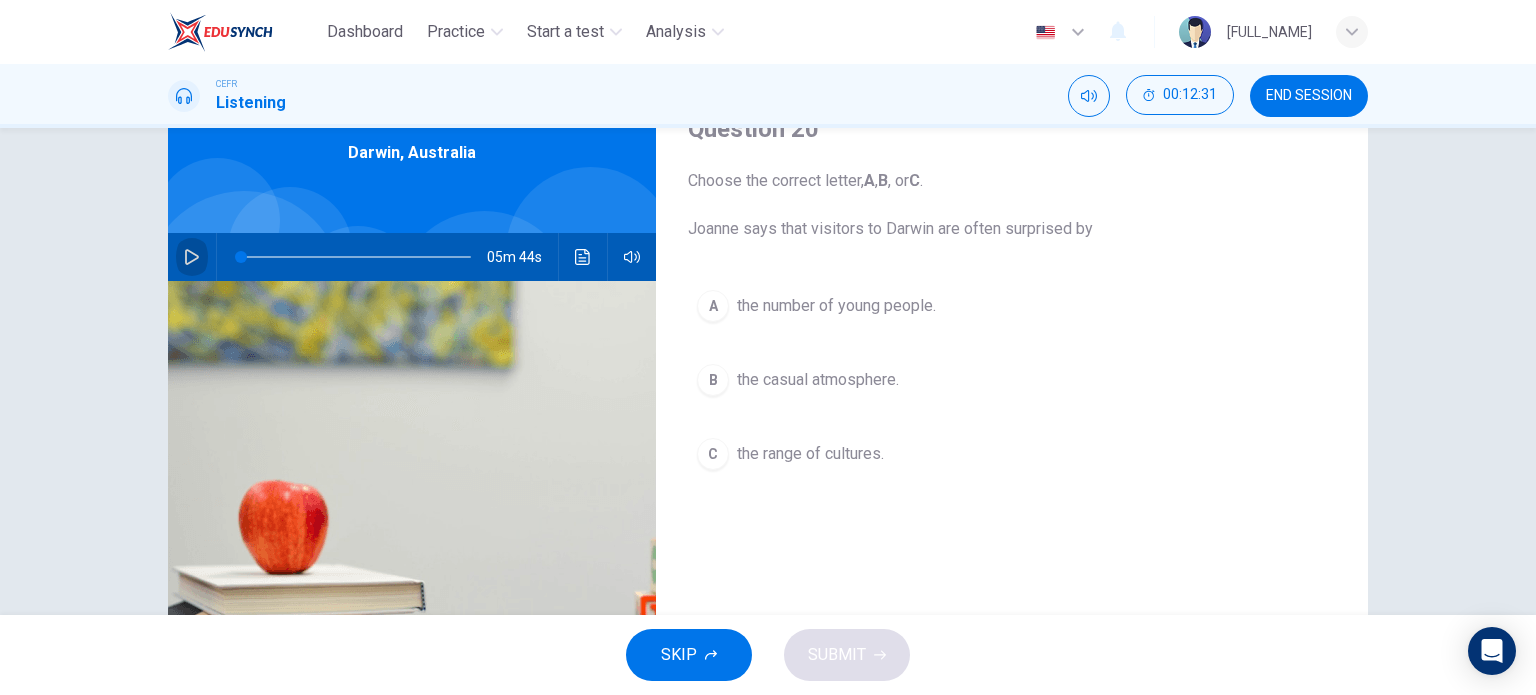 click at bounding box center [192, 257] 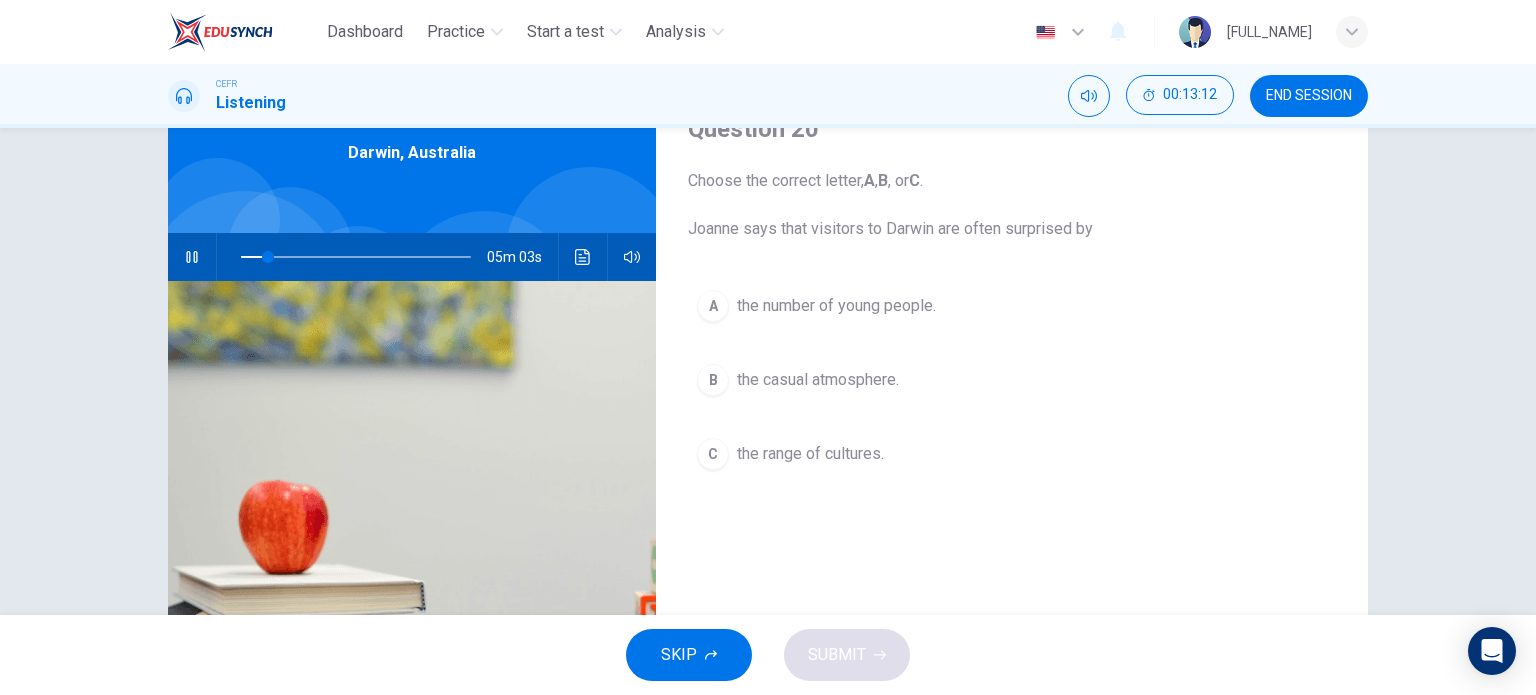 type 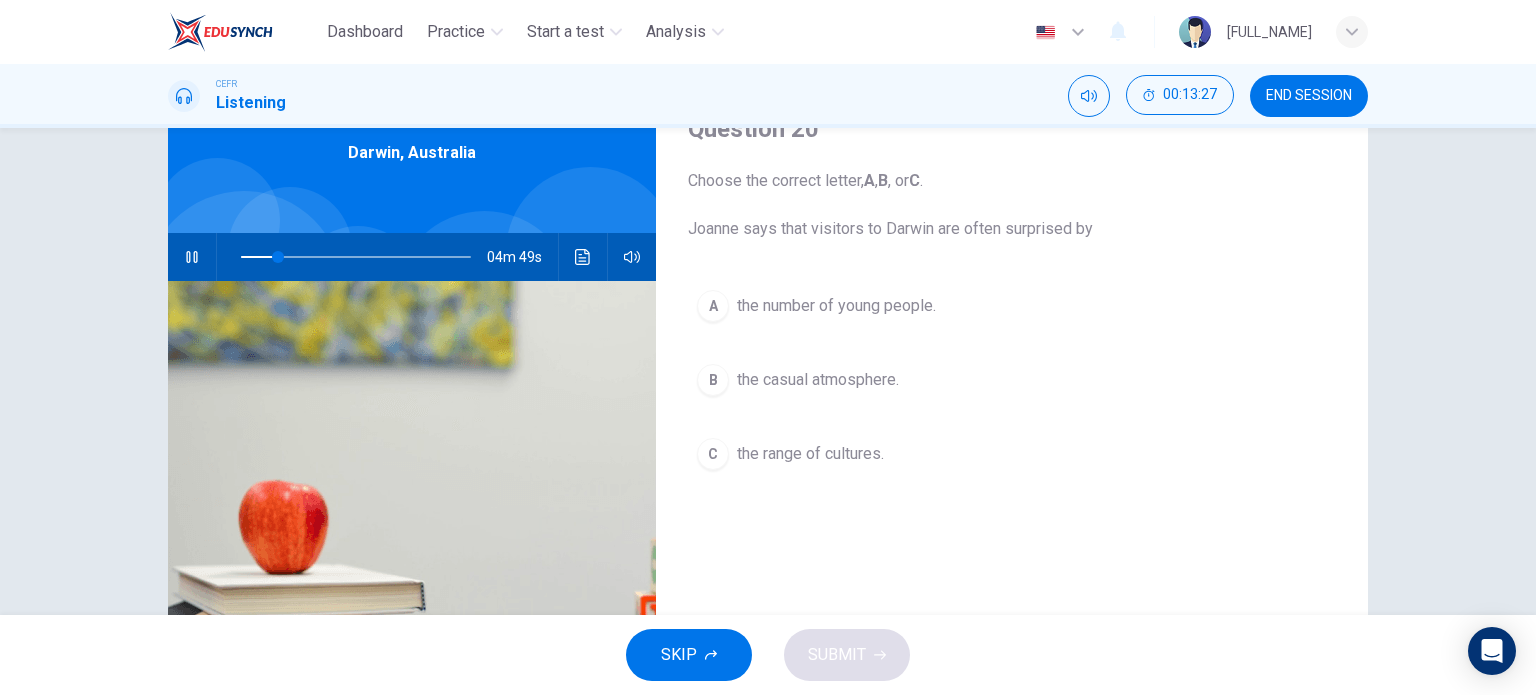 click on "C the range of cultures." at bounding box center [1012, 454] 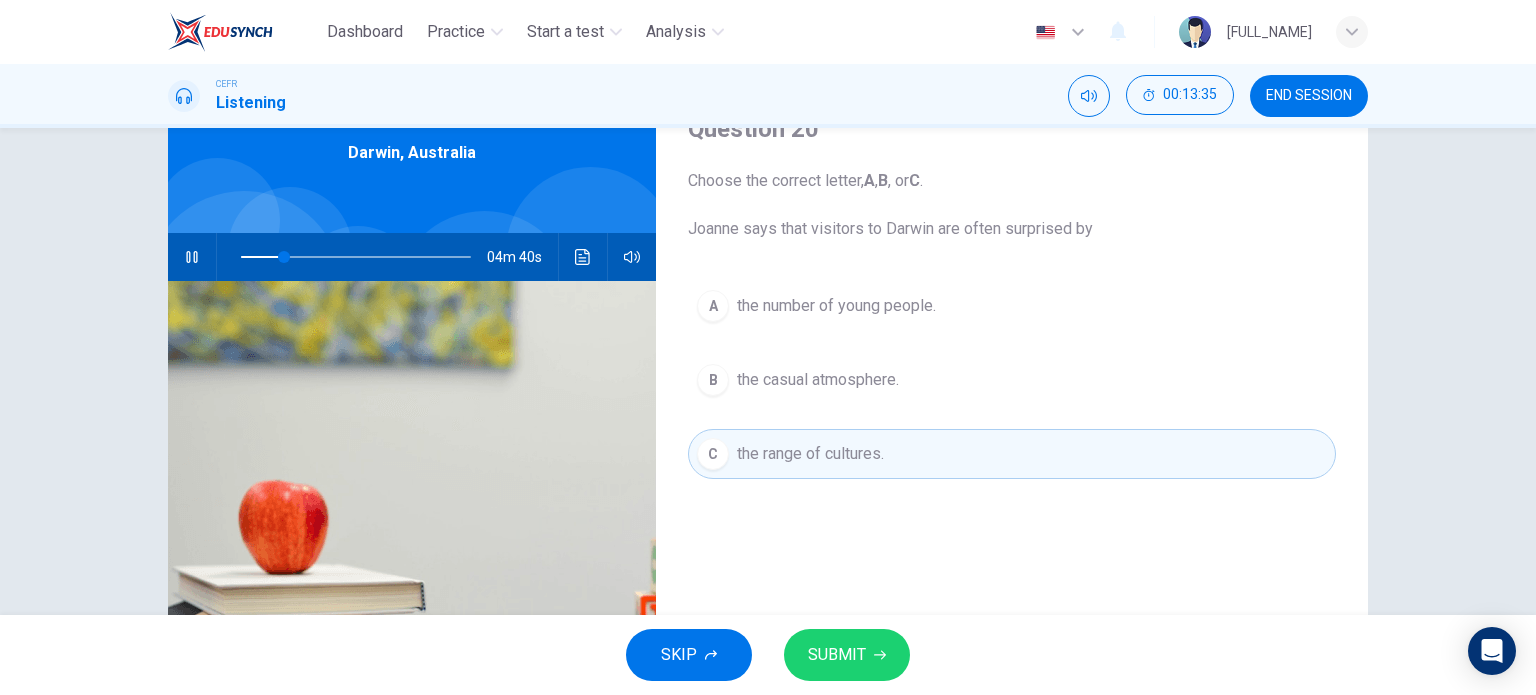 type 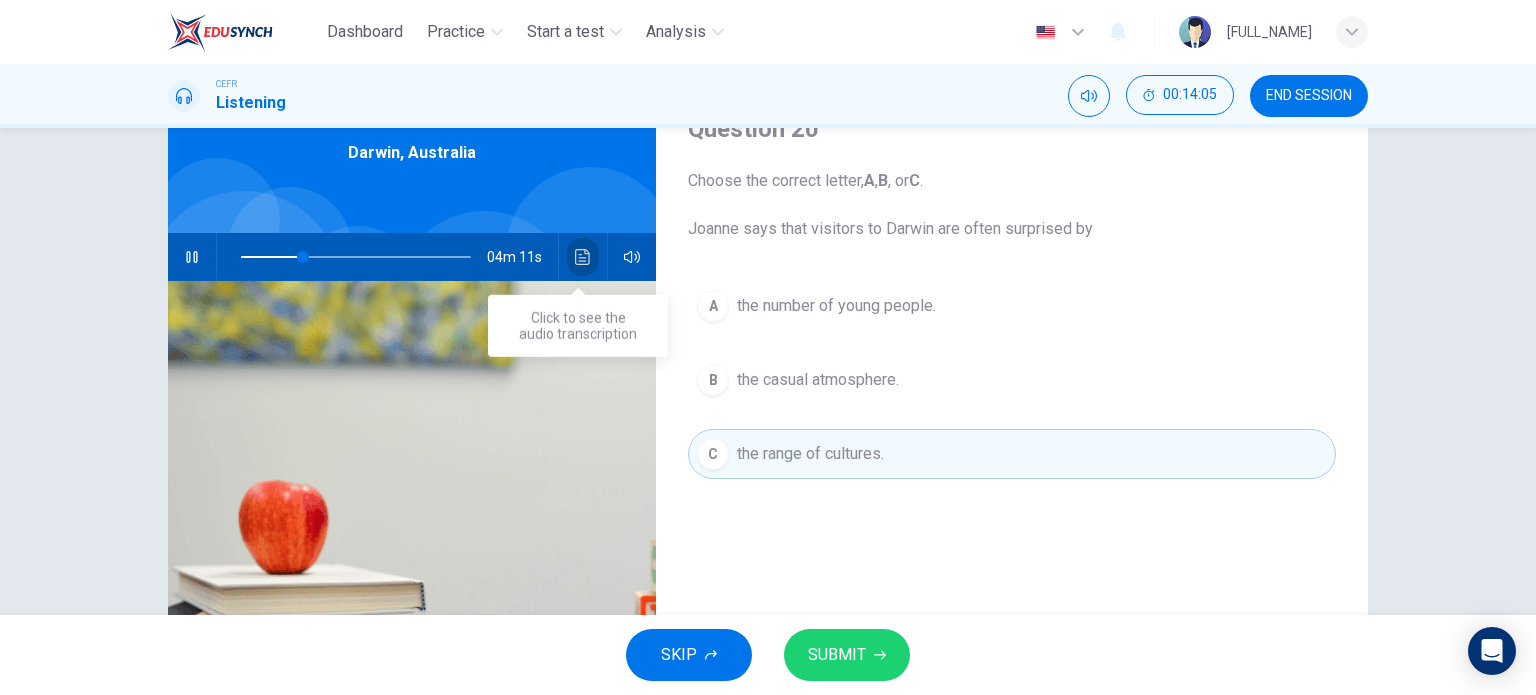 click at bounding box center [583, 257] 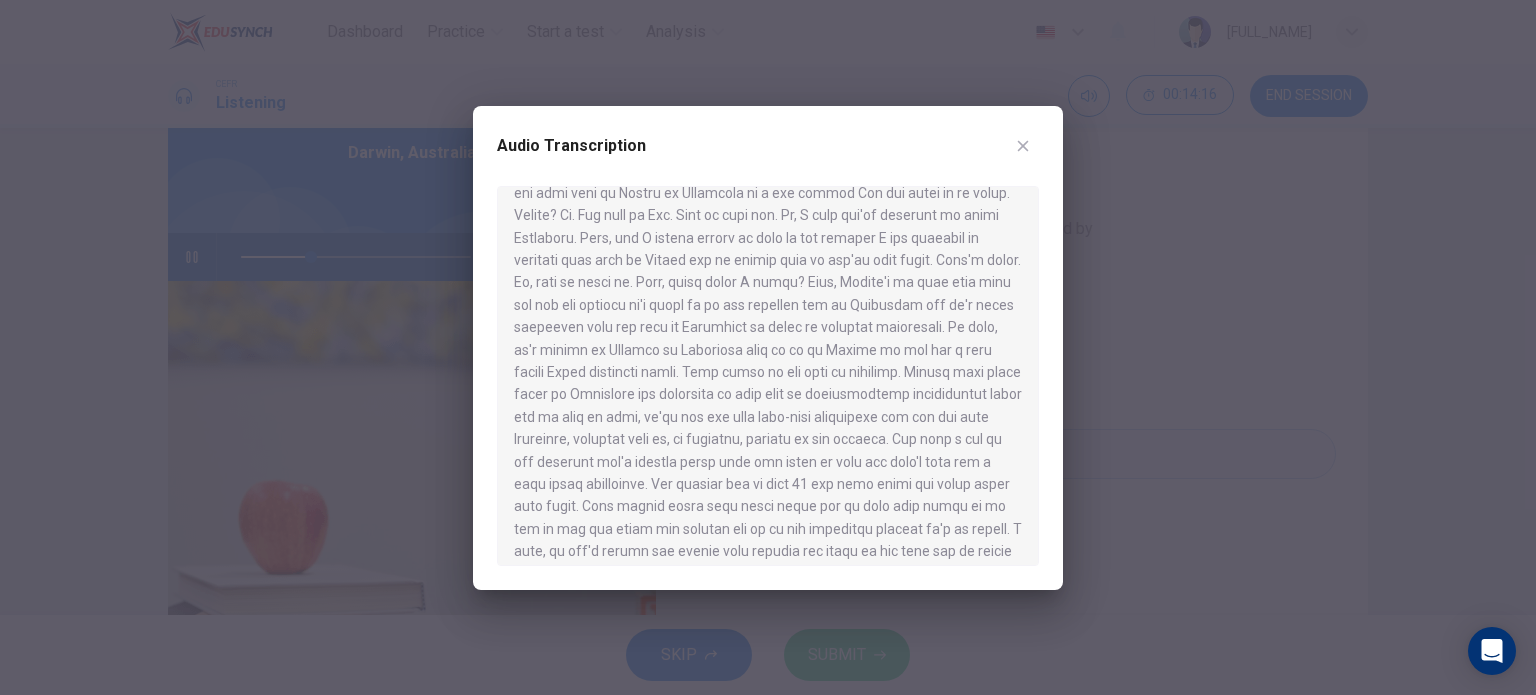 scroll, scrollTop: 48, scrollLeft: 0, axis: vertical 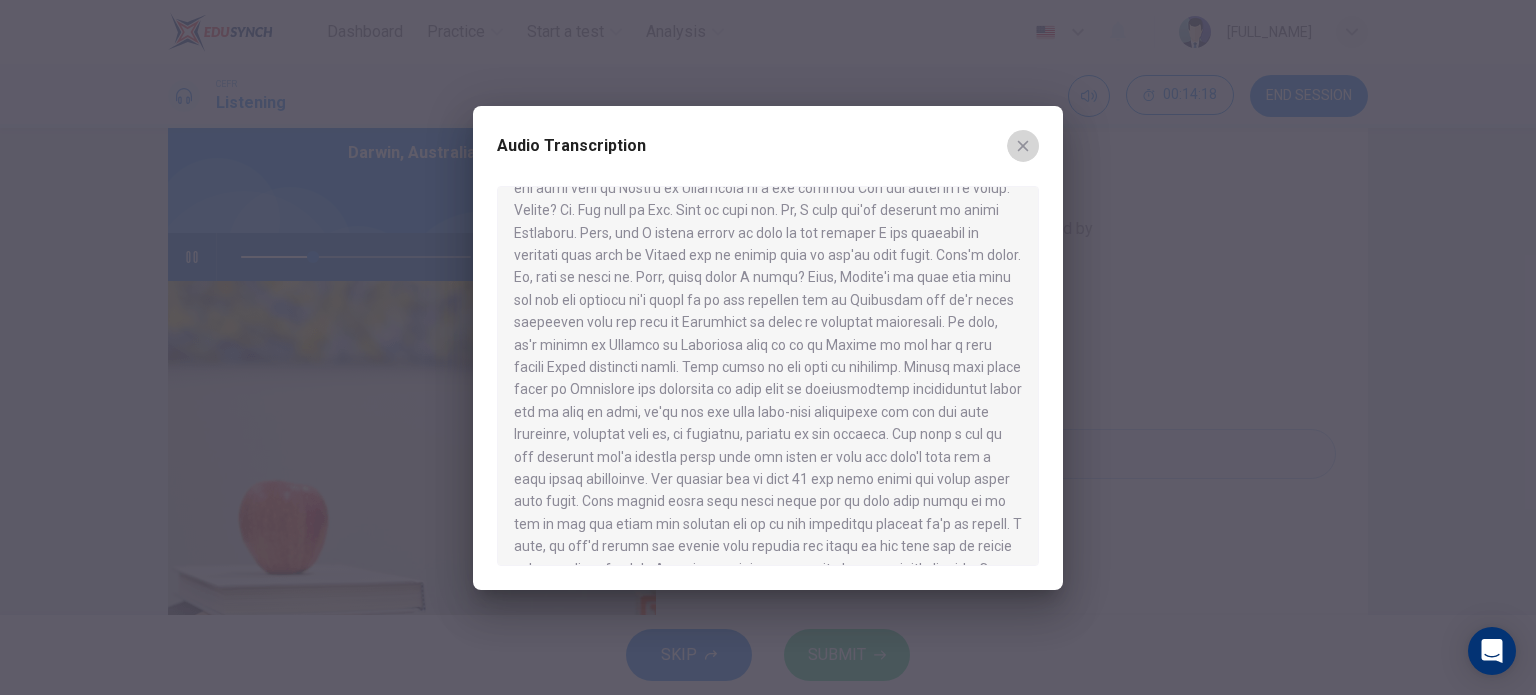 click at bounding box center [1023, 146] 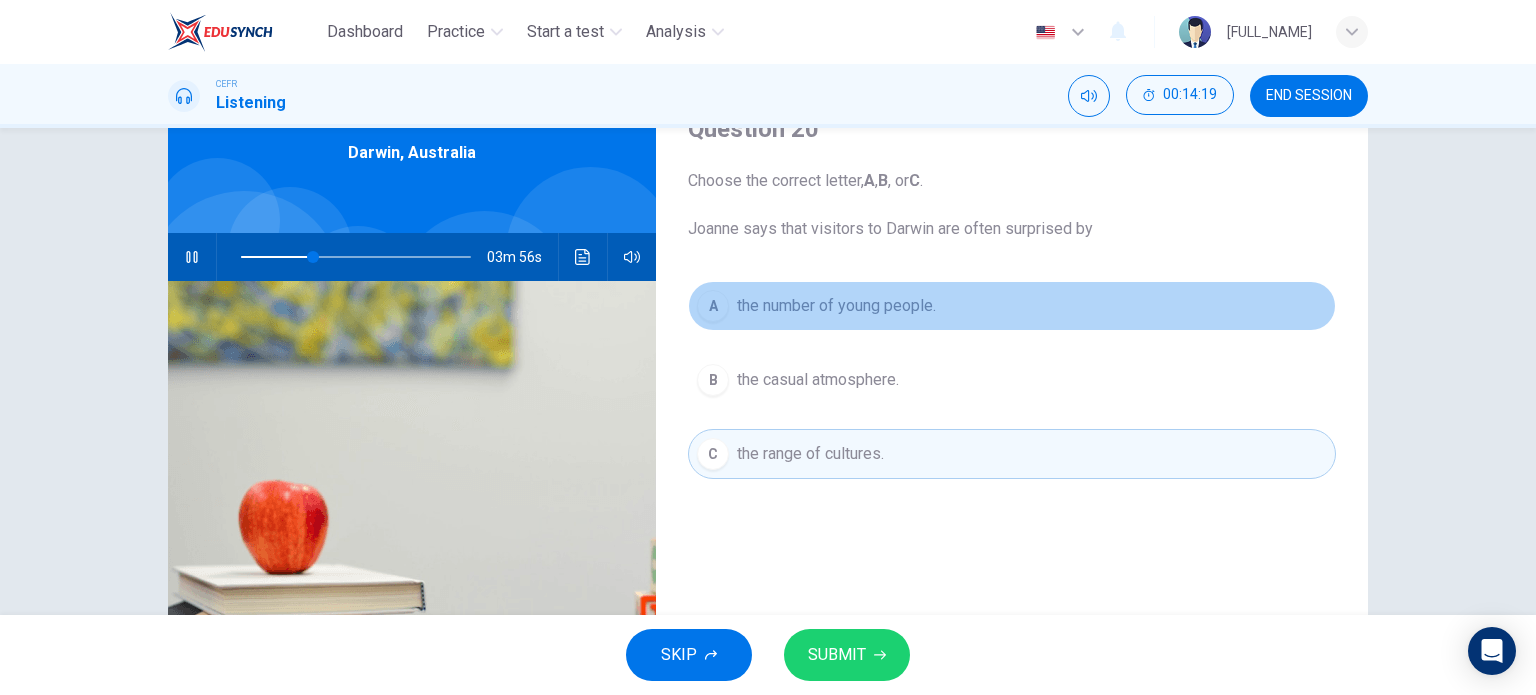 click on "A the number of young people." at bounding box center (1012, 306) 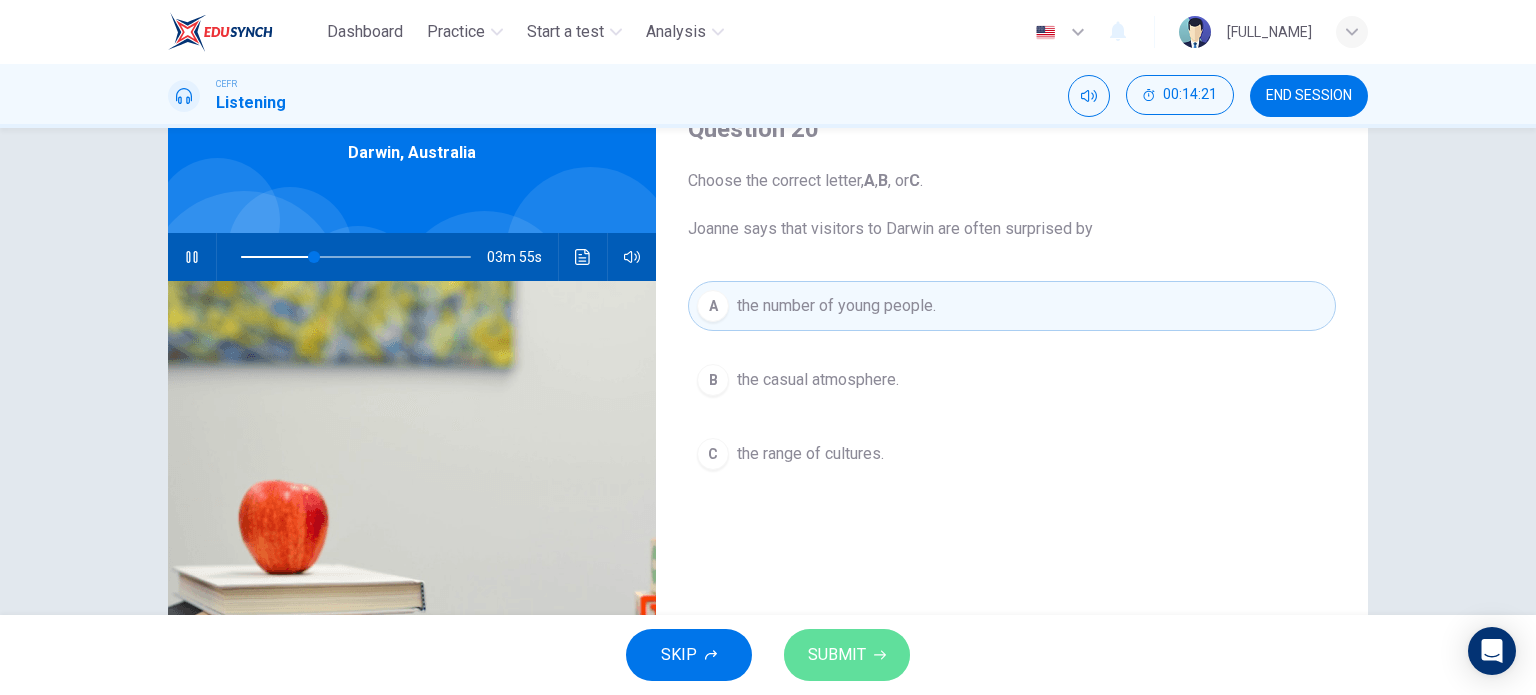 click on "SUBMIT" at bounding box center (837, 655) 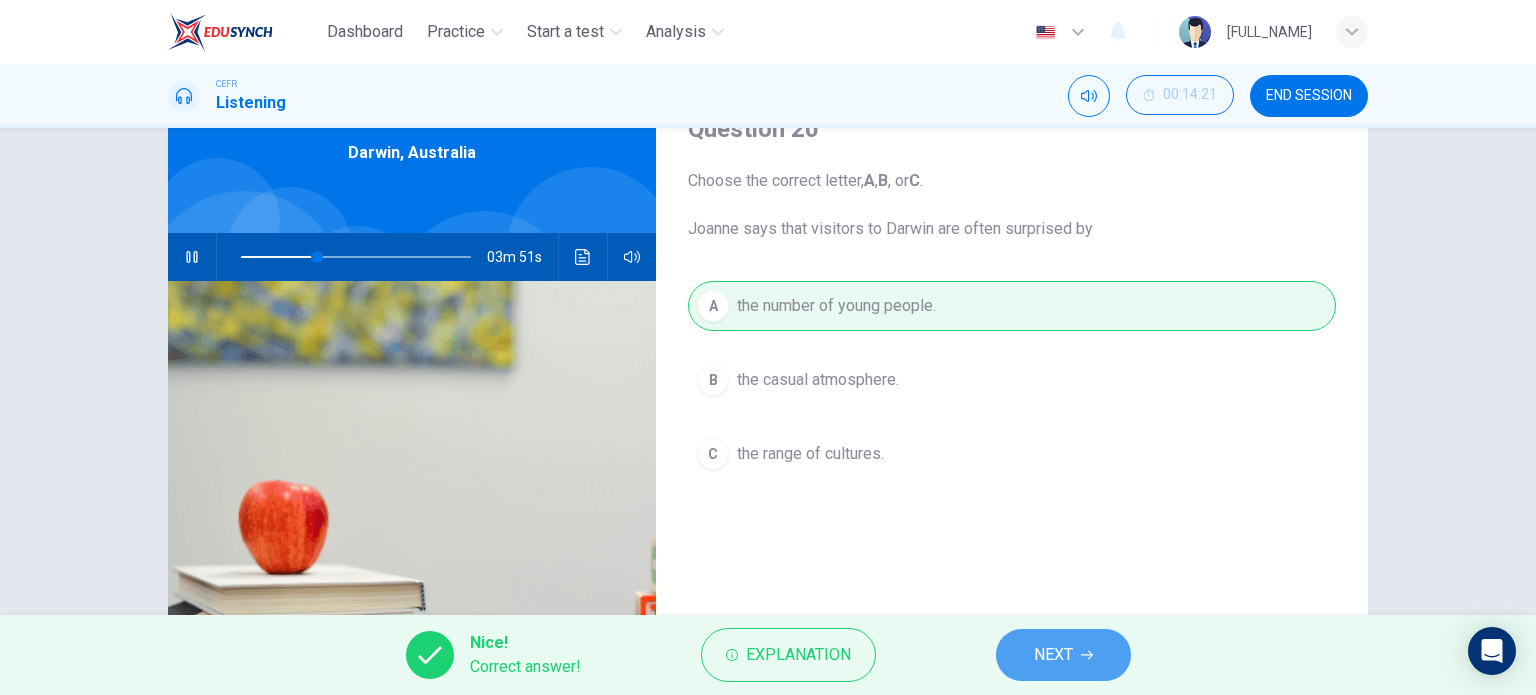 click on "NEXT" at bounding box center [1063, 655] 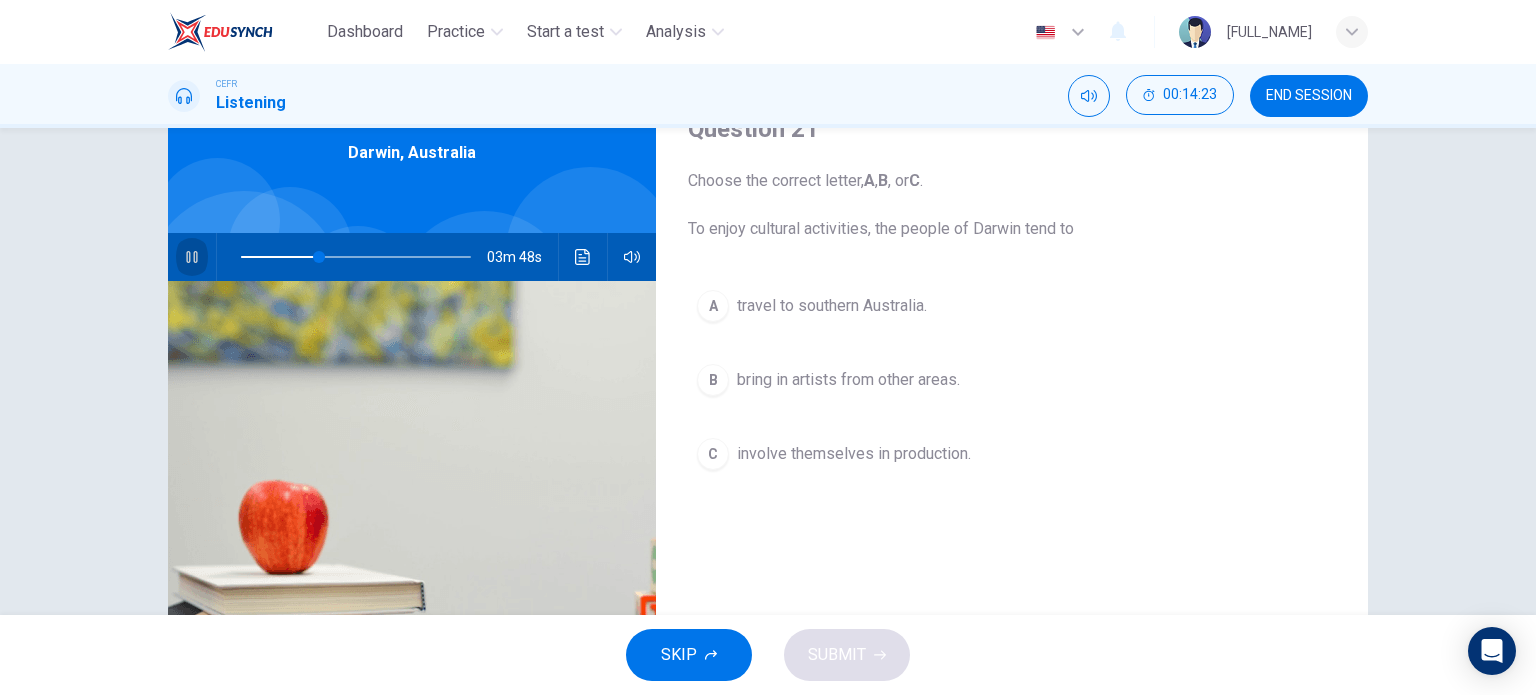 click at bounding box center [192, 257] 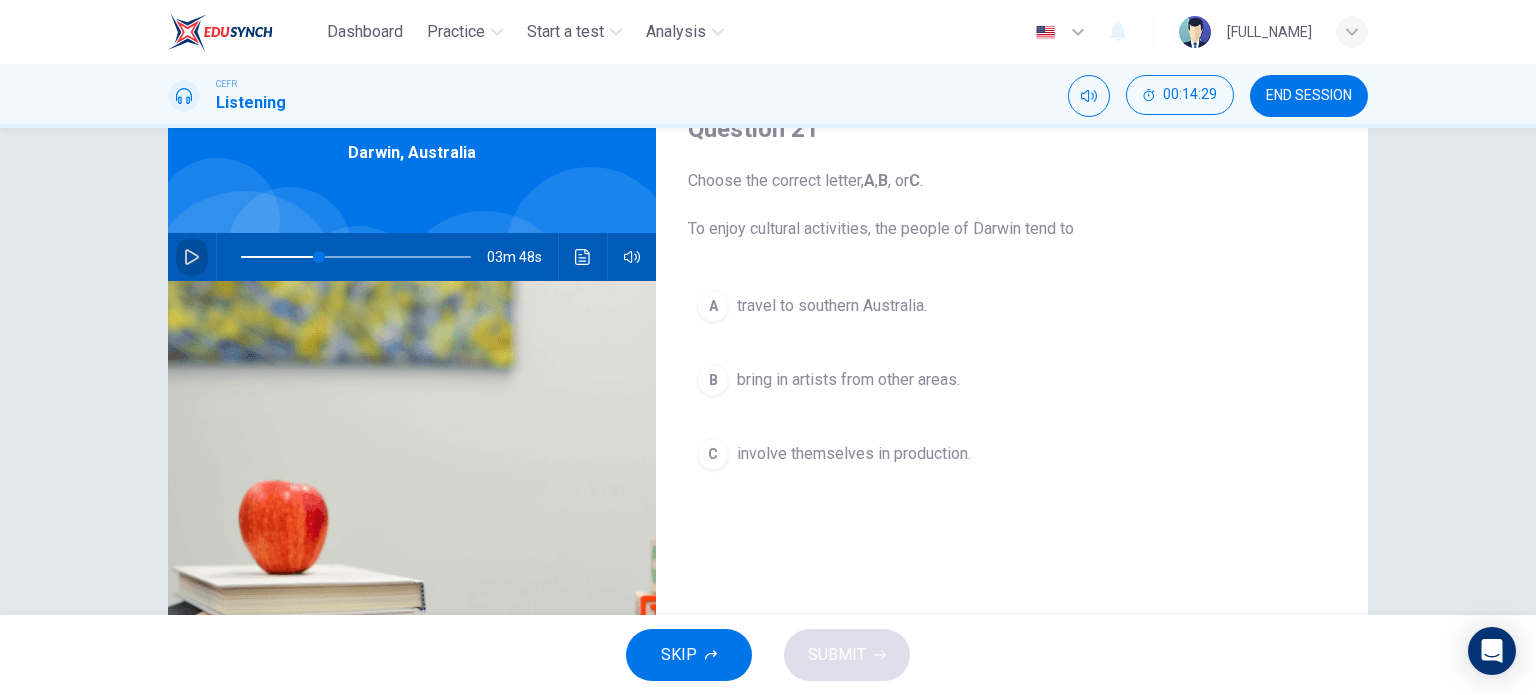 click at bounding box center [192, 257] 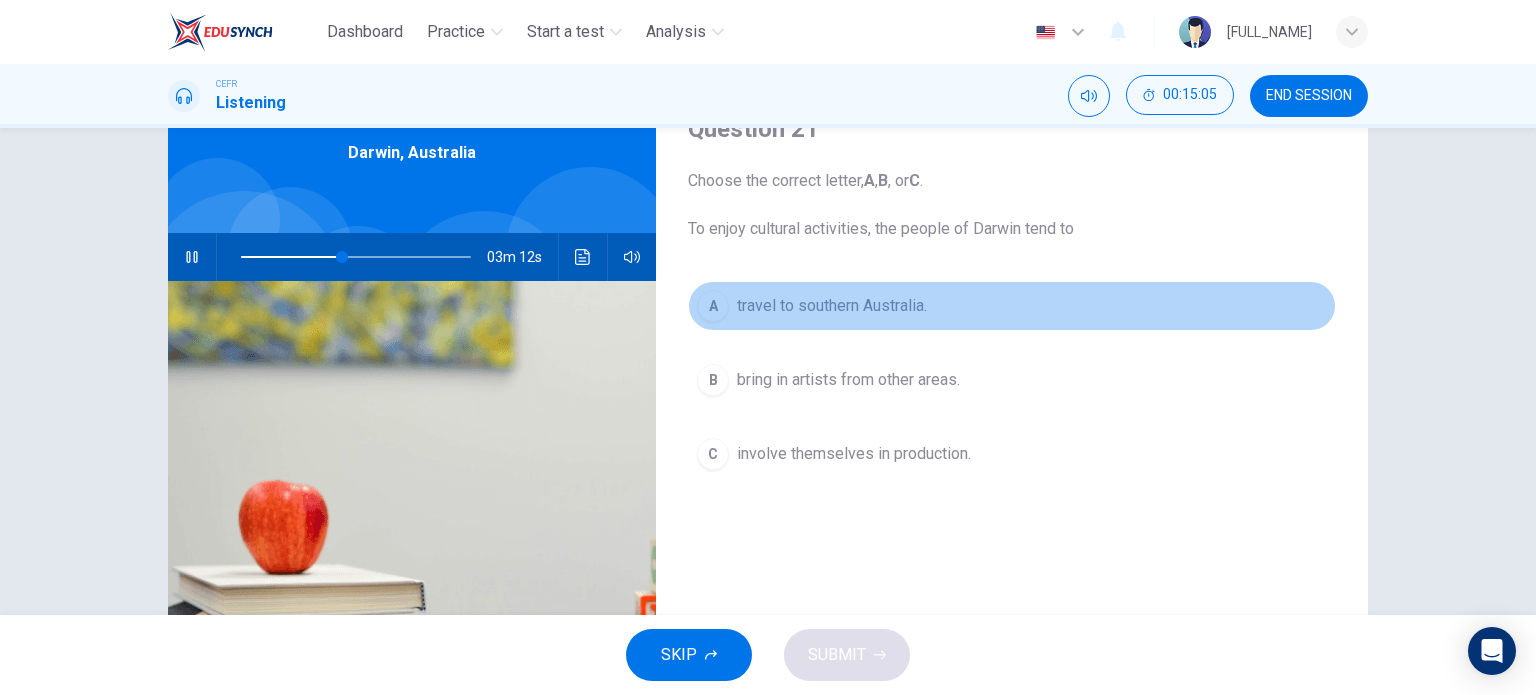 click on "travel to southern Australia." at bounding box center (832, 306) 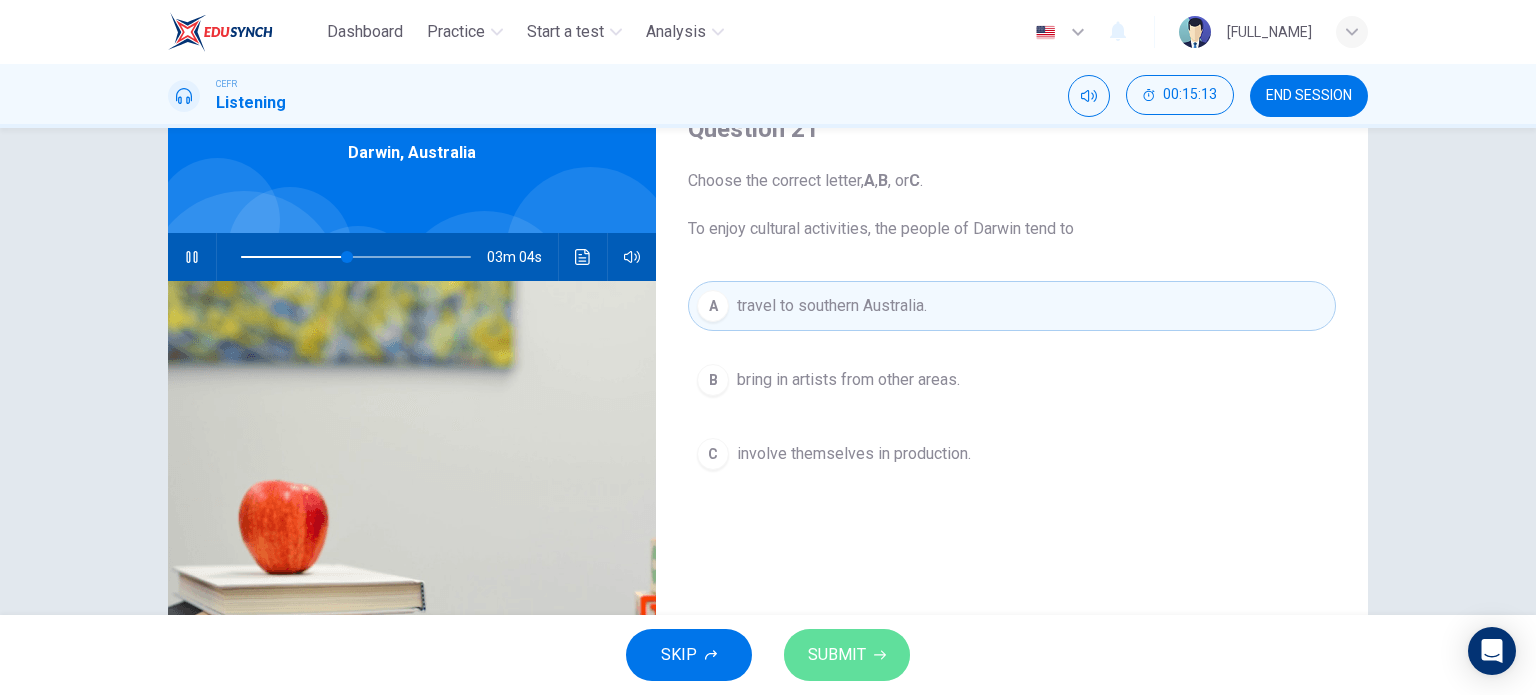 click on "SUBMIT" at bounding box center (837, 655) 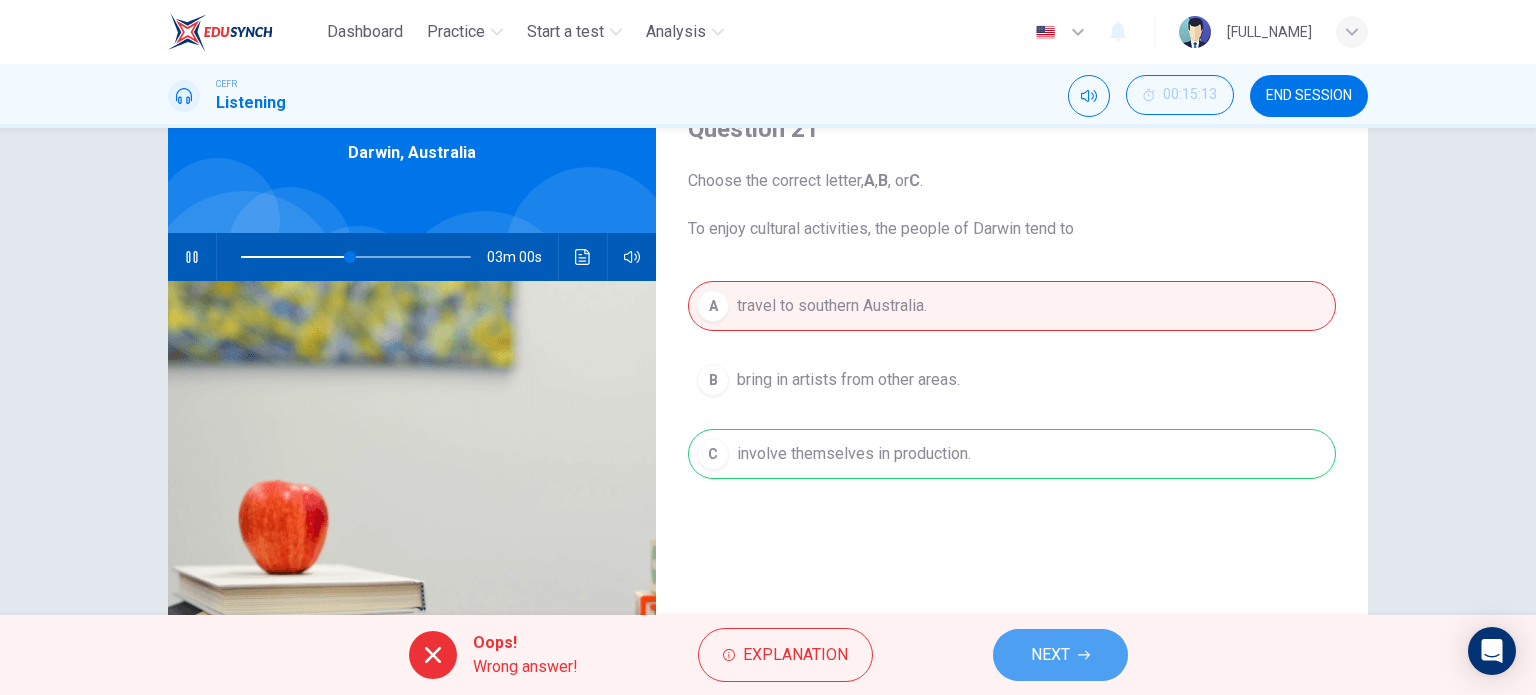 click on "NEXT" at bounding box center (1060, 655) 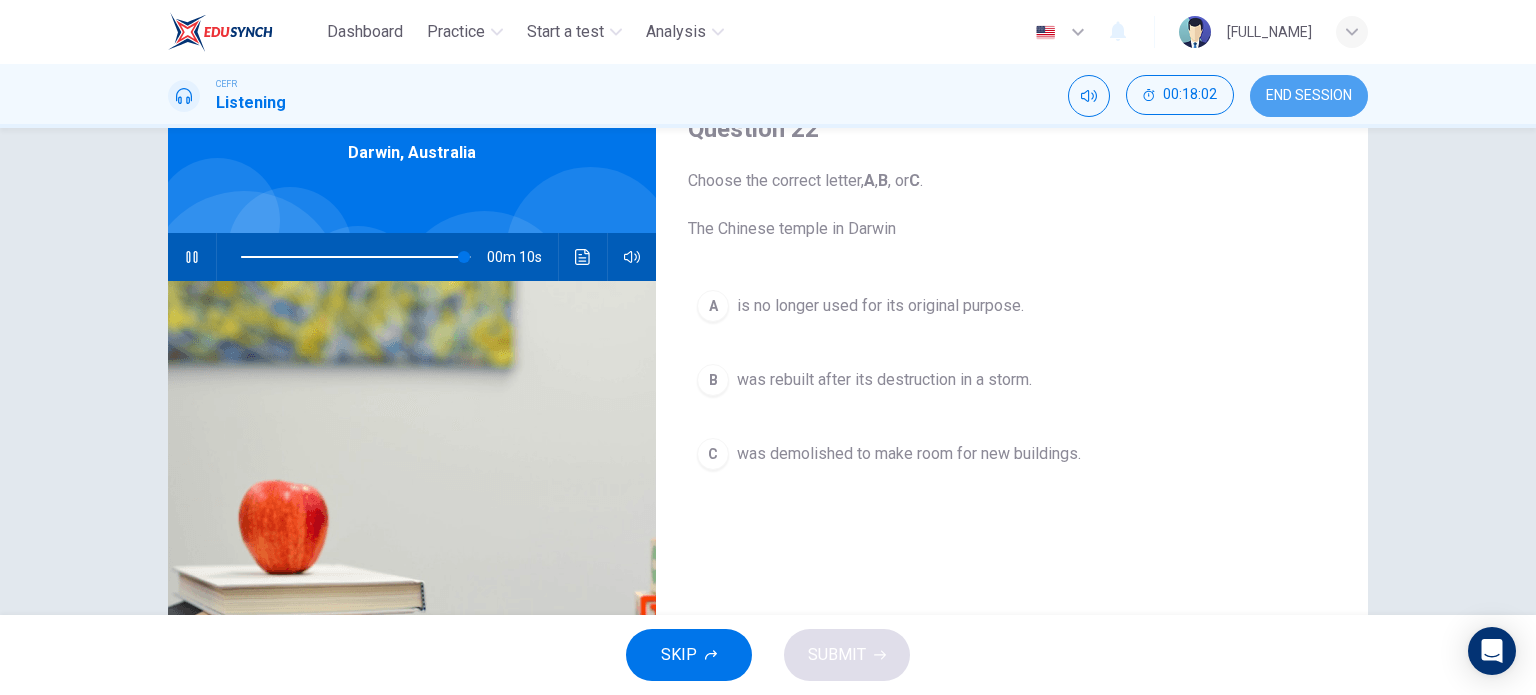 click on "END SESSION" at bounding box center (1309, 96) 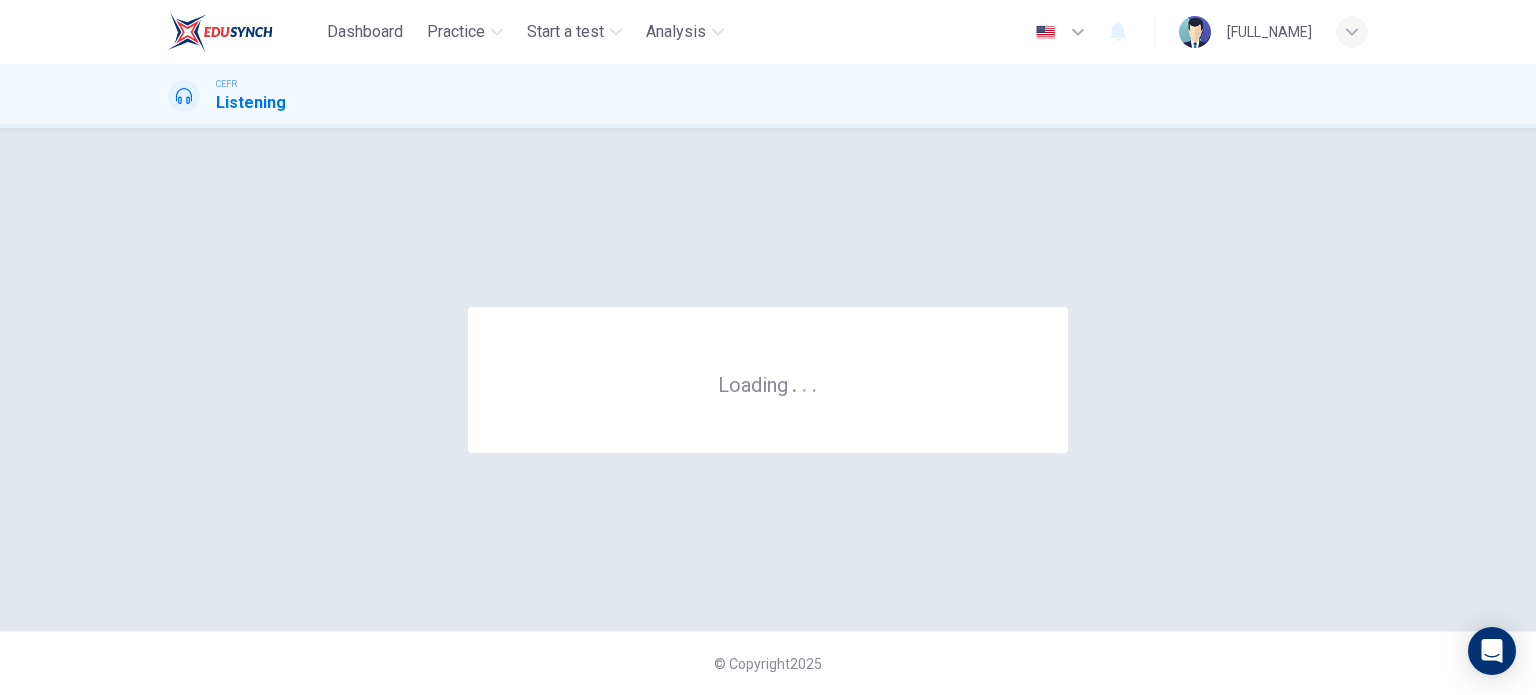 scroll, scrollTop: 0, scrollLeft: 0, axis: both 